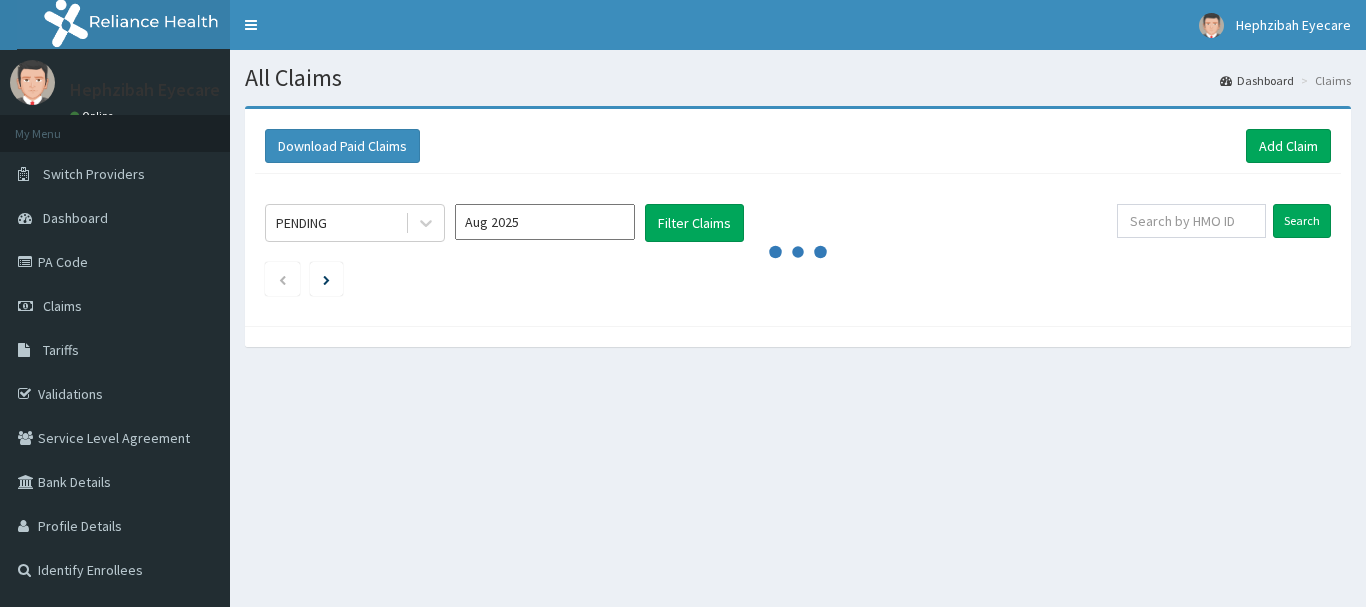 scroll, scrollTop: 0, scrollLeft: 0, axis: both 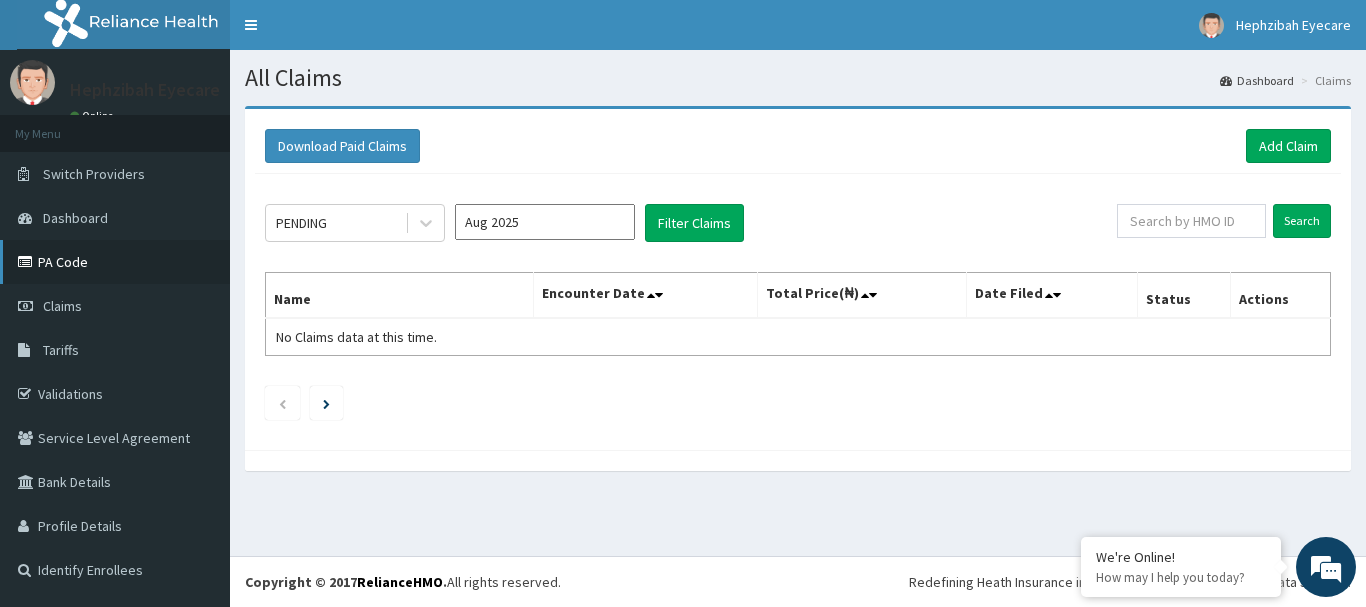 click on "PA Code" at bounding box center (115, 262) 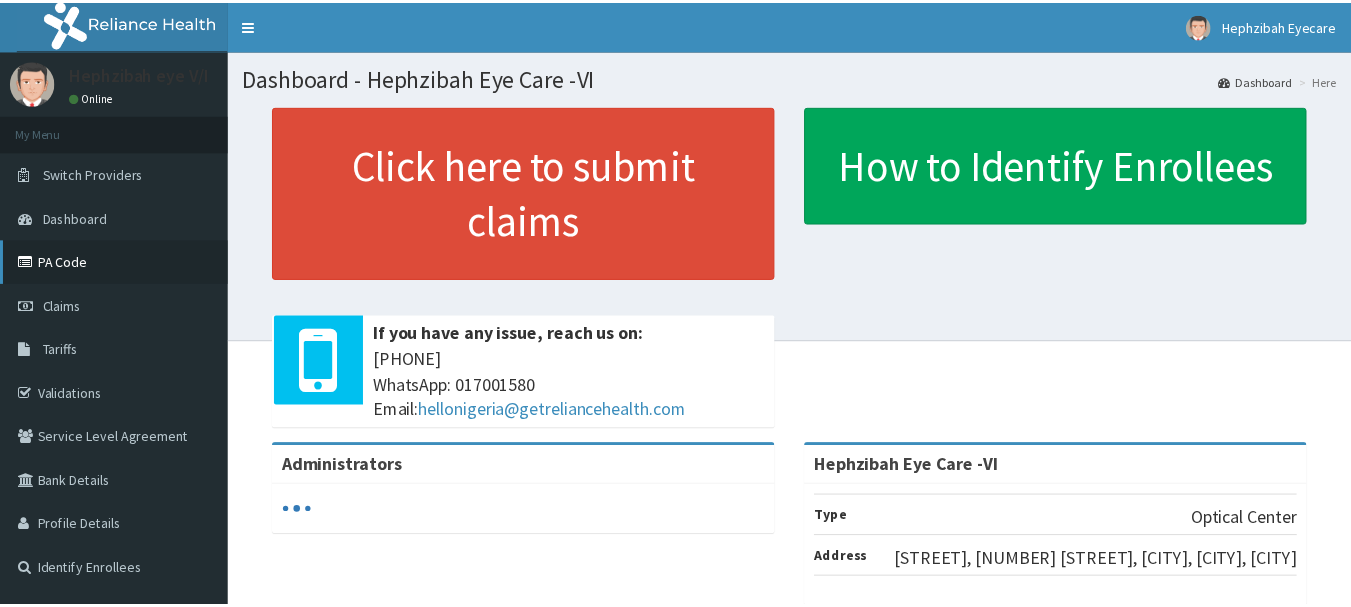 scroll, scrollTop: 0, scrollLeft: 0, axis: both 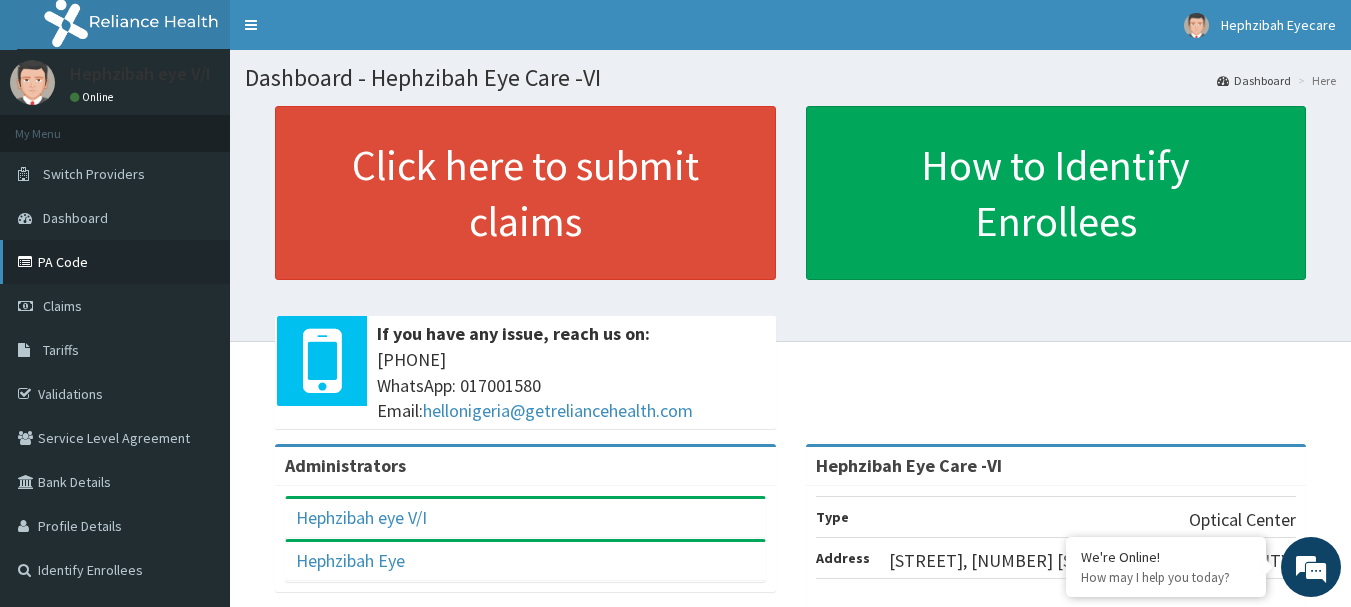 click on "PA Code" at bounding box center (115, 262) 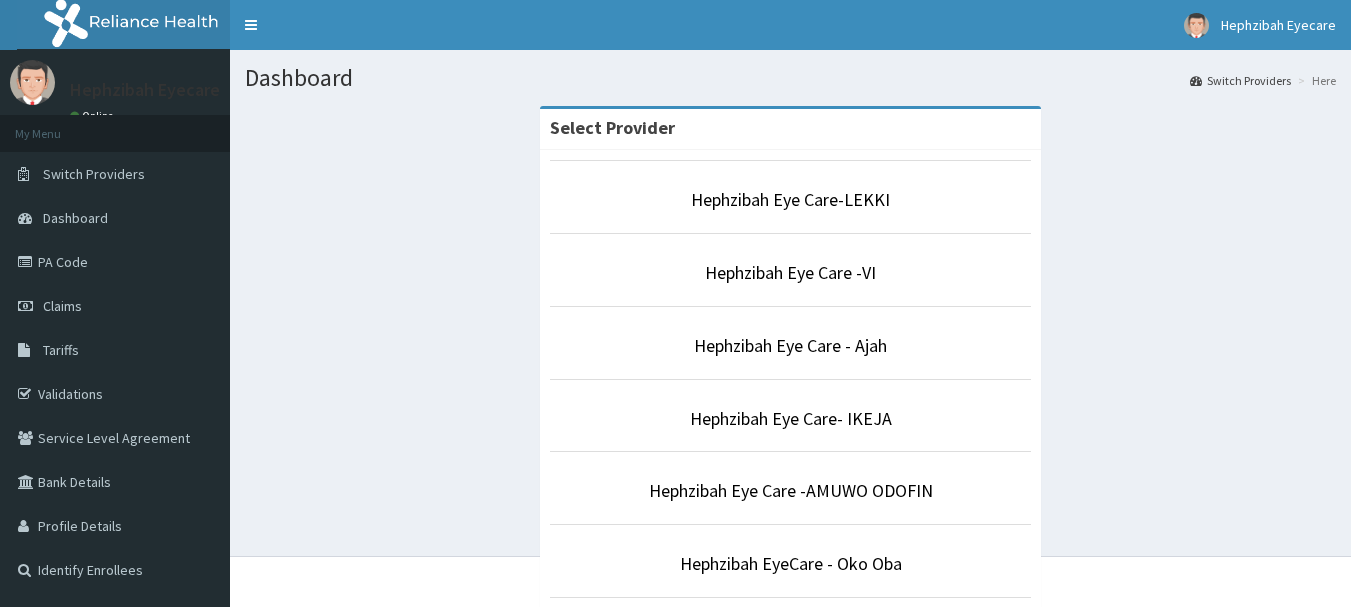 scroll, scrollTop: 0, scrollLeft: 0, axis: both 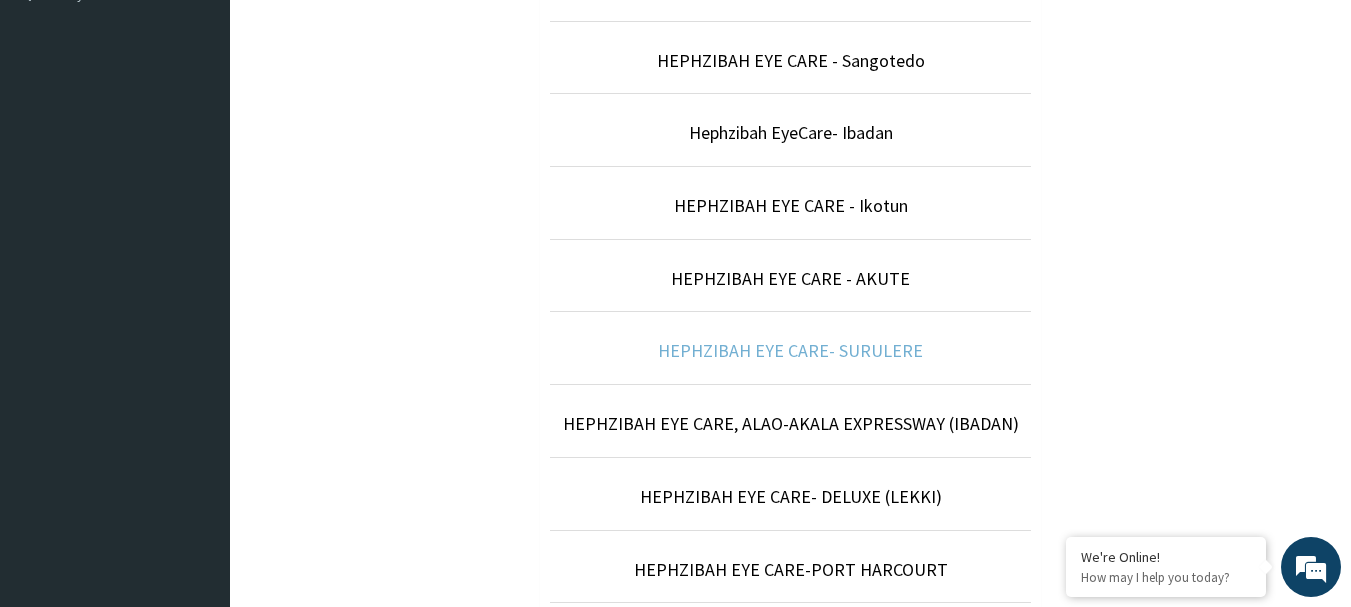 click on "HEPHZIBAH EYE CARE- SURULERE" at bounding box center (790, 350) 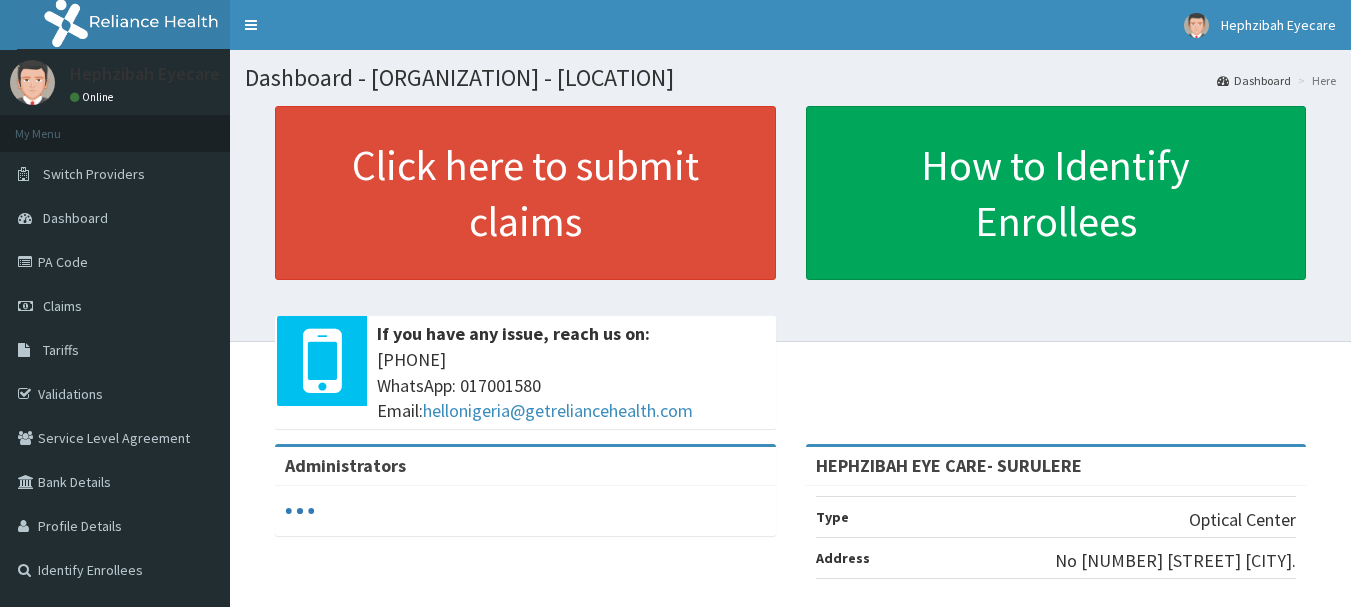 scroll, scrollTop: 0, scrollLeft: 0, axis: both 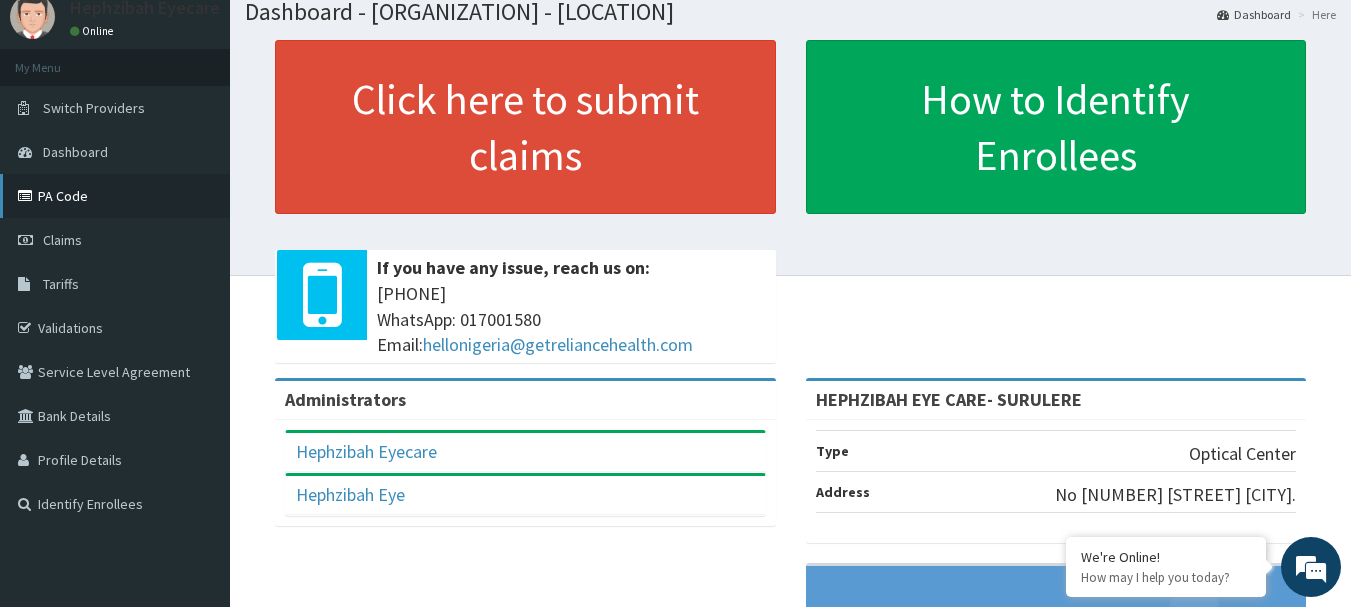 click on "PA Code" at bounding box center [115, 196] 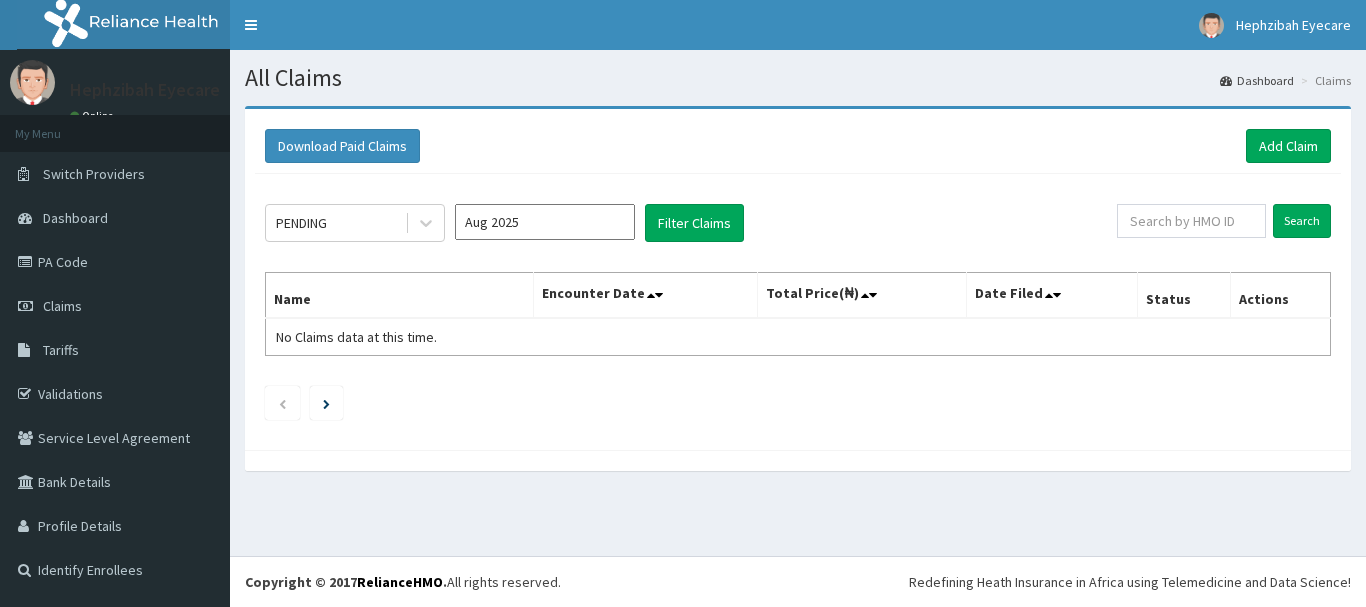 scroll, scrollTop: 0, scrollLeft: 0, axis: both 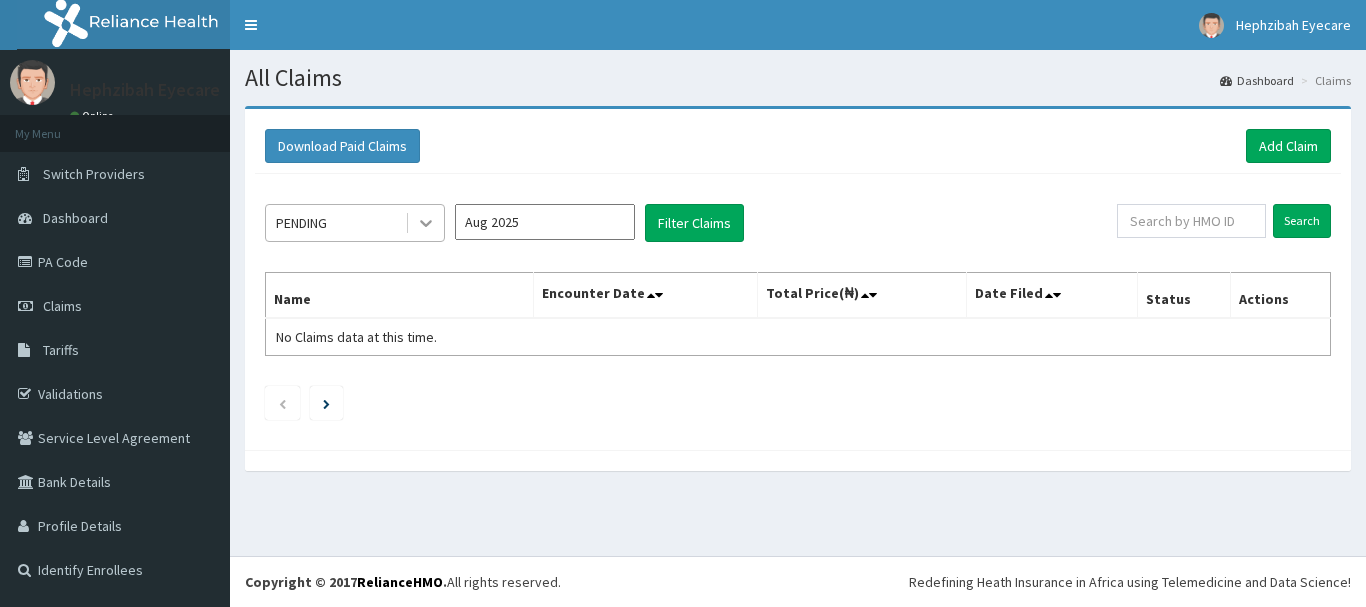 click on "Aug 2025" at bounding box center (545, 222) 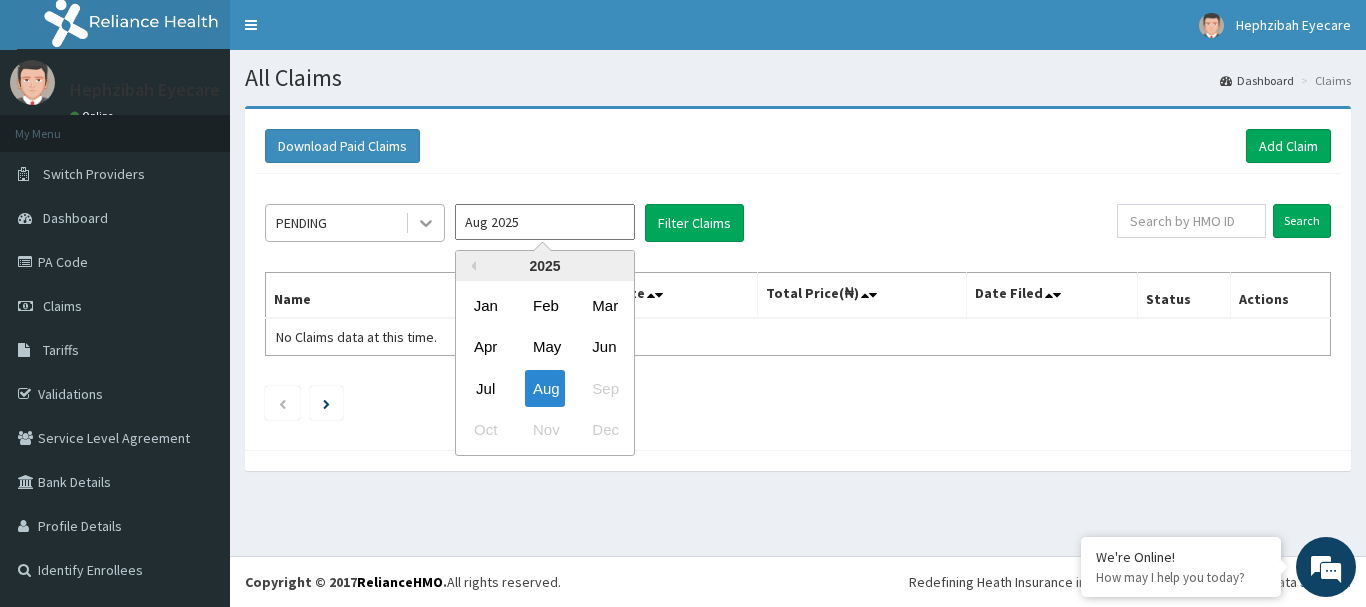 click at bounding box center (426, 223) 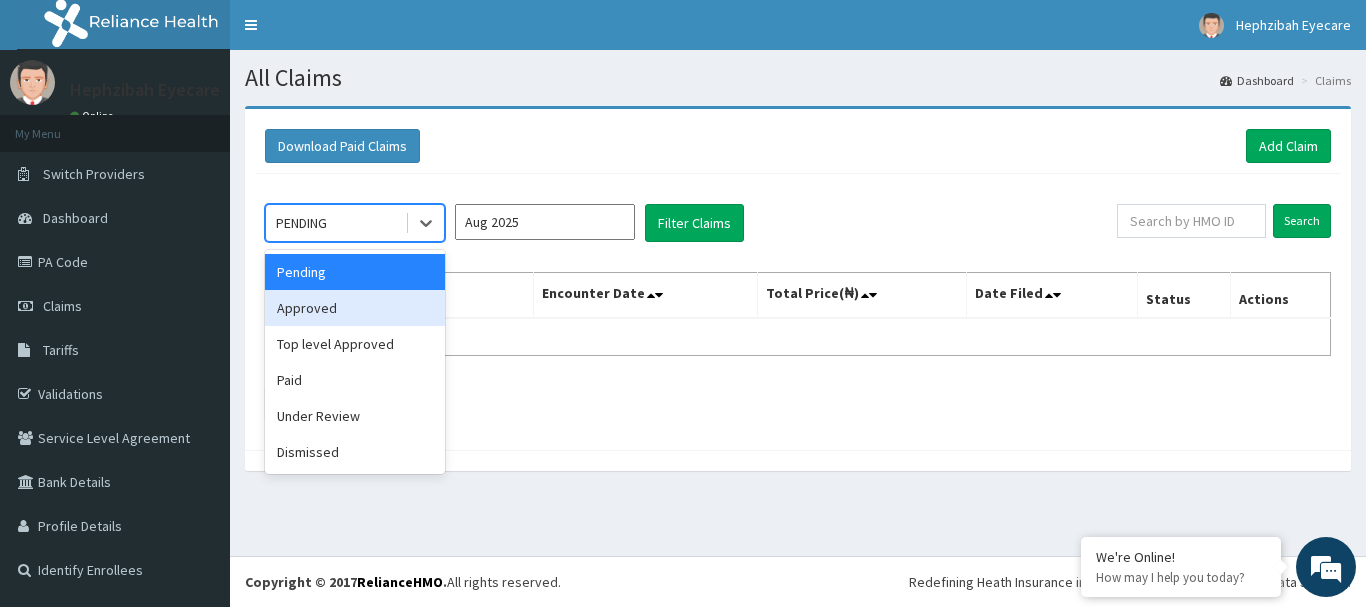 click on "Approved" at bounding box center [355, 308] 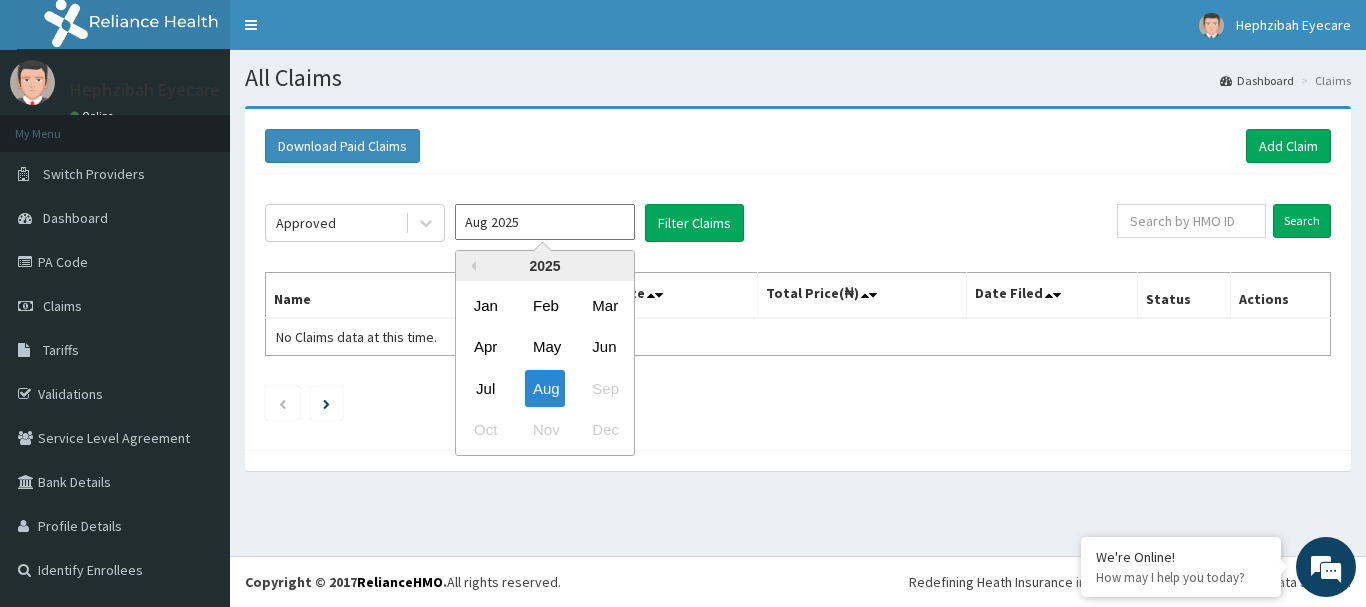 click on "Aug 2025" at bounding box center (545, 222) 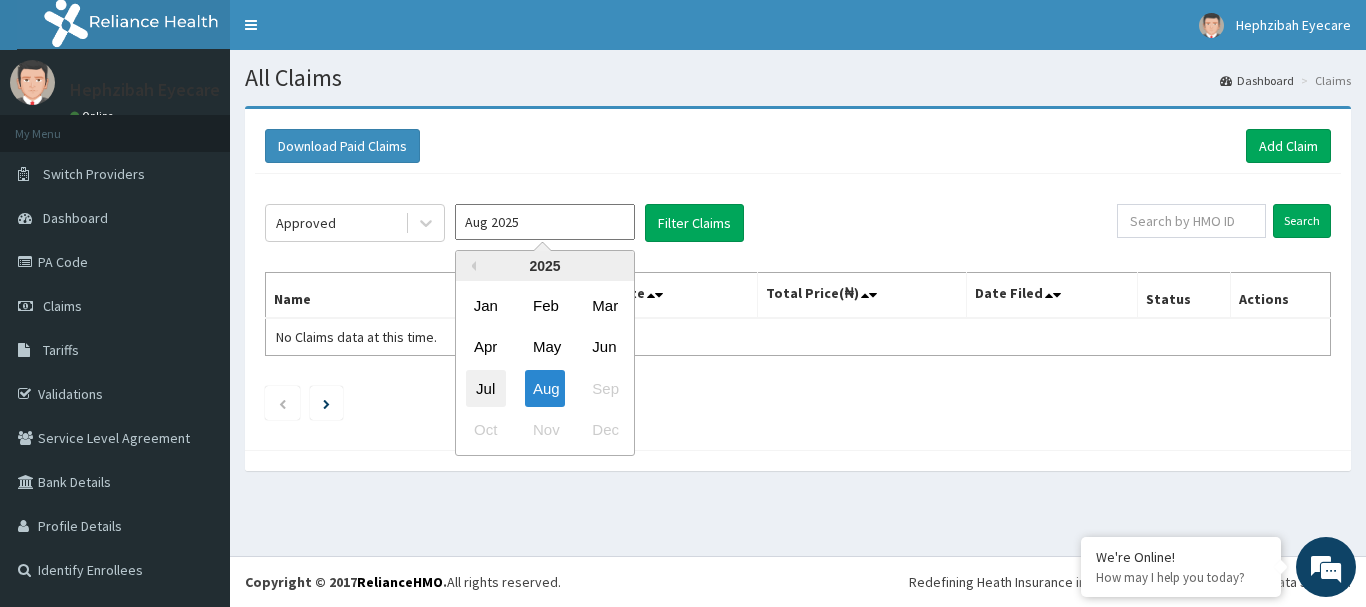 click on "Jul" at bounding box center [486, 388] 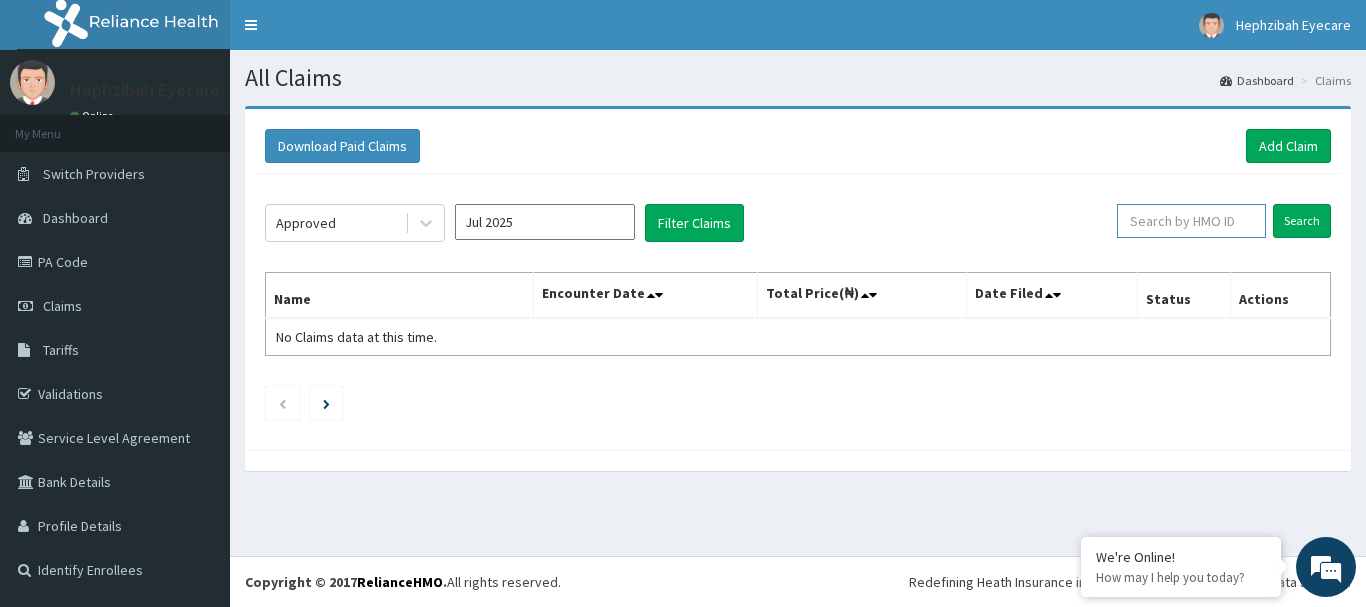click at bounding box center [1191, 221] 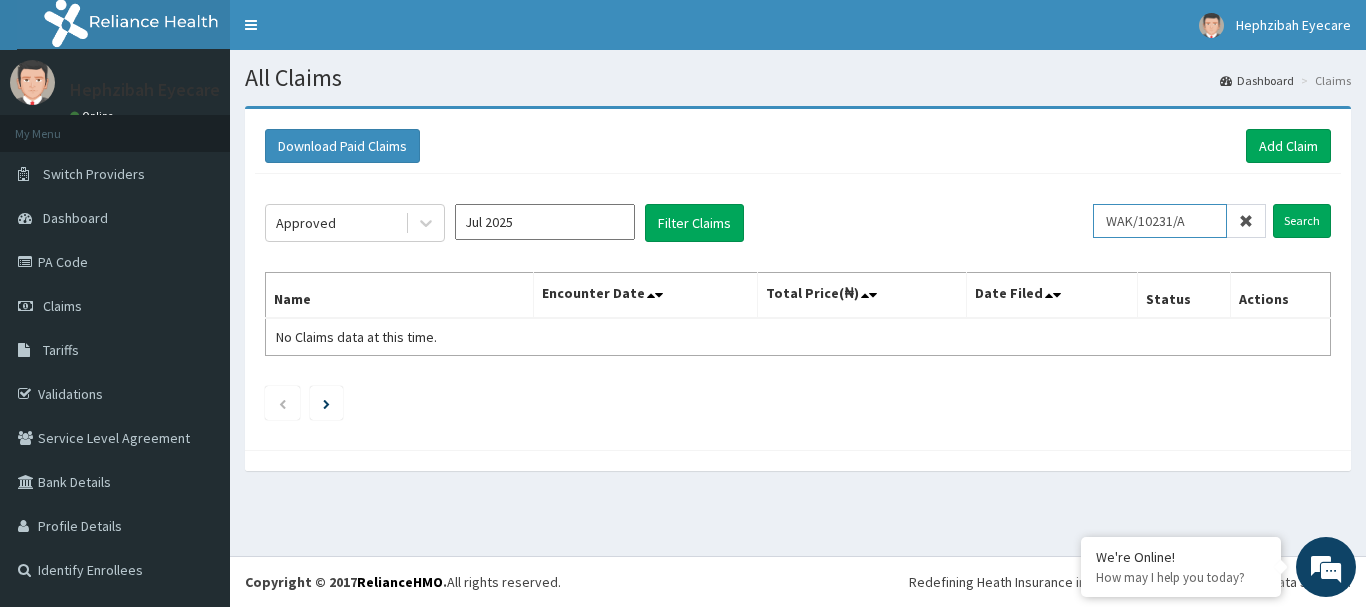 scroll, scrollTop: 0, scrollLeft: 0, axis: both 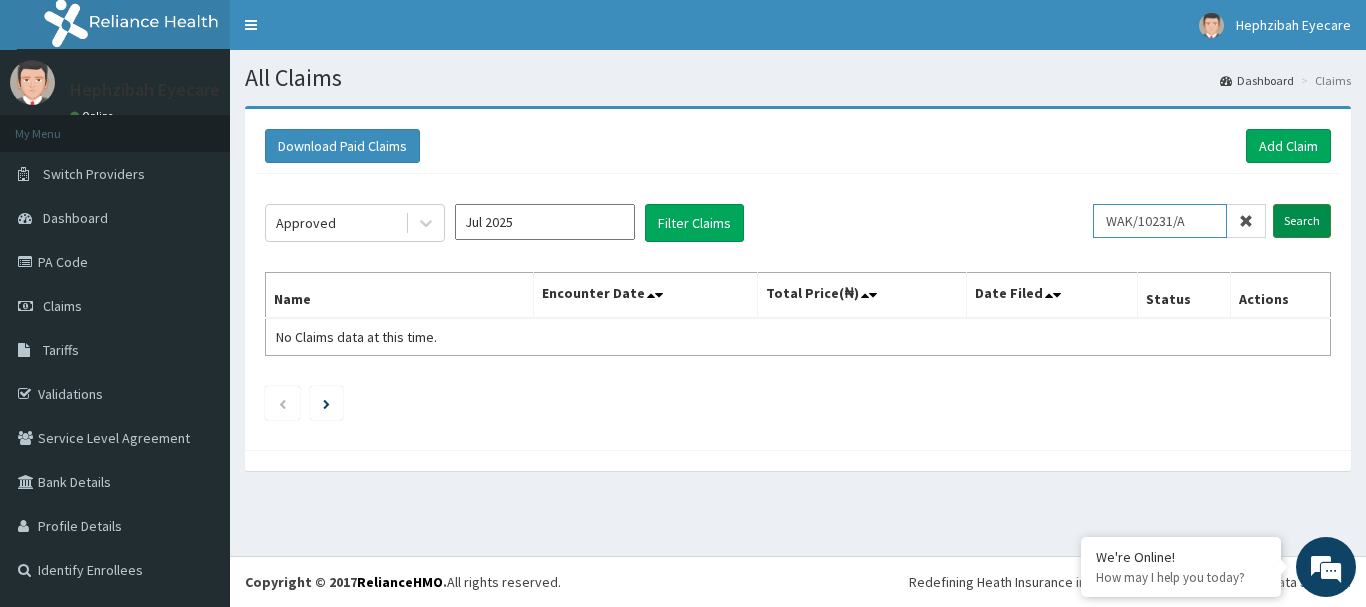 type on "WAK/10231/A" 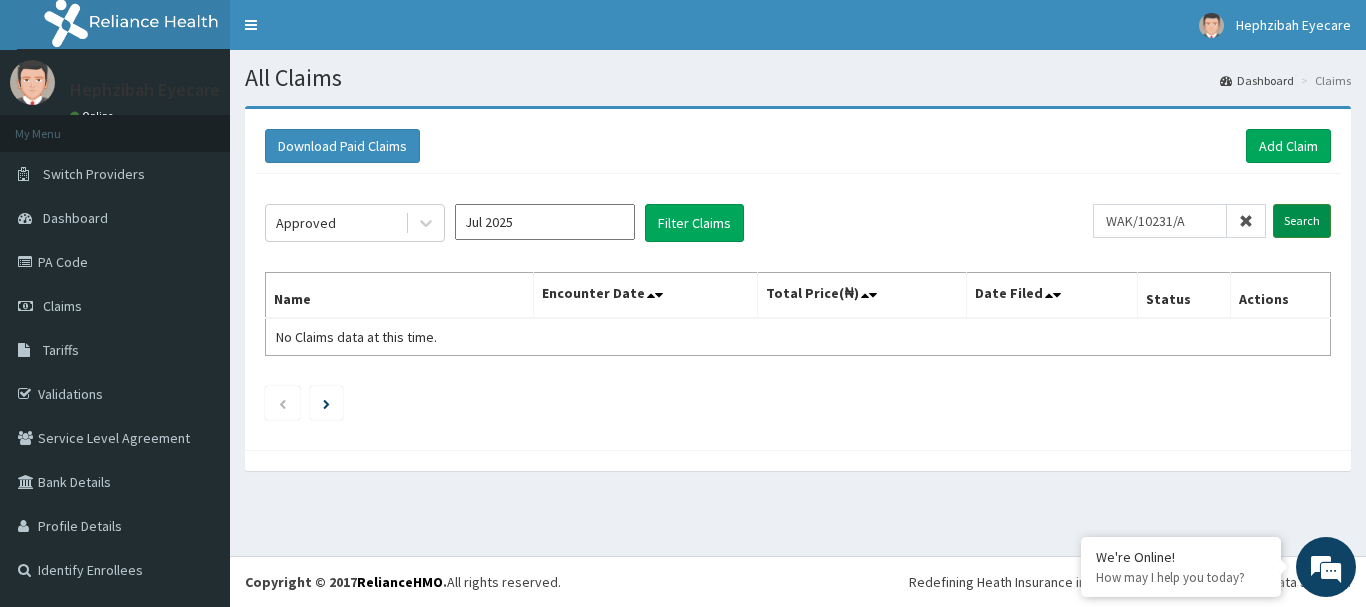 click on "Search" at bounding box center (1302, 221) 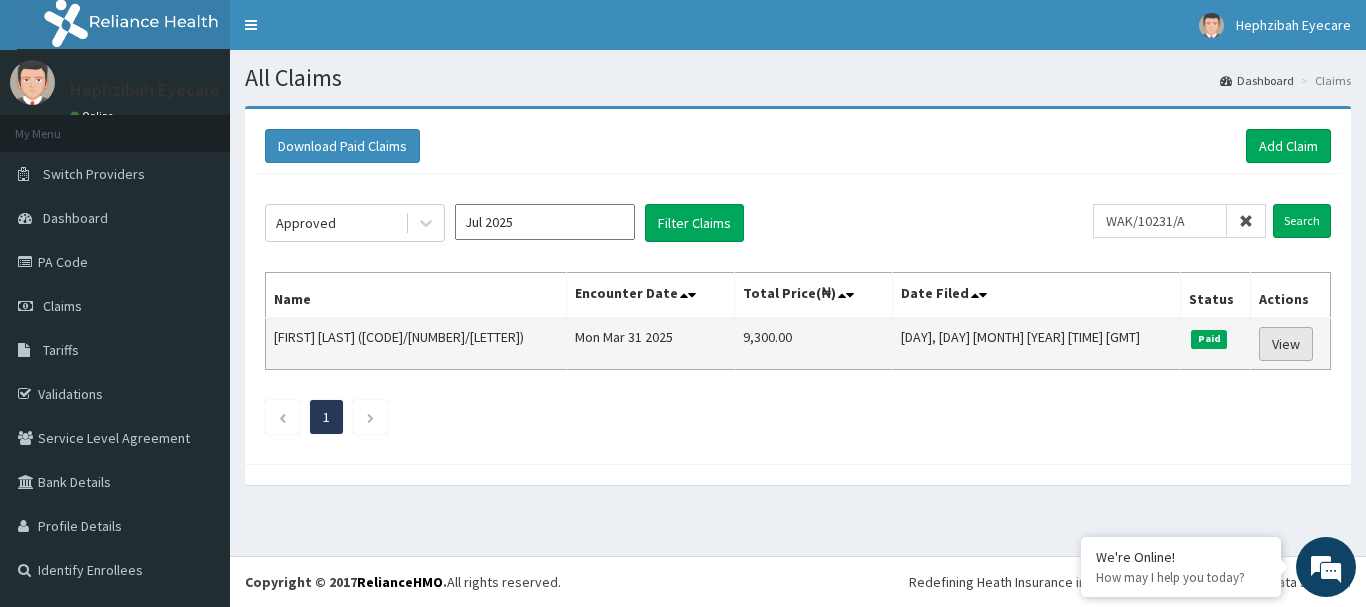 click on "View" at bounding box center [1286, 344] 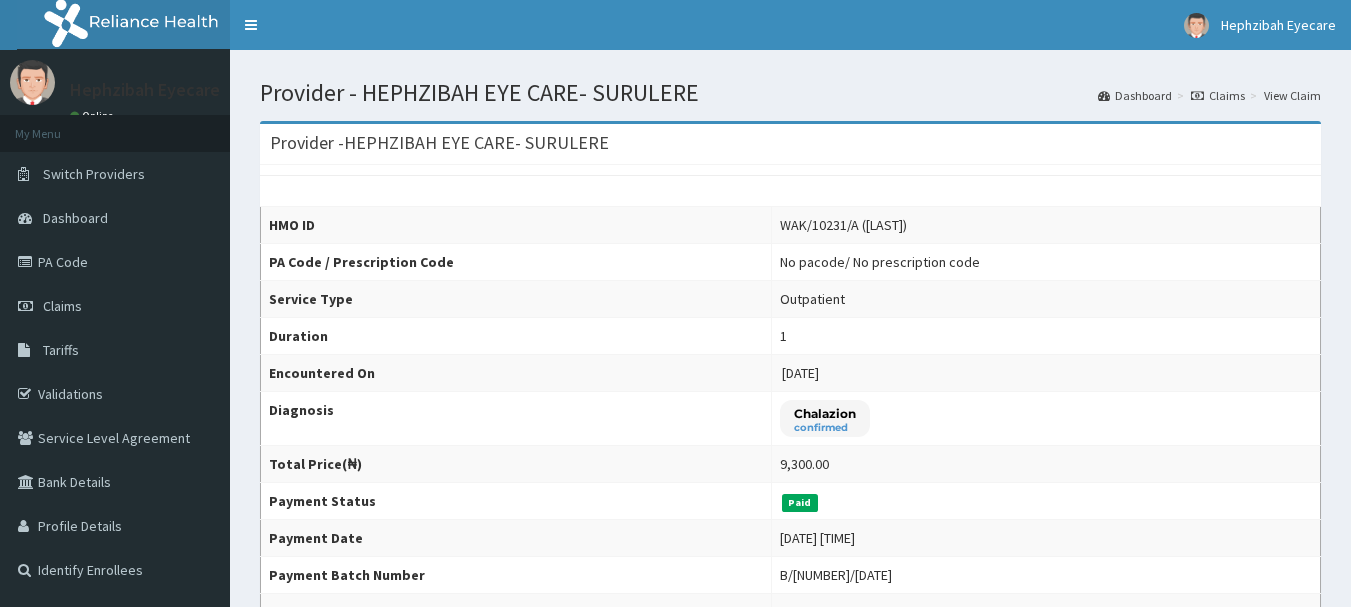 scroll, scrollTop: 0, scrollLeft: 0, axis: both 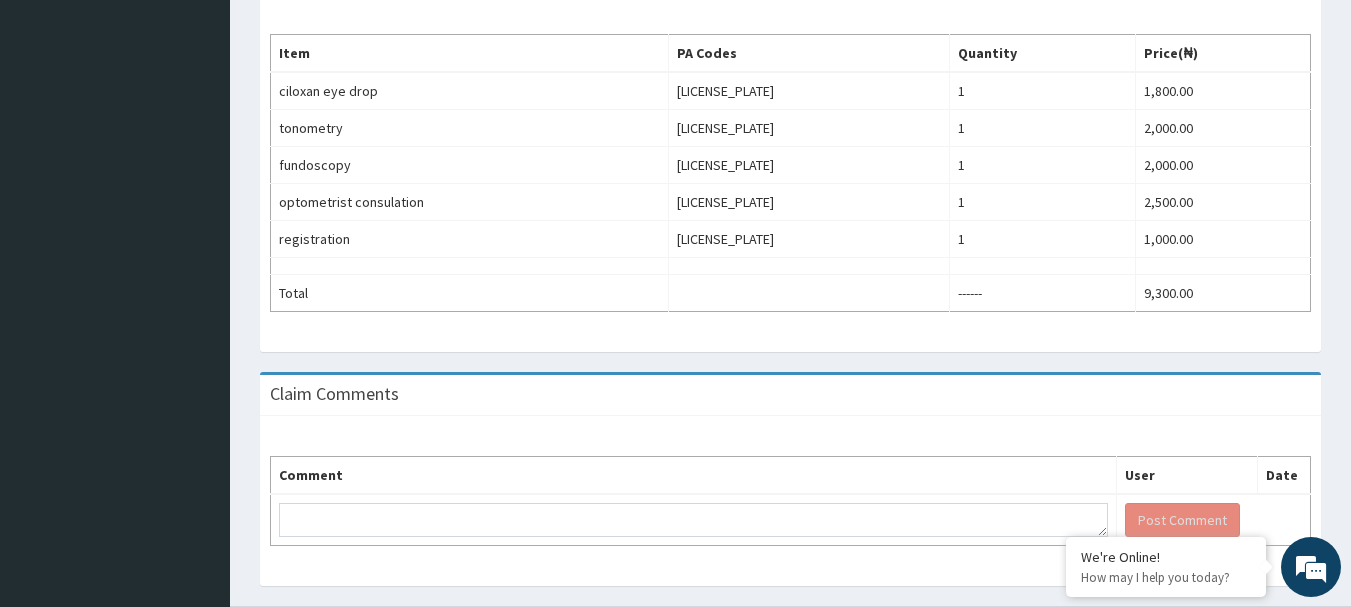 drag, startPoint x: 1362, startPoint y: 207, endPoint x: 1361, endPoint y: 504, distance: 297.00168 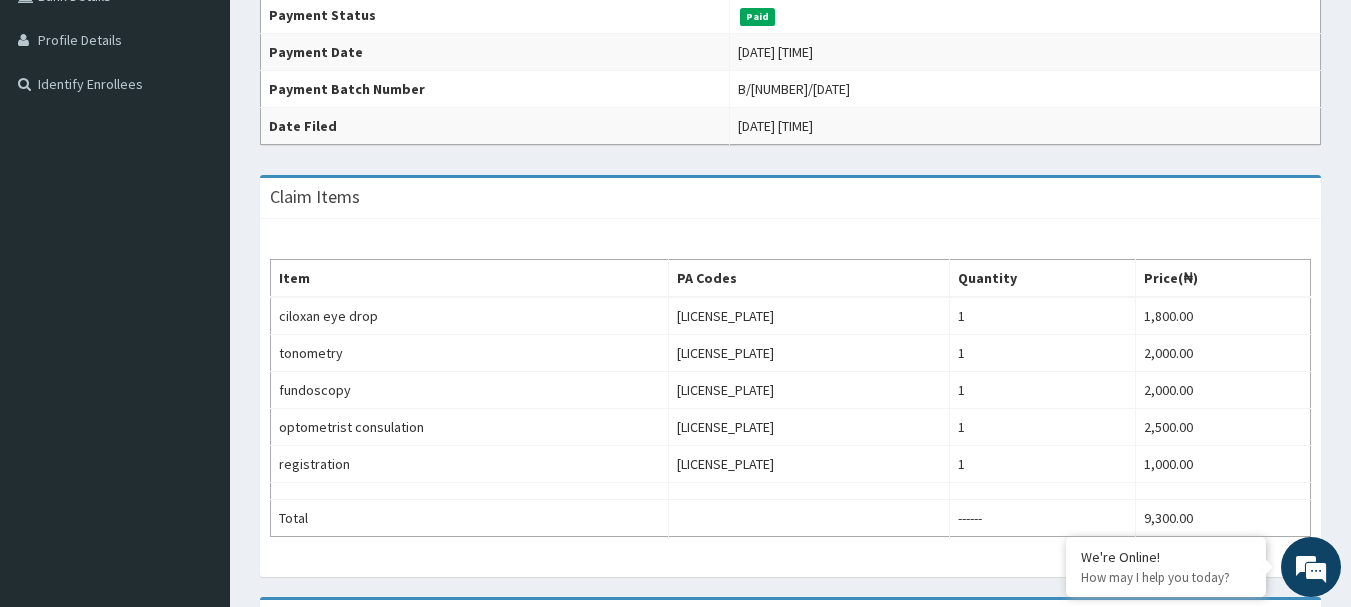scroll, scrollTop: 407, scrollLeft: 0, axis: vertical 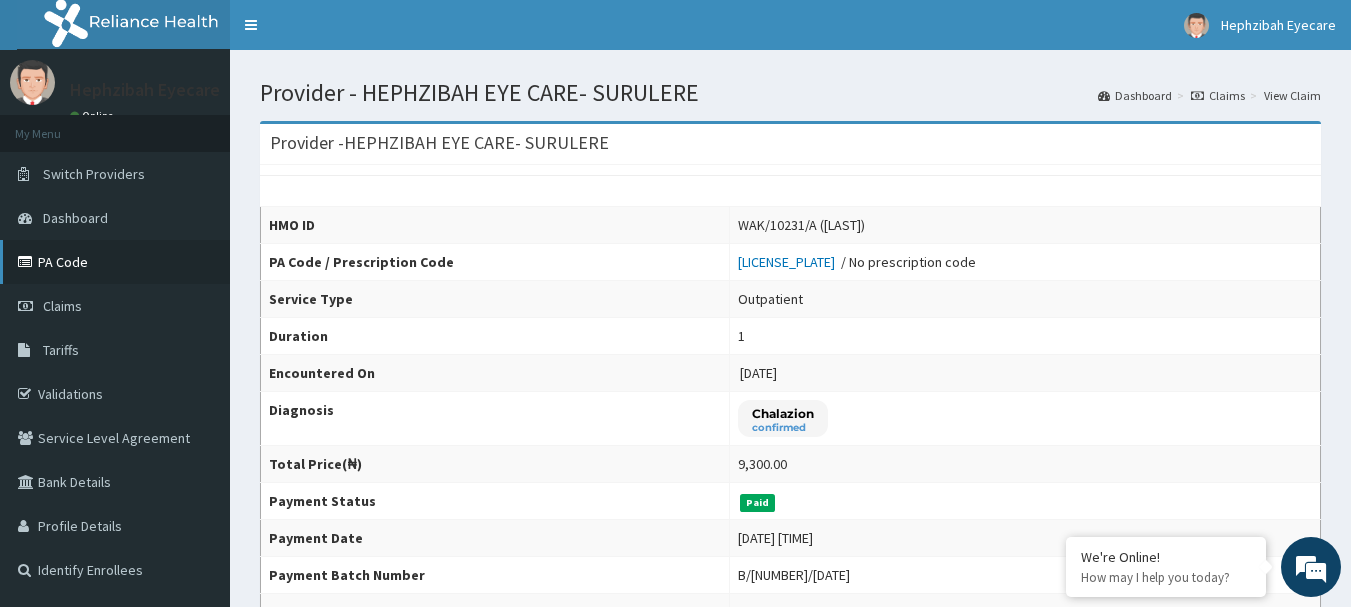 click on "PA Code" at bounding box center [115, 262] 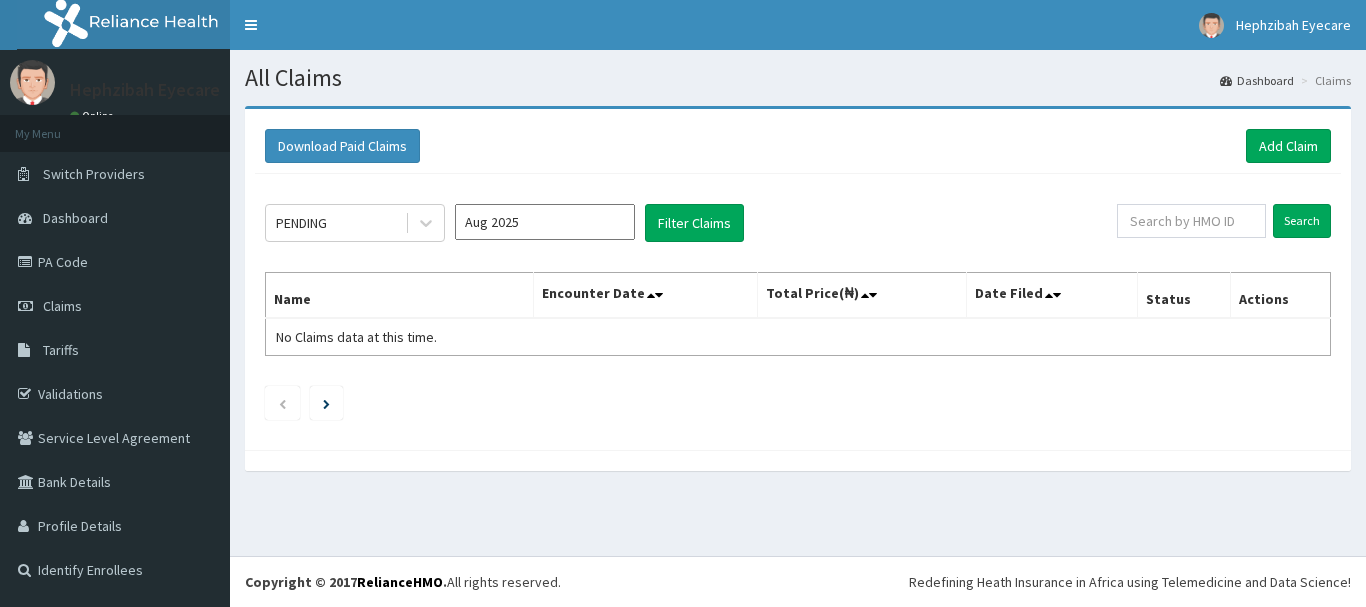 click 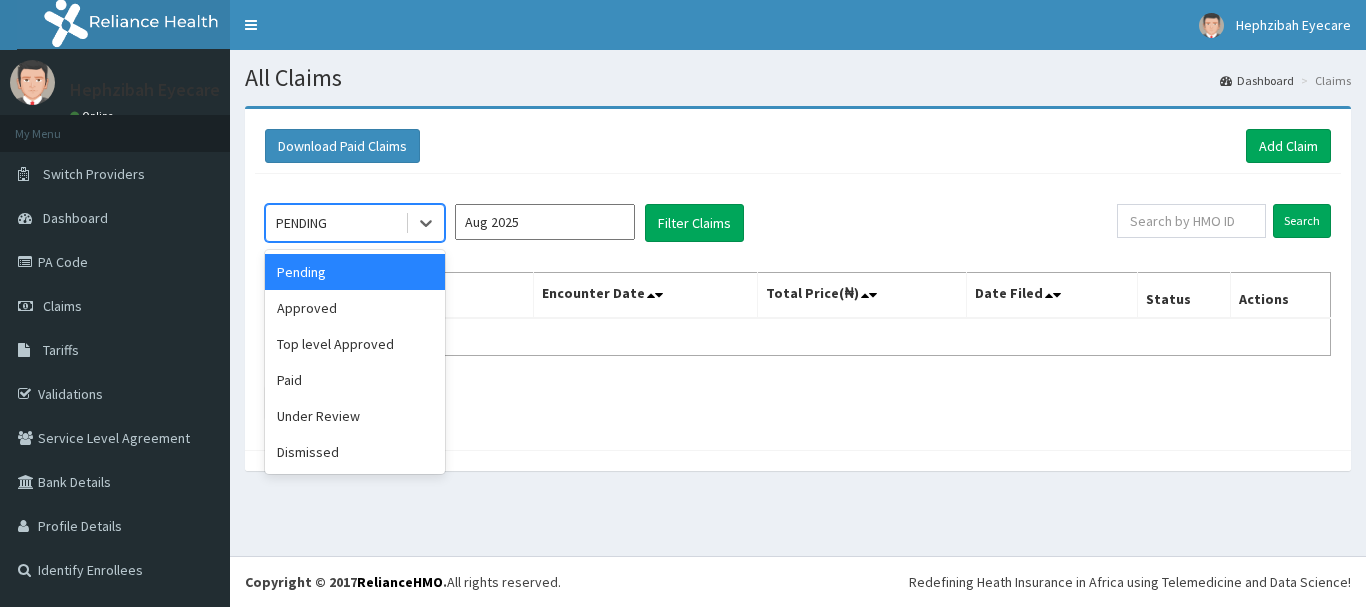 scroll, scrollTop: 0, scrollLeft: 0, axis: both 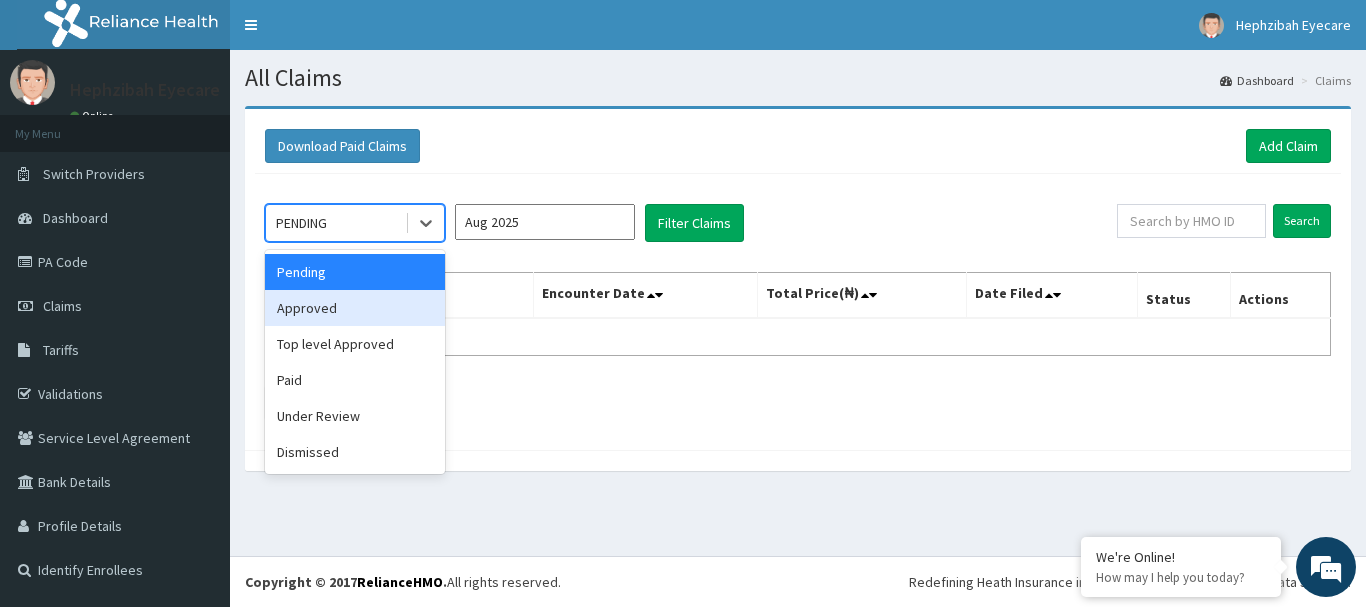 click on "Approved" at bounding box center [355, 308] 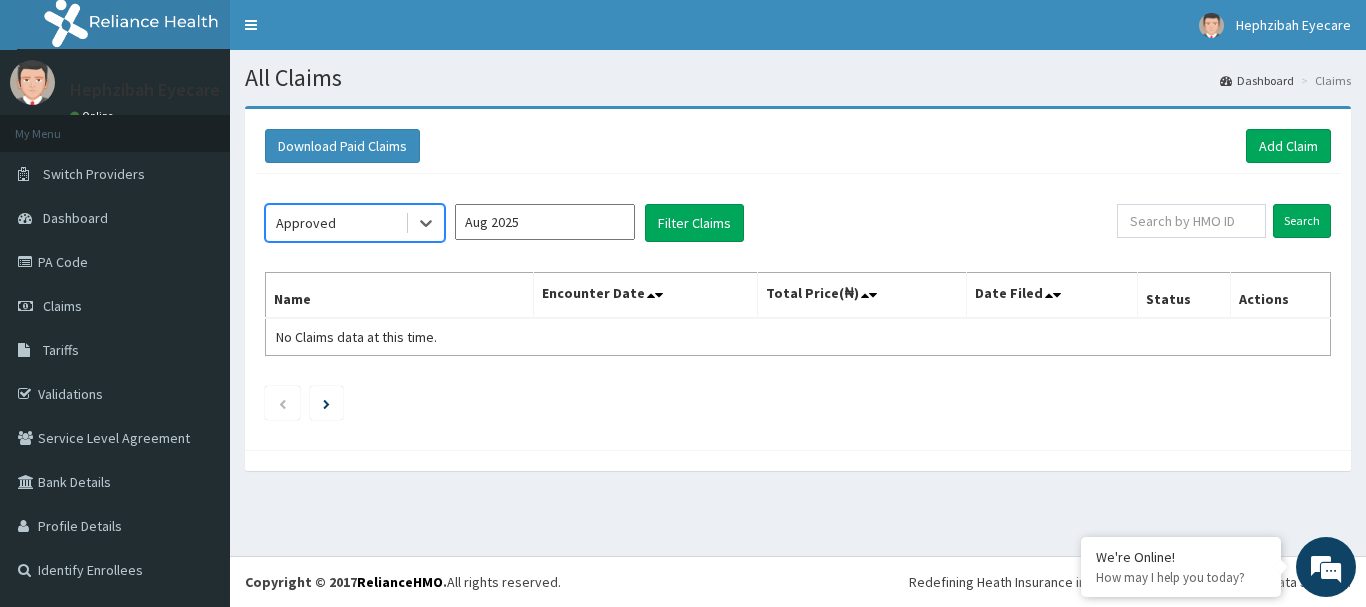 click on "Aug 2025" at bounding box center (545, 222) 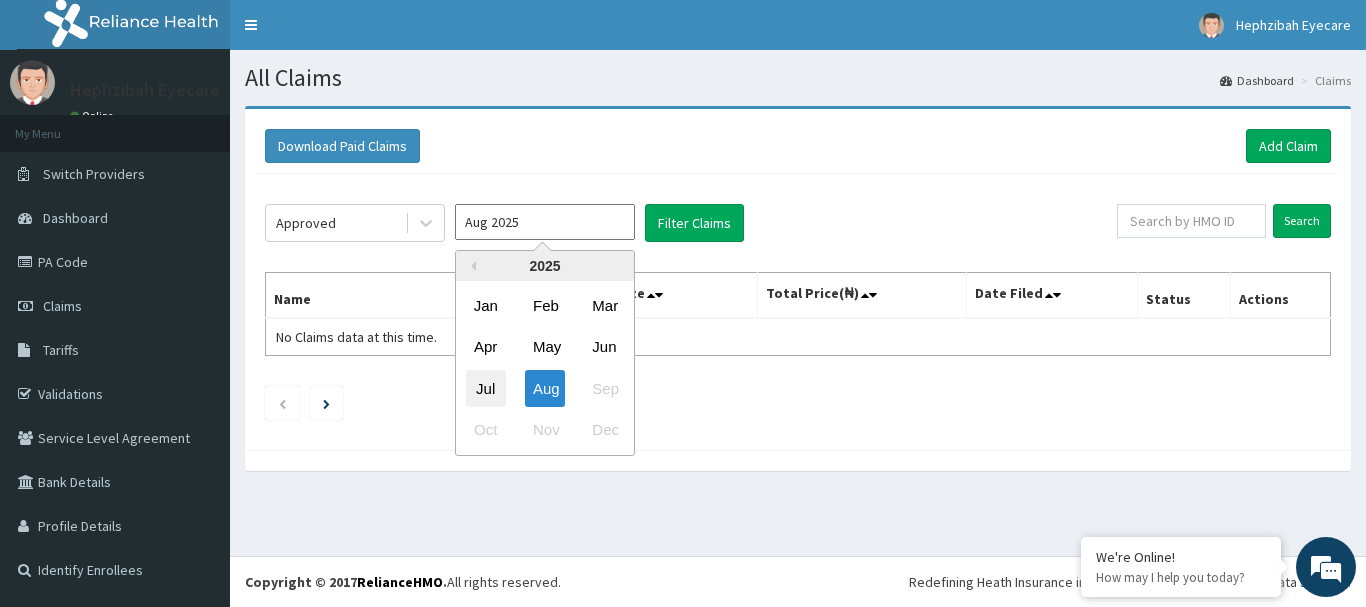 click on "Jul" at bounding box center (486, 388) 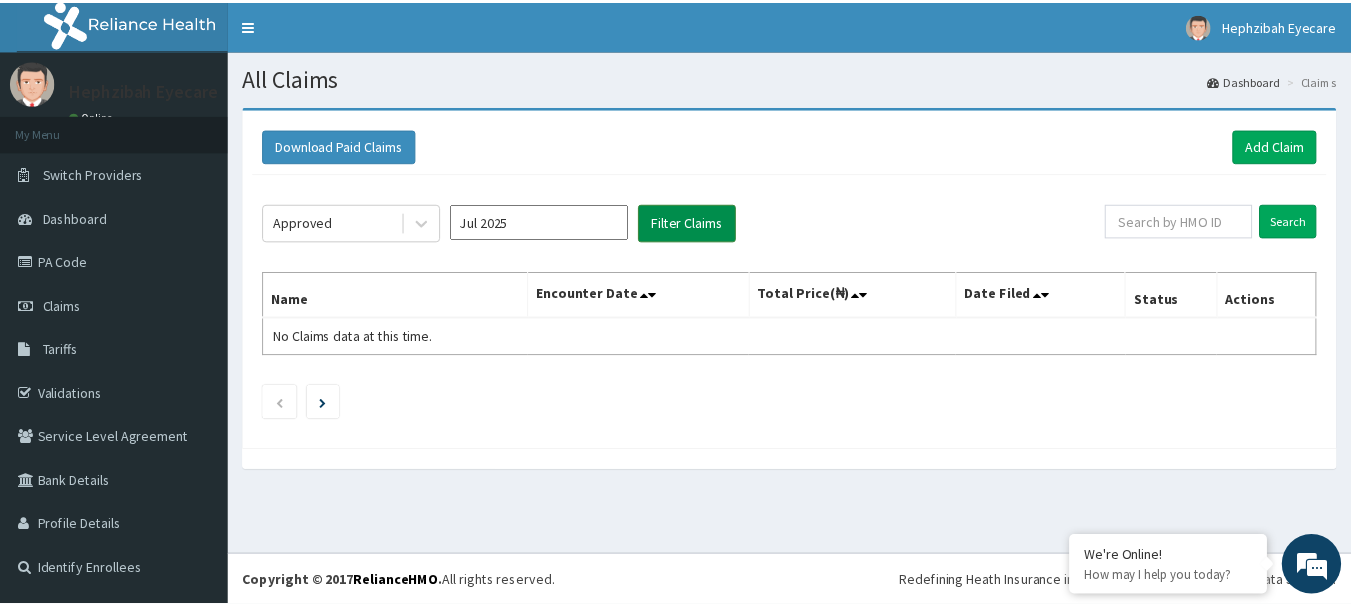 scroll, scrollTop: 0, scrollLeft: 0, axis: both 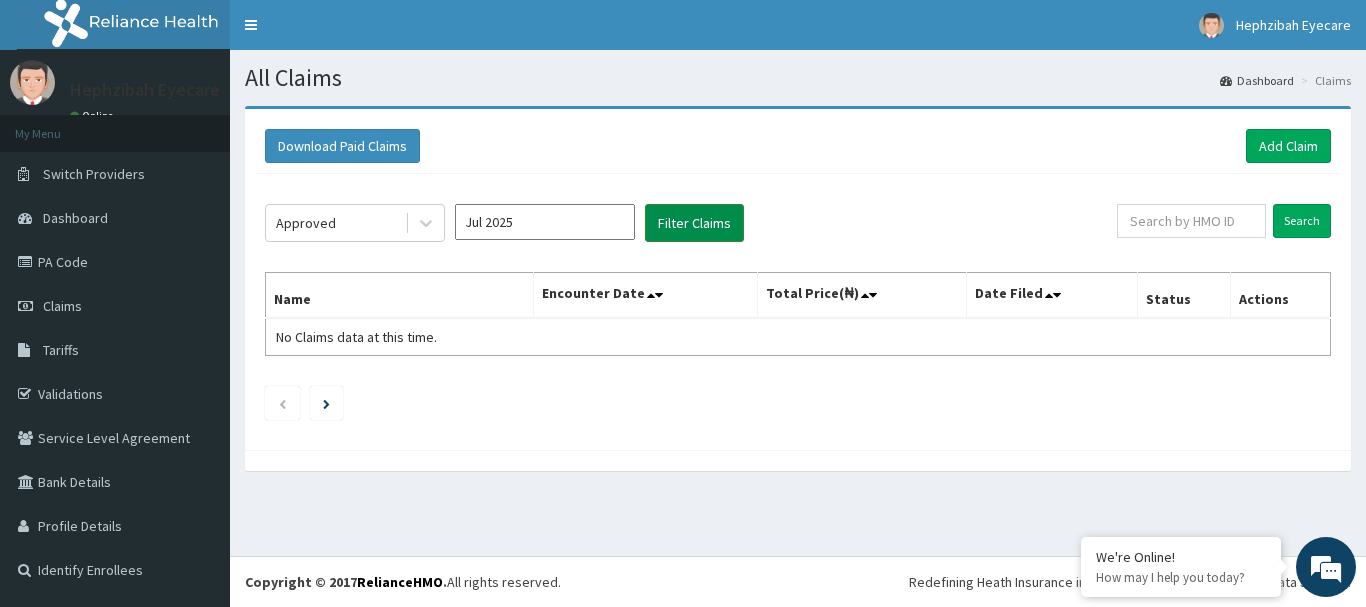 click on "Filter Claims" at bounding box center (694, 223) 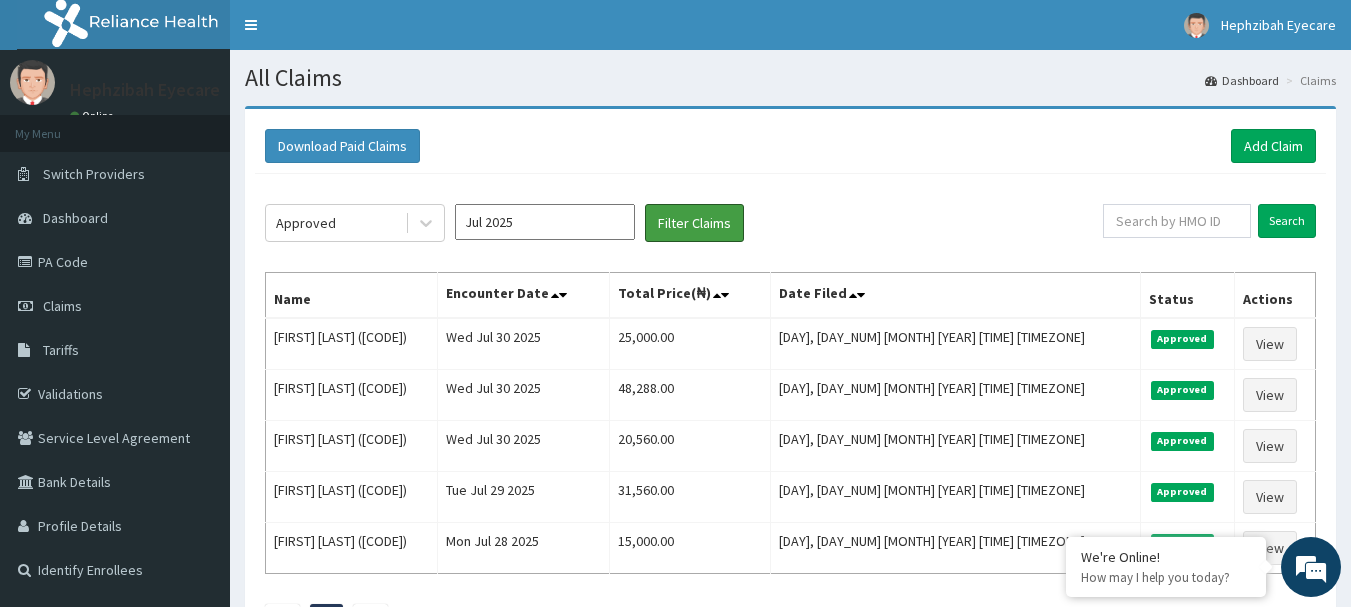 scroll, scrollTop: 168, scrollLeft: 0, axis: vertical 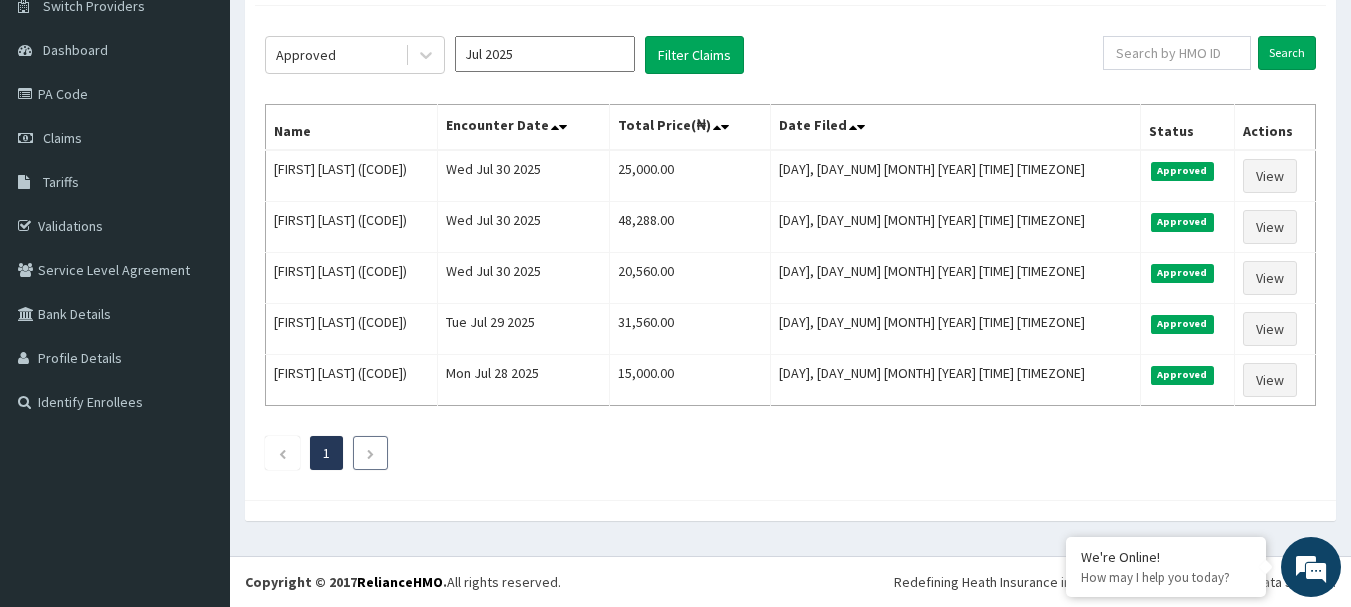 click at bounding box center [370, 454] 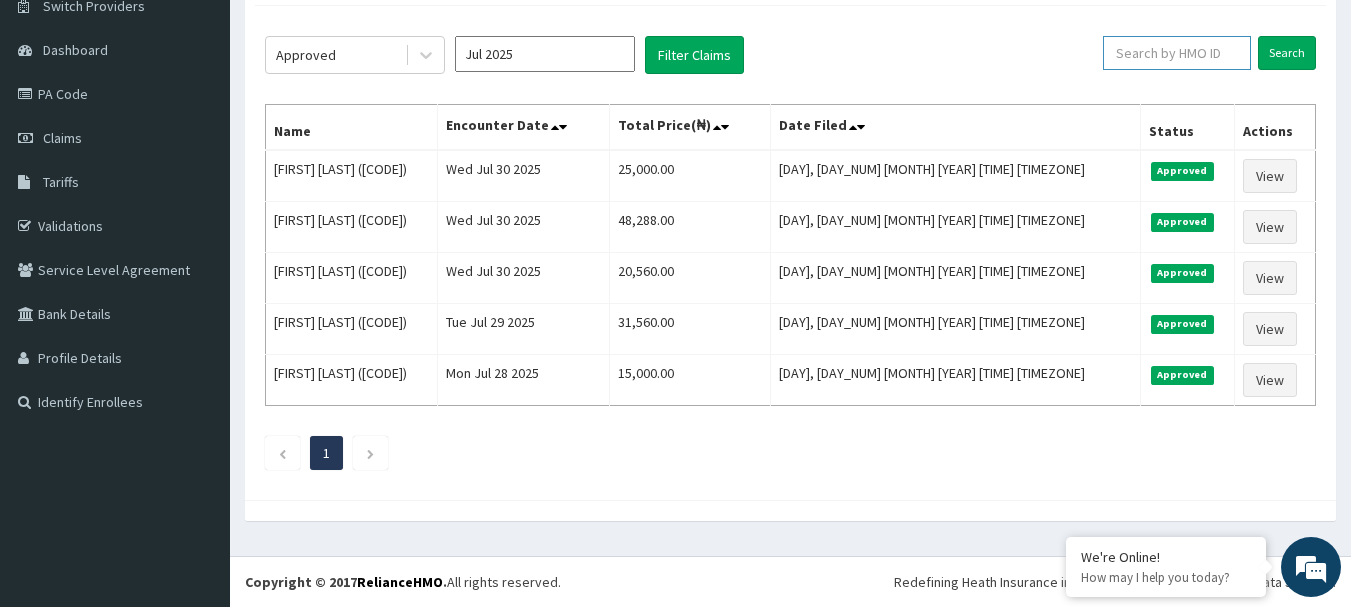 click at bounding box center [1177, 53] 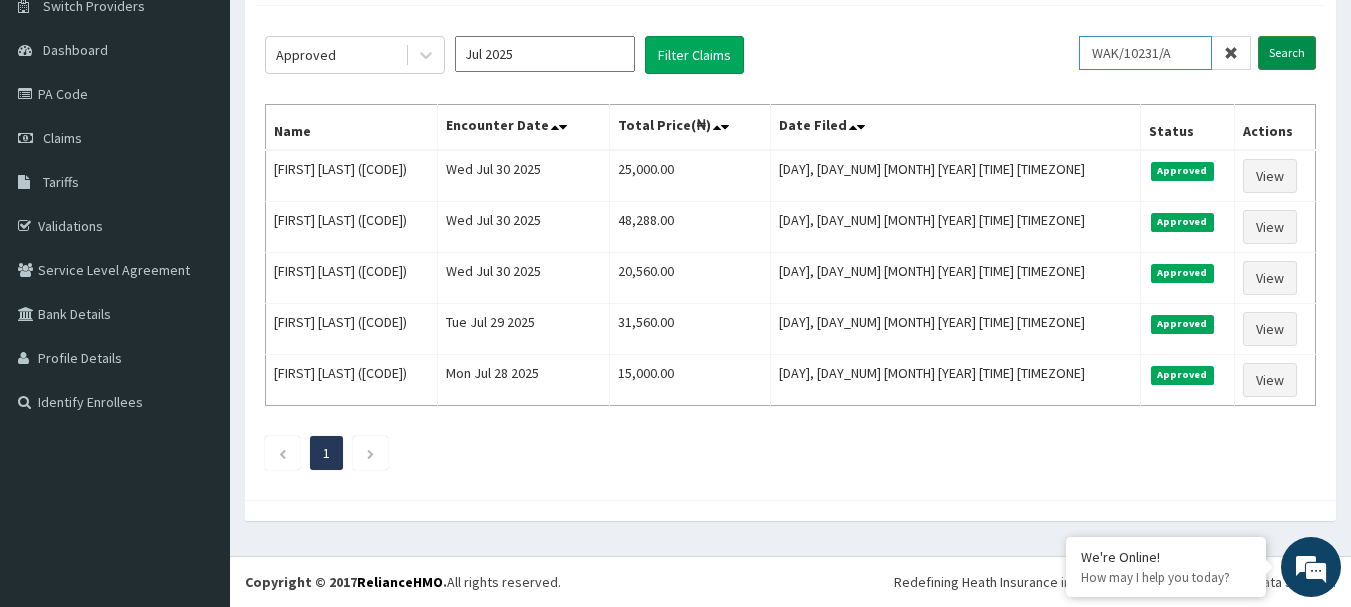type on "WAK/10231/A" 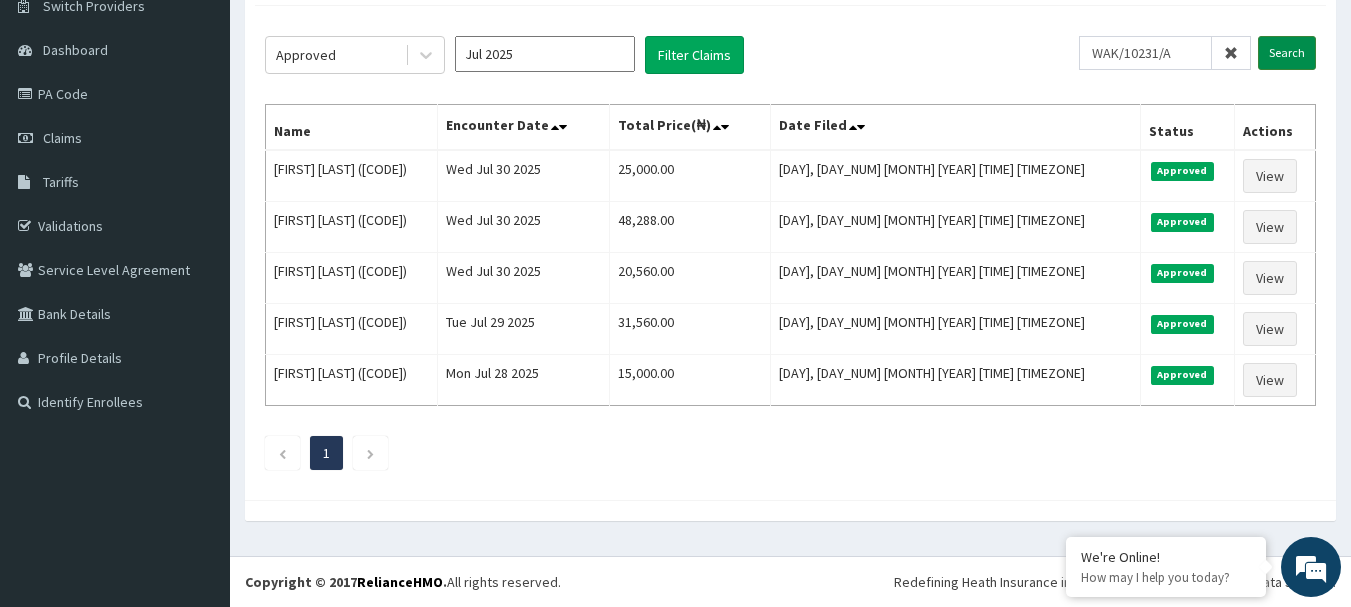 click on "Search" at bounding box center [1287, 53] 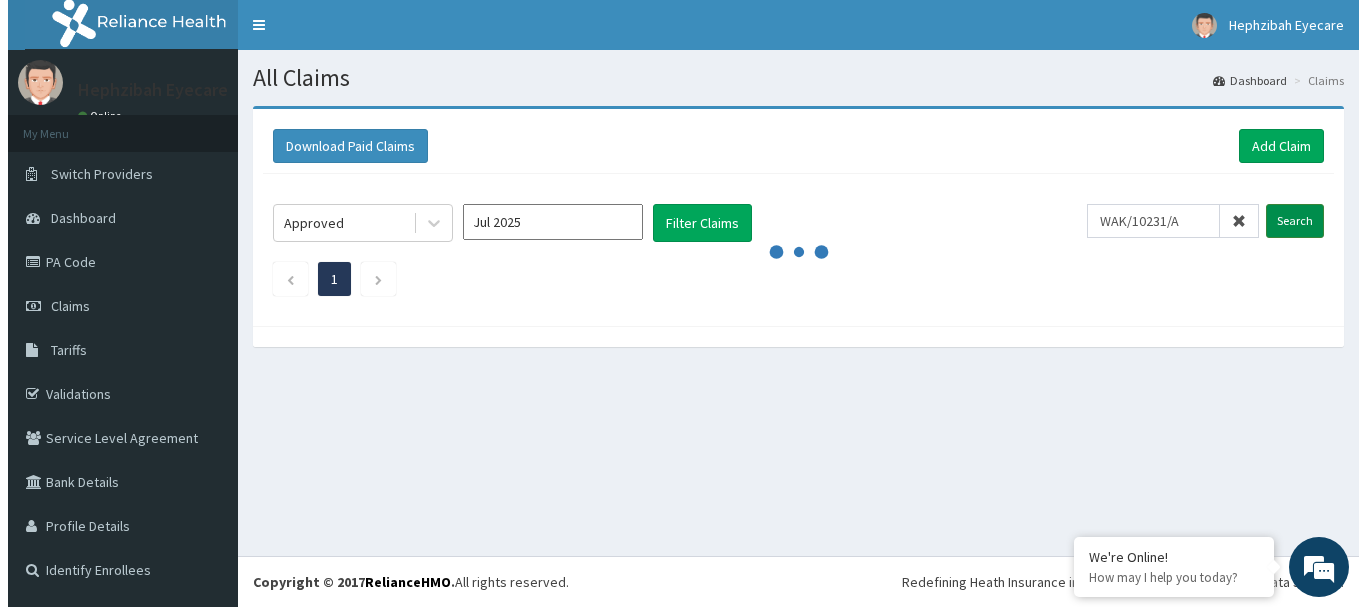 scroll, scrollTop: 0, scrollLeft: 0, axis: both 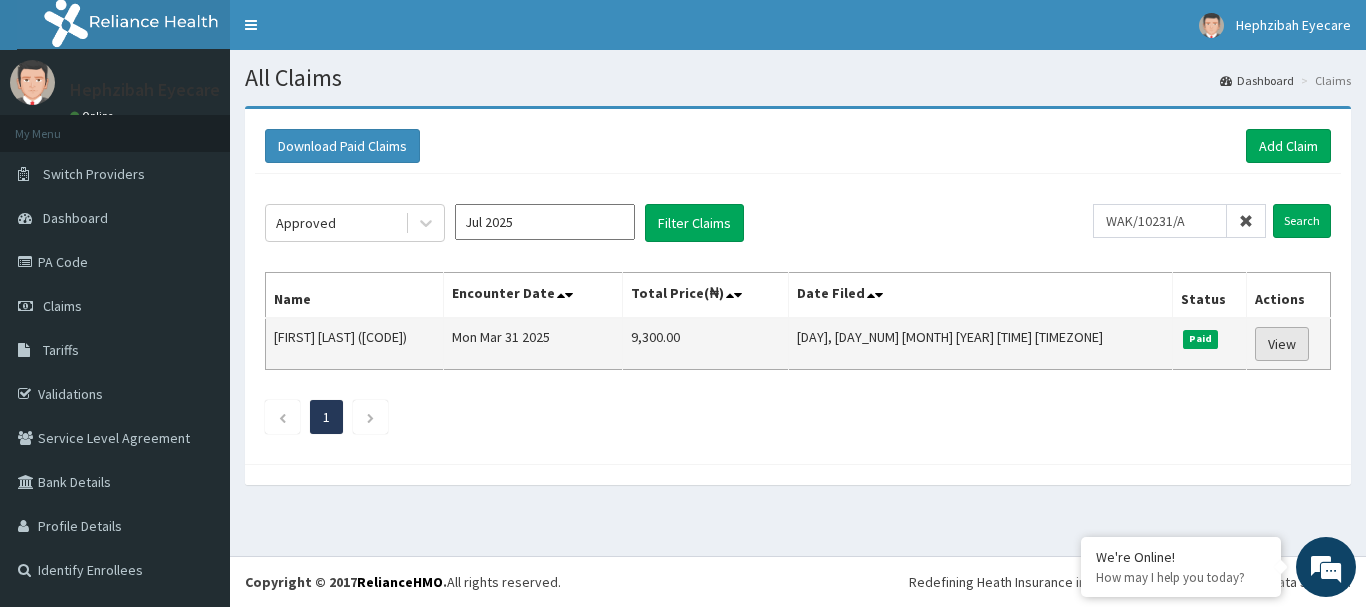 click on "View" at bounding box center [1282, 344] 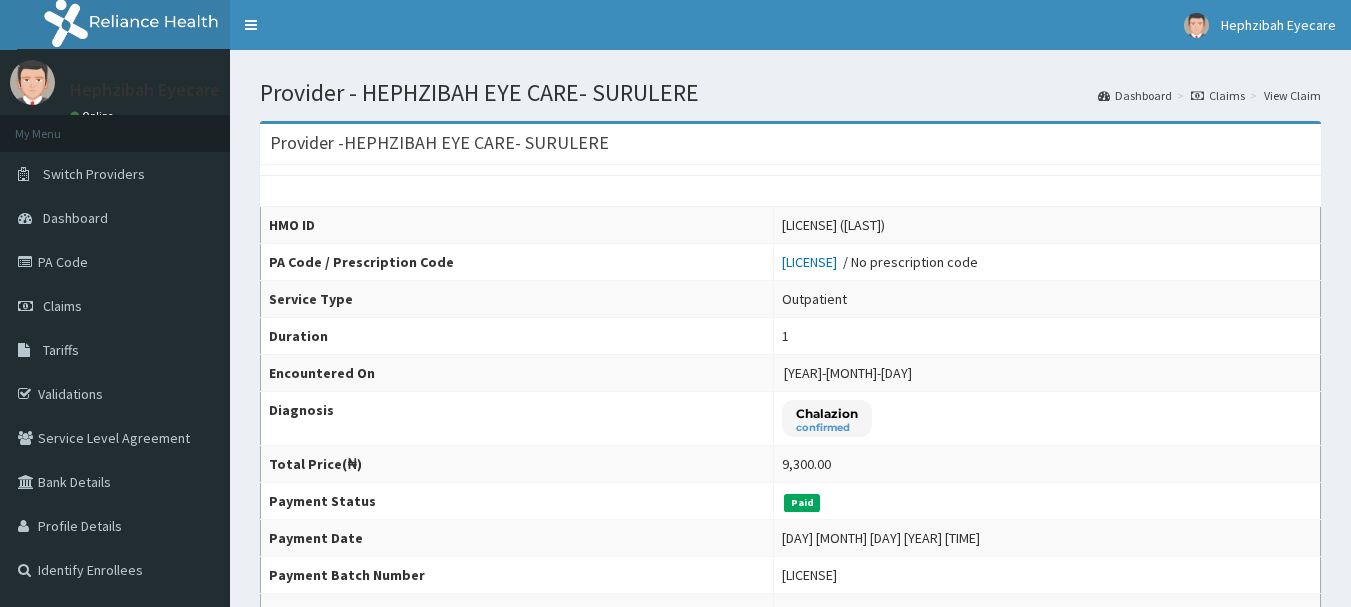 scroll, scrollTop: 0, scrollLeft: 0, axis: both 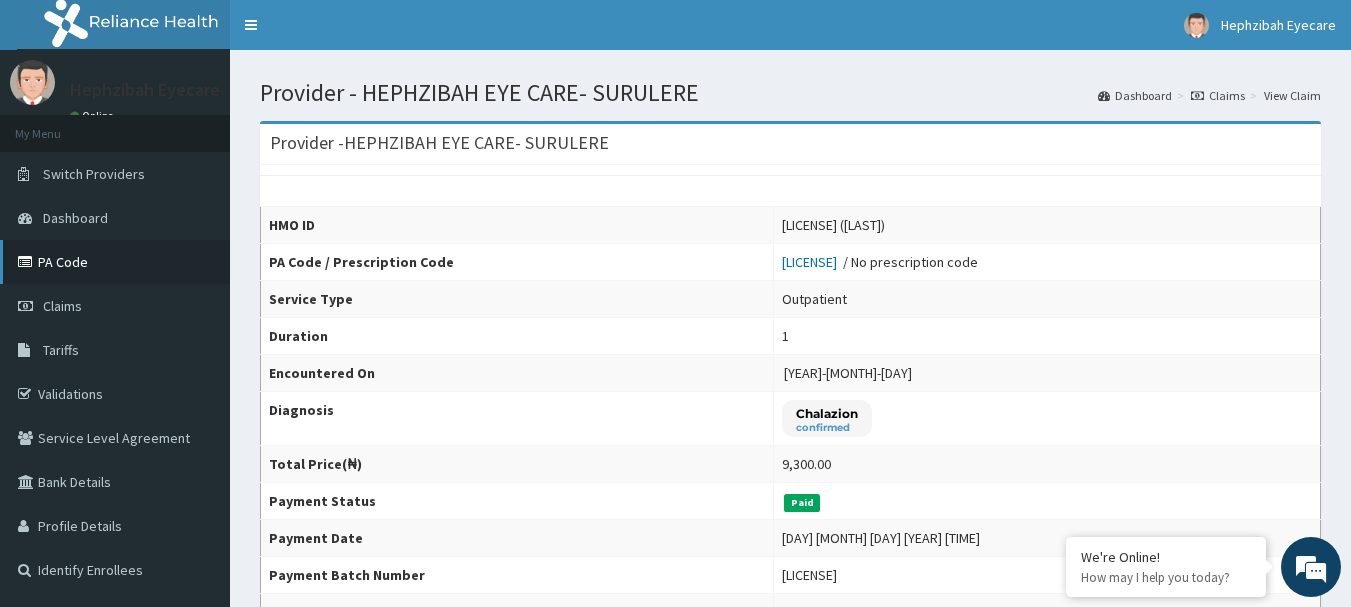 click on "PA Code" at bounding box center (115, 262) 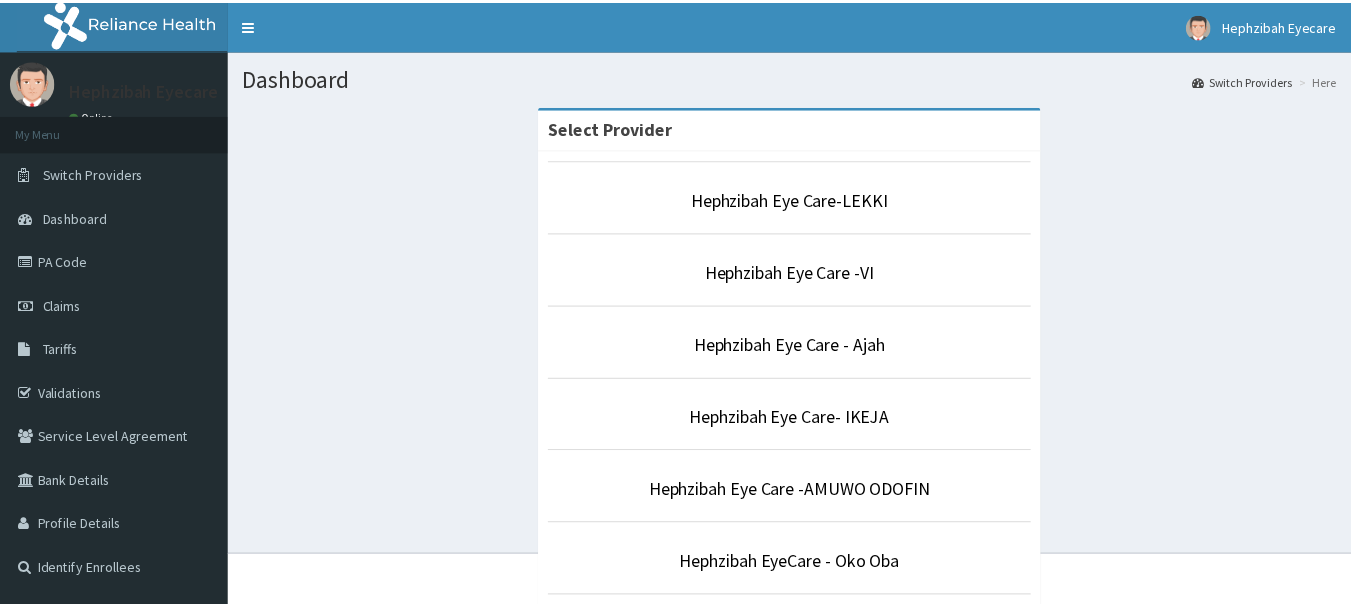 scroll, scrollTop: 0, scrollLeft: 0, axis: both 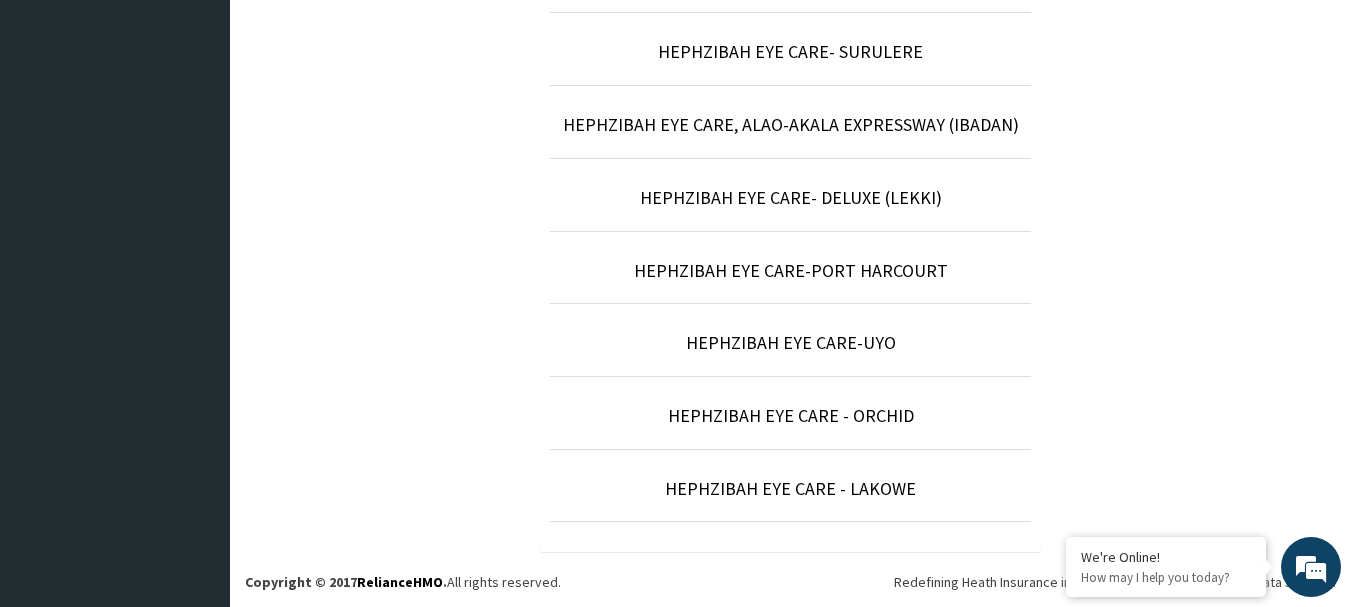 click on "Select Provider [BRAND] -LEKKI [BRAND] -VI [BRAND] - Ajah [BRAND] - IKEJA [BRAND] - AMUWO ODOFIN [BRAND] - Oko Oba [BRAND] - Sangotedo [BRAND]- Ibadan [BRAND] - Ikotun [BRAND] - AKUTE [BRAND]- SURULERE [BRAND], ALAO-AKALA EXPRESSWAY ([CITY]) [BRAND]- DELUXE ([CITY]) [BRAND]-PORT HARCOURT [BRAND]-UYO [BRAND] - ORCHID [BRAND] - LAKOWE" at bounding box center (790, -99) 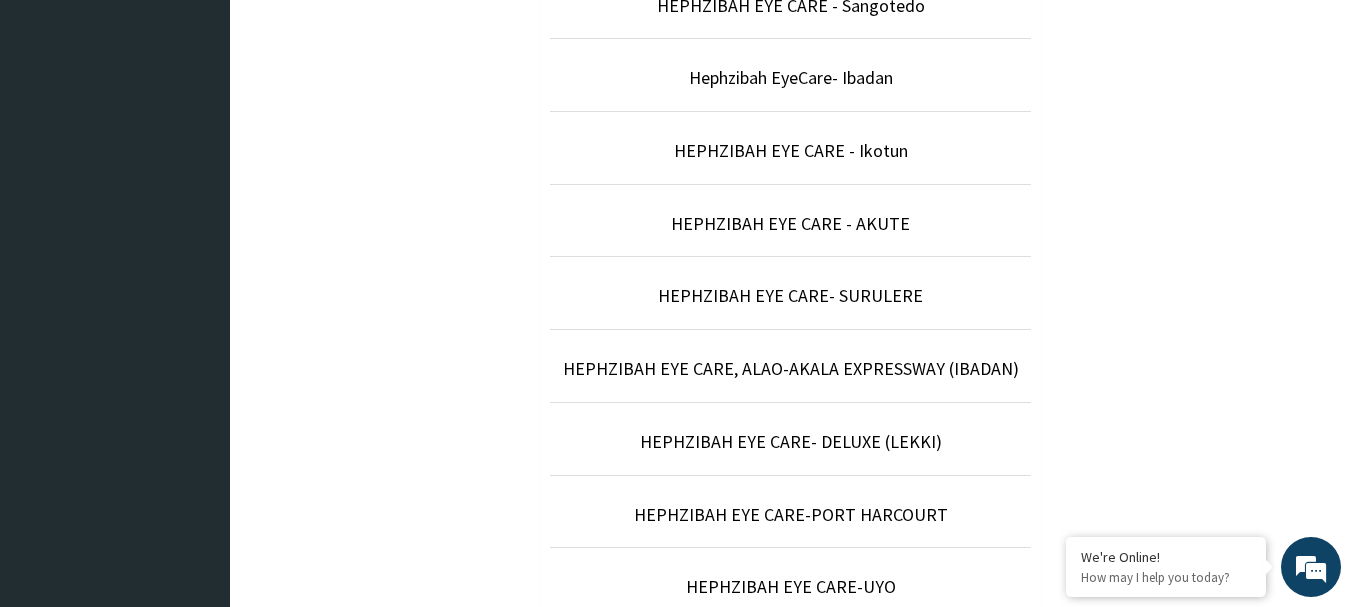 scroll, scrollTop: 628, scrollLeft: 0, axis: vertical 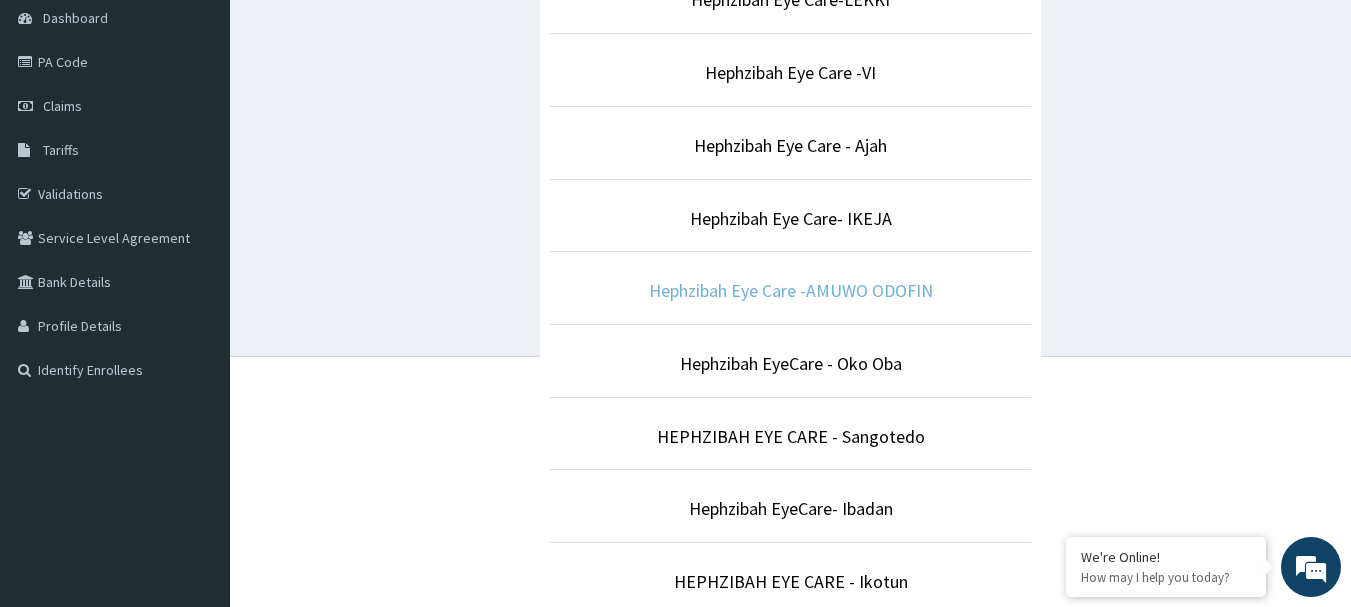 click on "Hephzibah Eye Care -AMUWO ODOFIN" at bounding box center (791, 290) 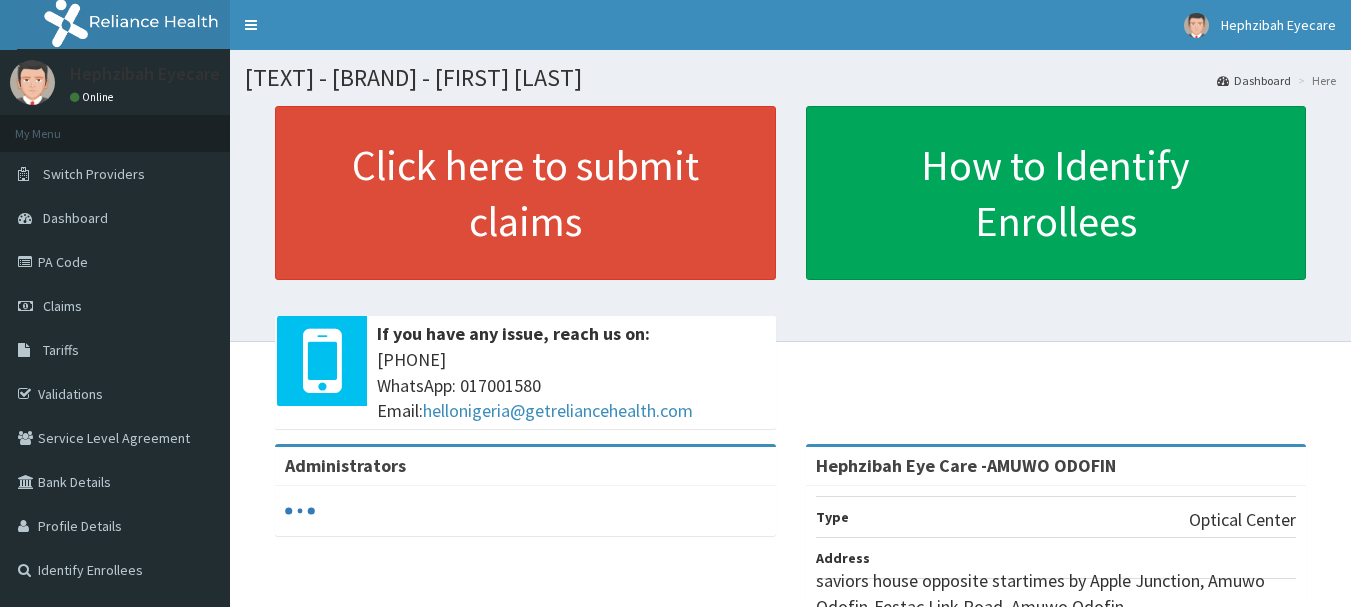 scroll, scrollTop: 0, scrollLeft: 0, axis: both 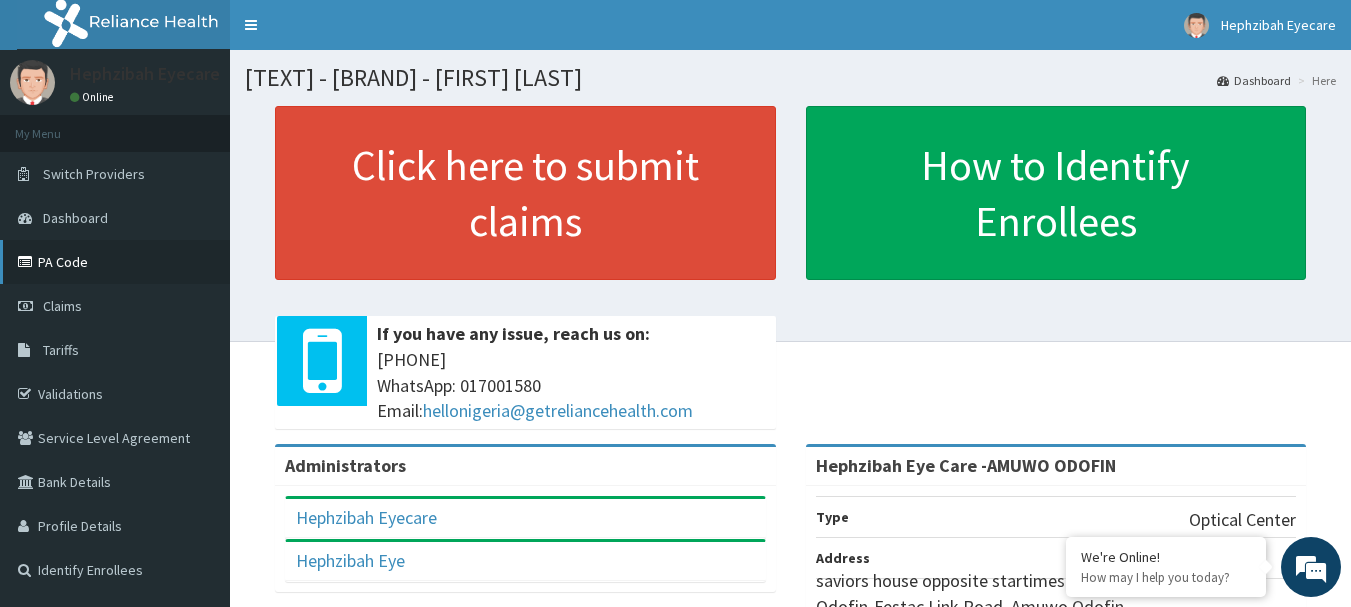 click on "PA Code" at bounding box center [115, 262] 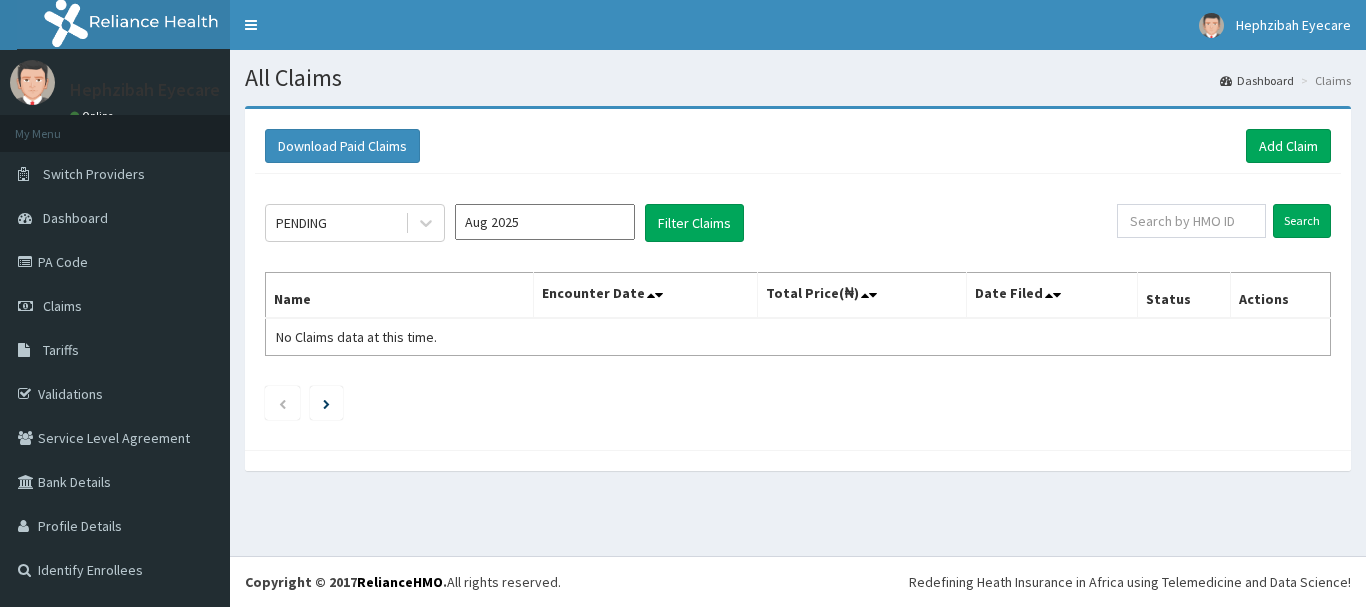 scroll, scrollTop: 0, scrollLeft: 0, axis: both 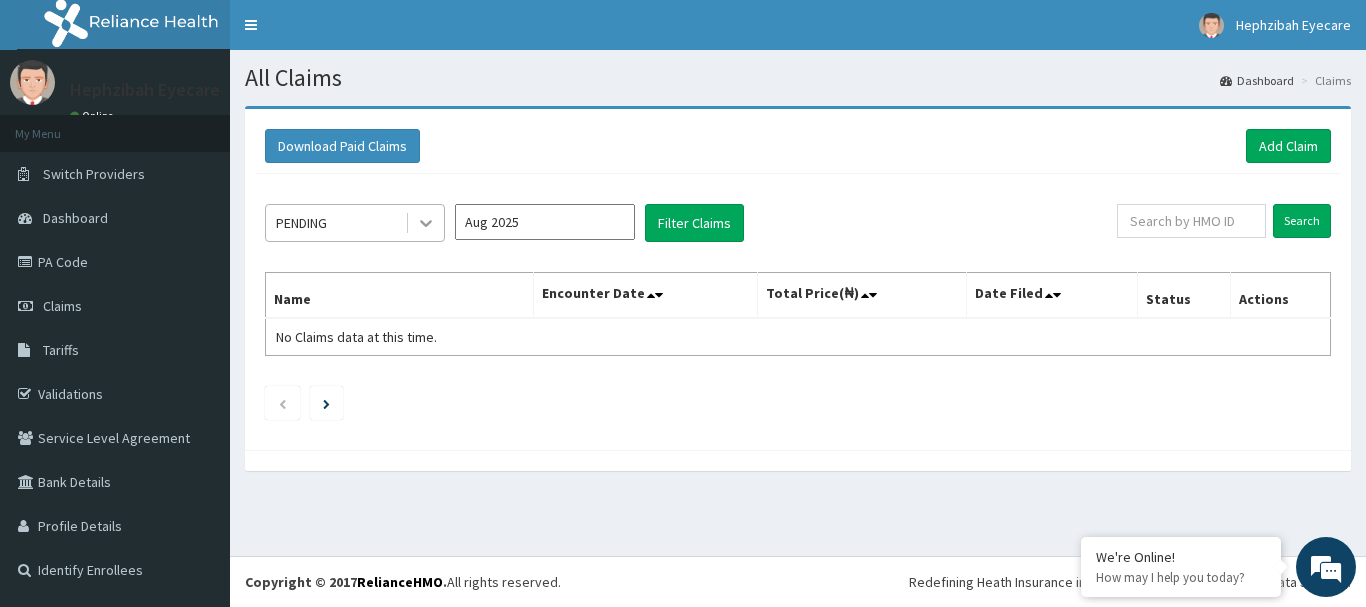 click 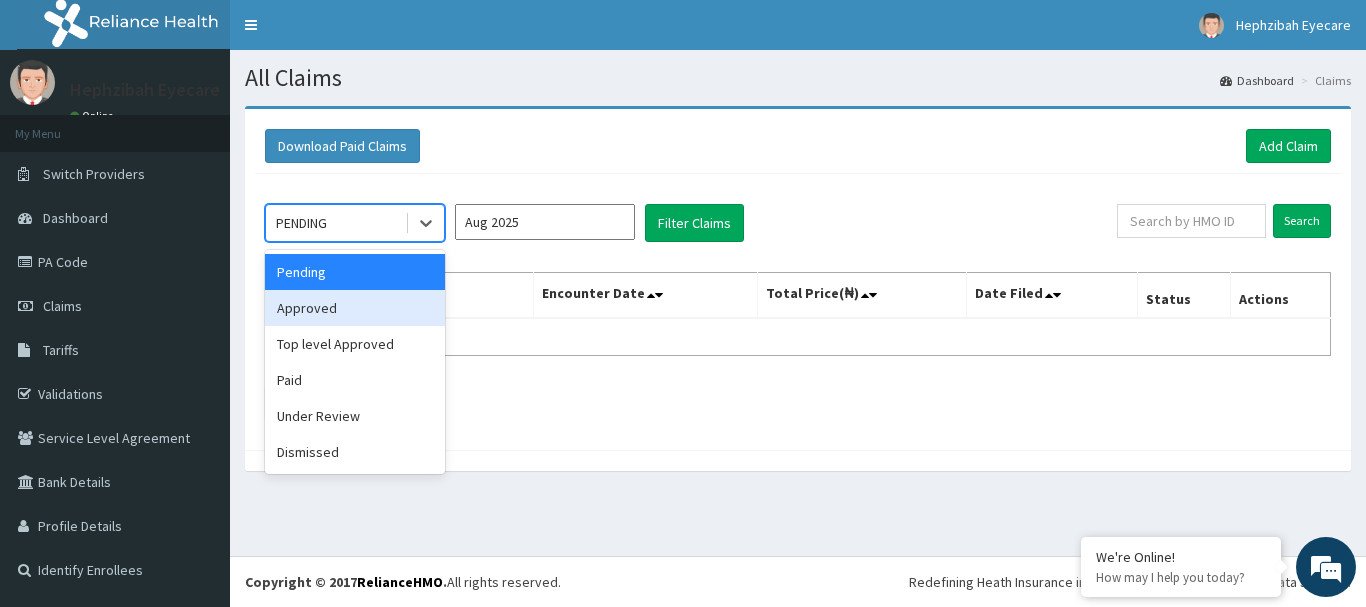click on "Approved" at bounding box center (355, 308) 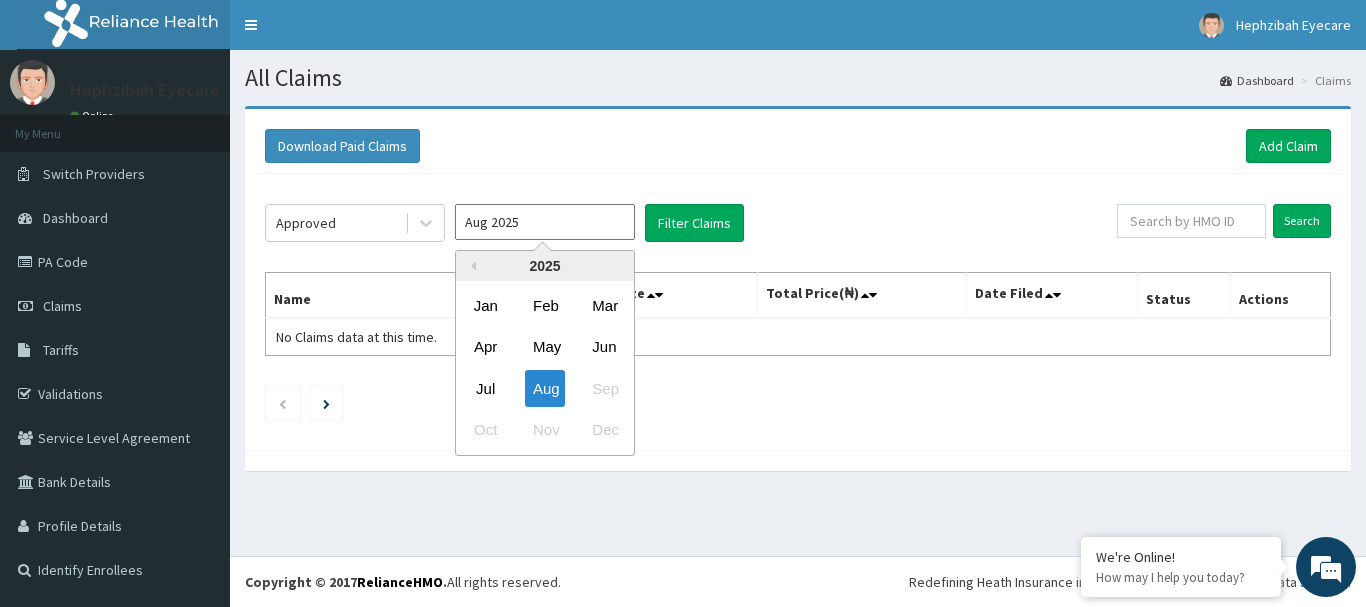 click on "Aug 2025" at bounding box center (545, 222) 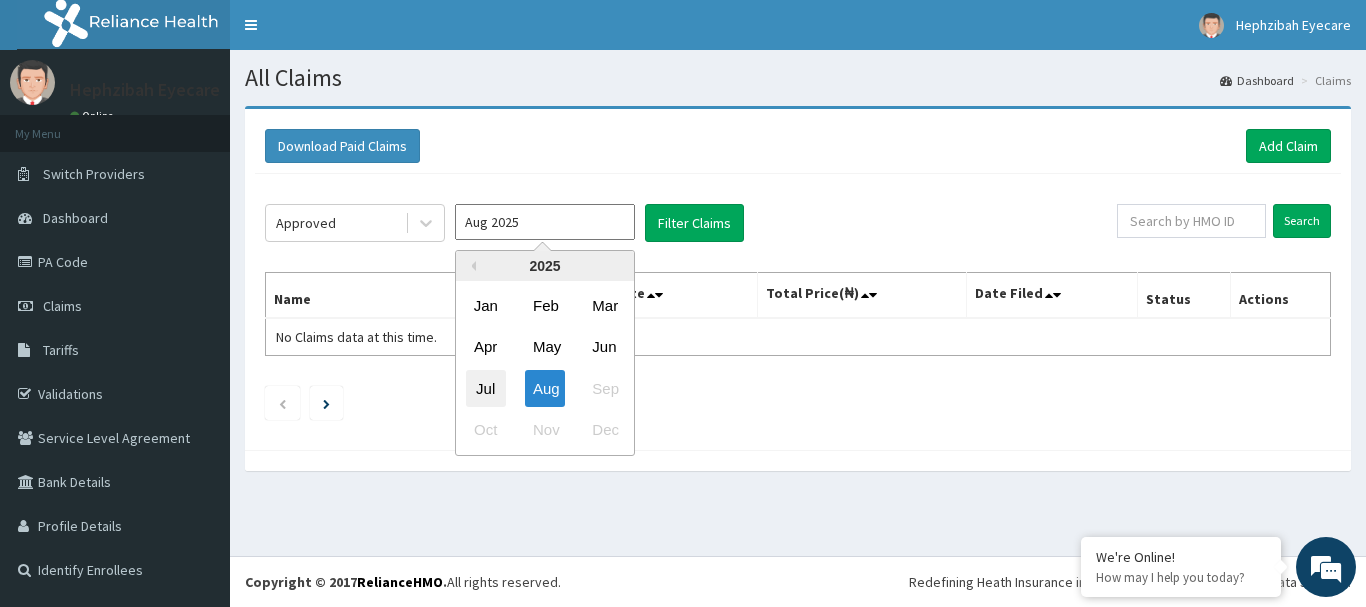 click on "Jul" at bounding box center [486, 388] 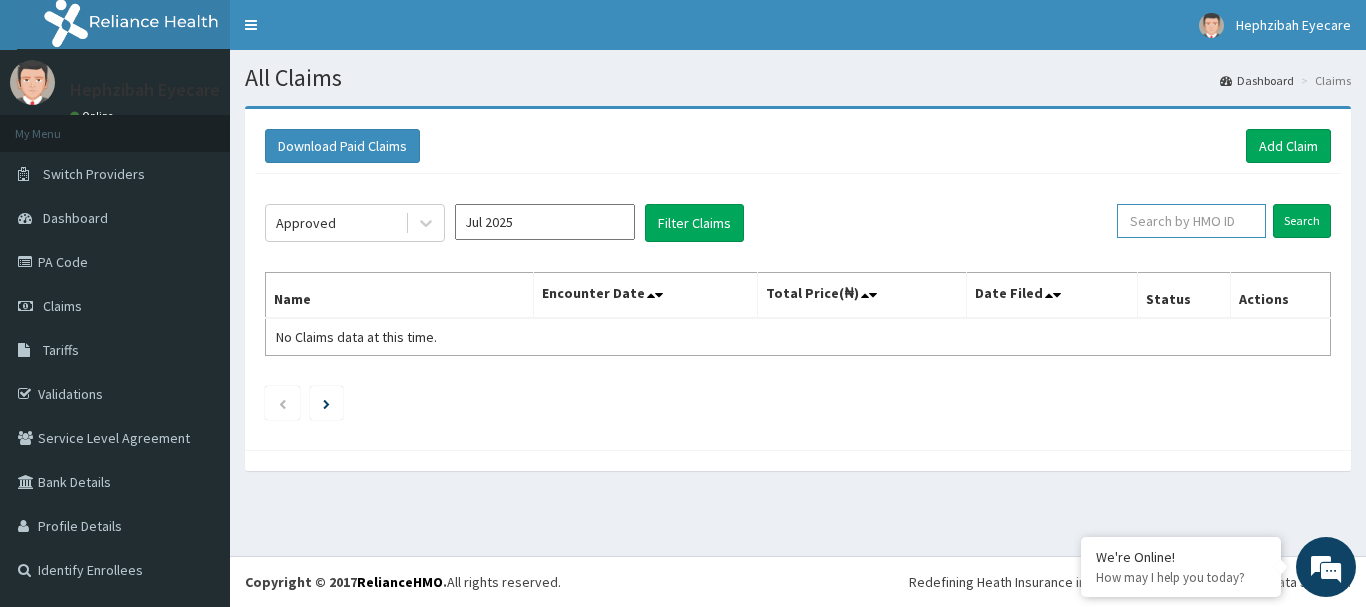 click at bounding box center [1191, 221] 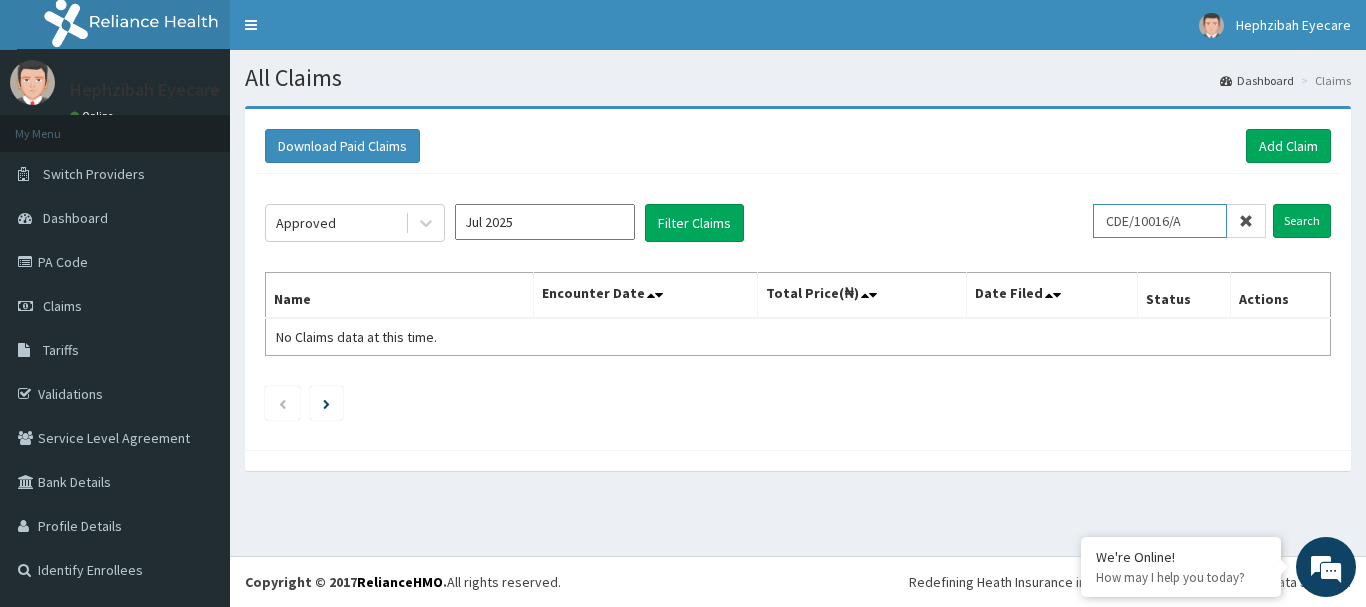 scroll, scrollTop: 0, scrollLeft: 0, axis: both 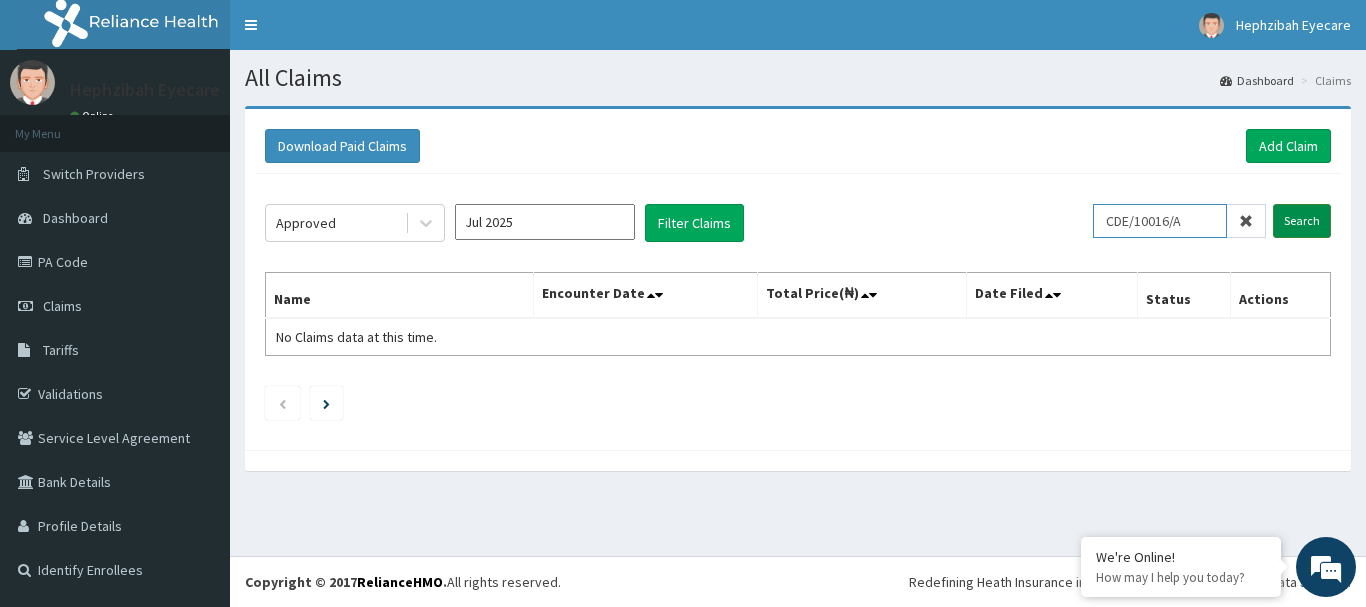 type on "CDE/10016/A" 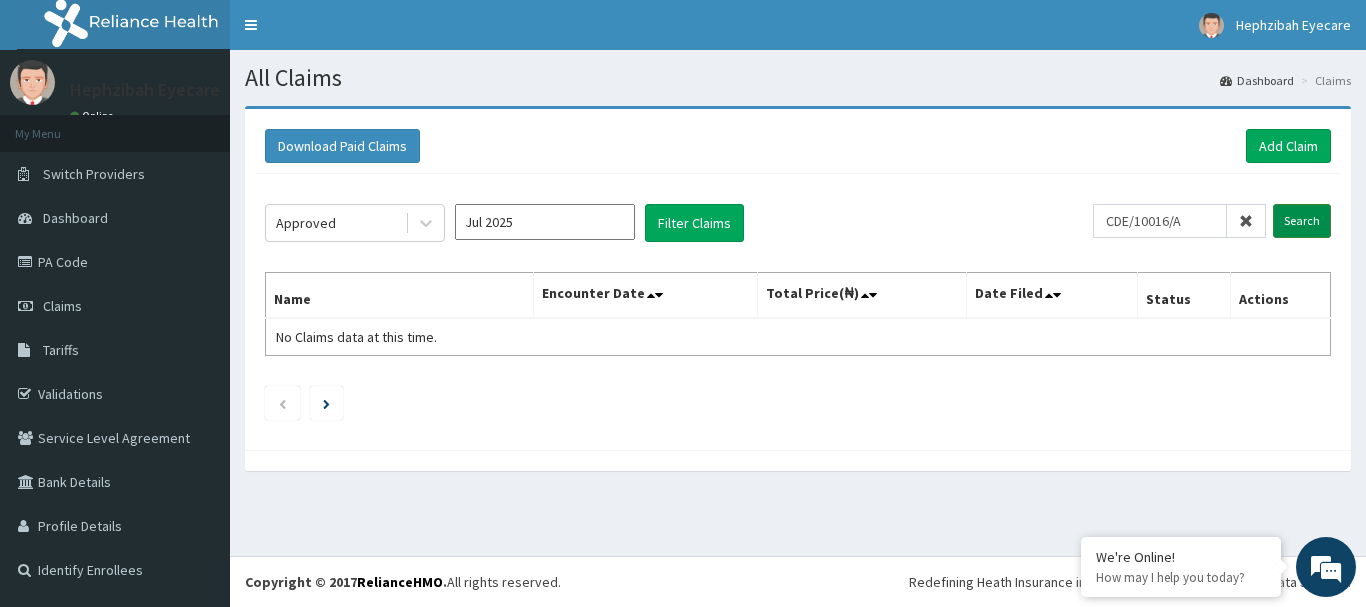 click on "Search" at bounding box center [1302, 221] 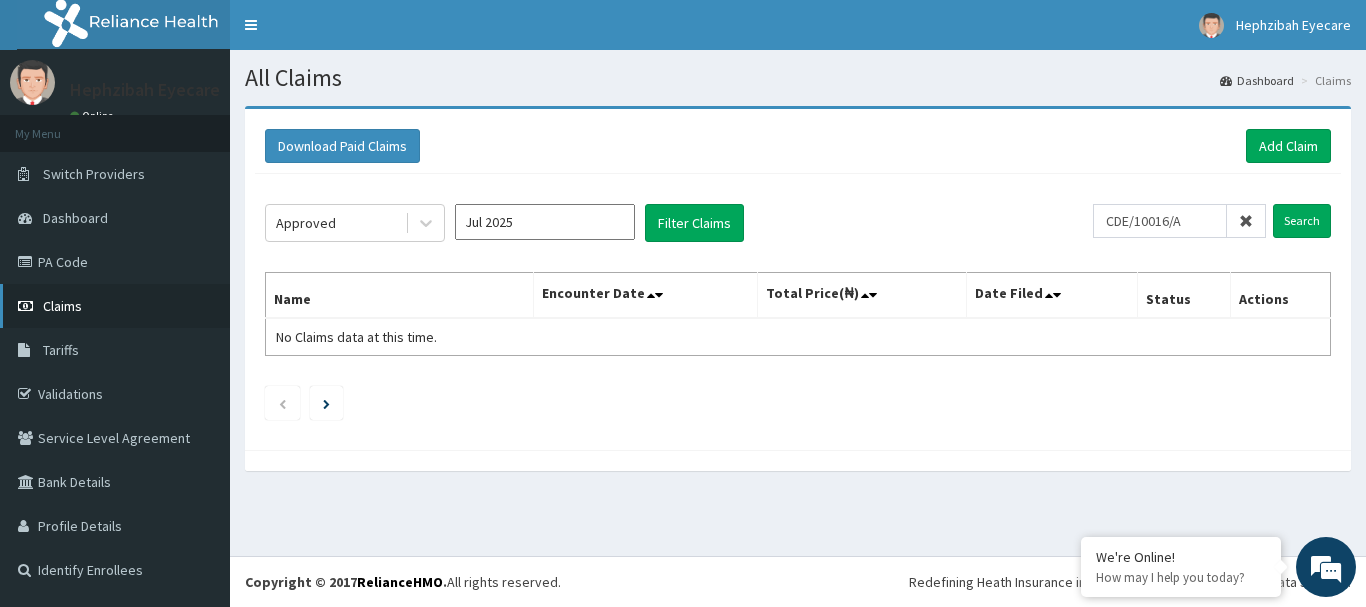 click on "Claims" at bounding box center (115, 306) 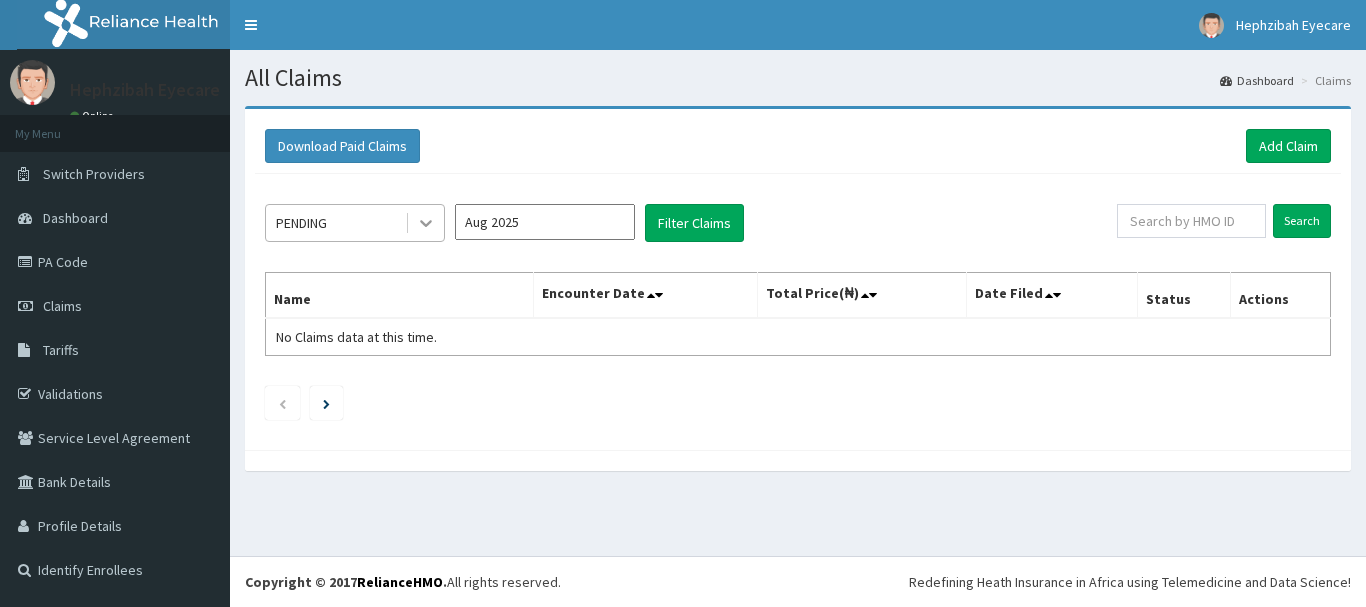 scroll, scrollTop: 0, scrollLeft: 0, axis: both 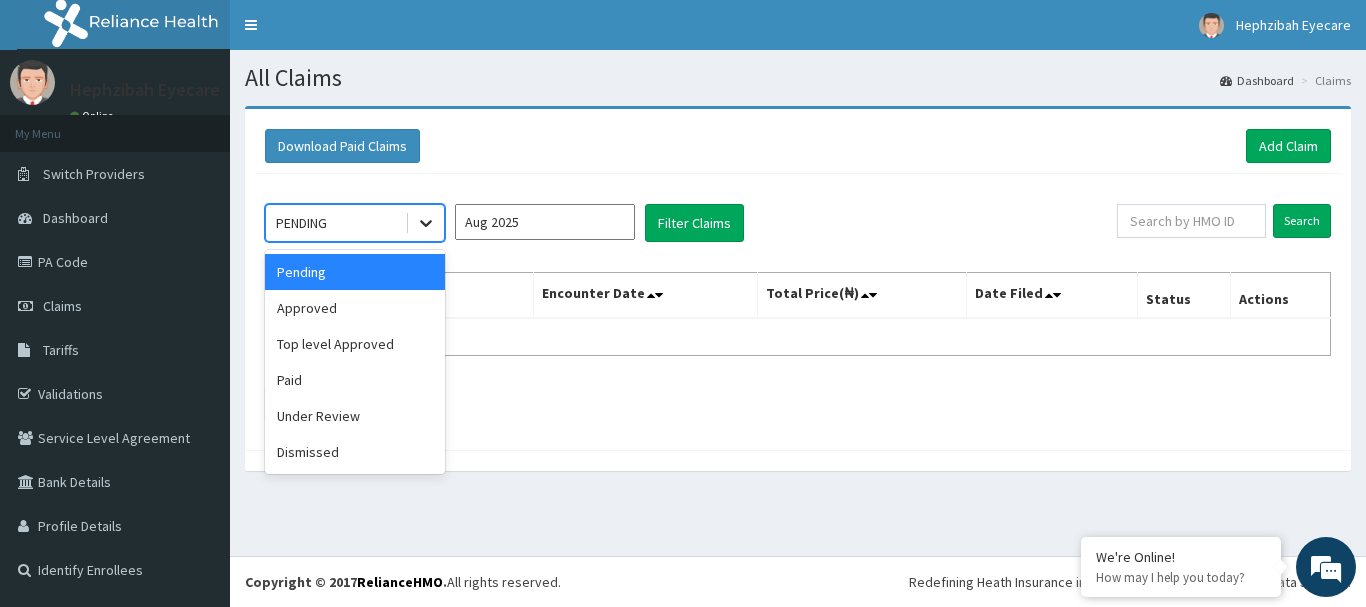 click 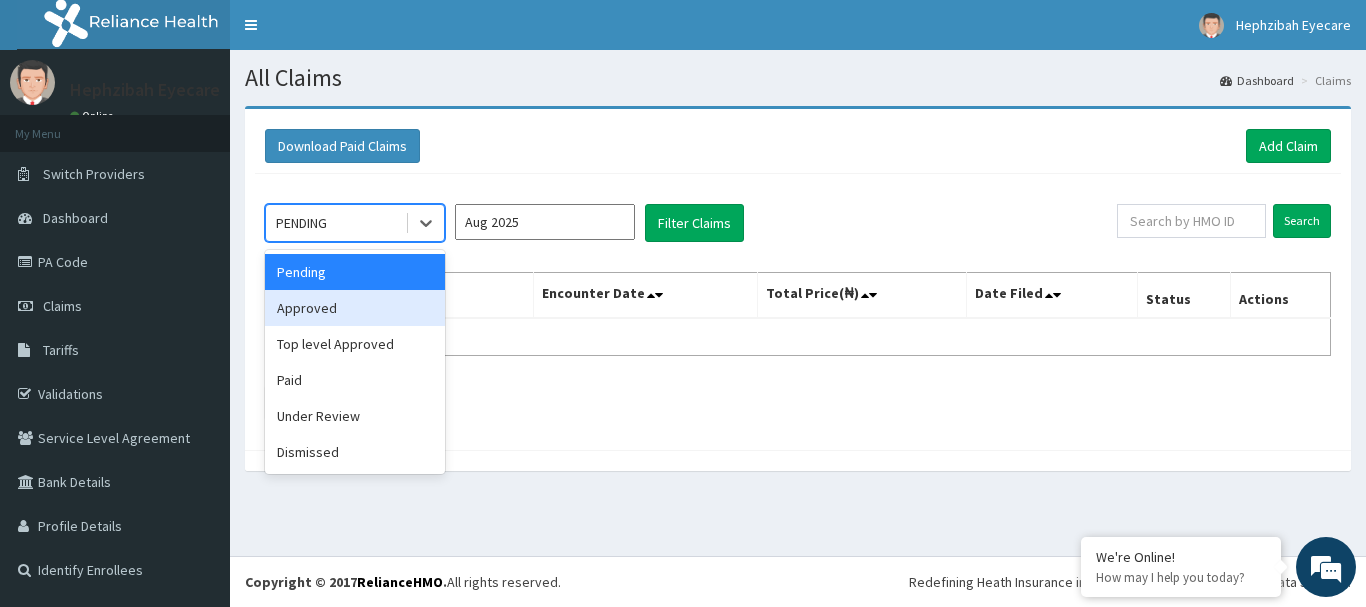 click on "Approved" at bounding box center (355, 308) 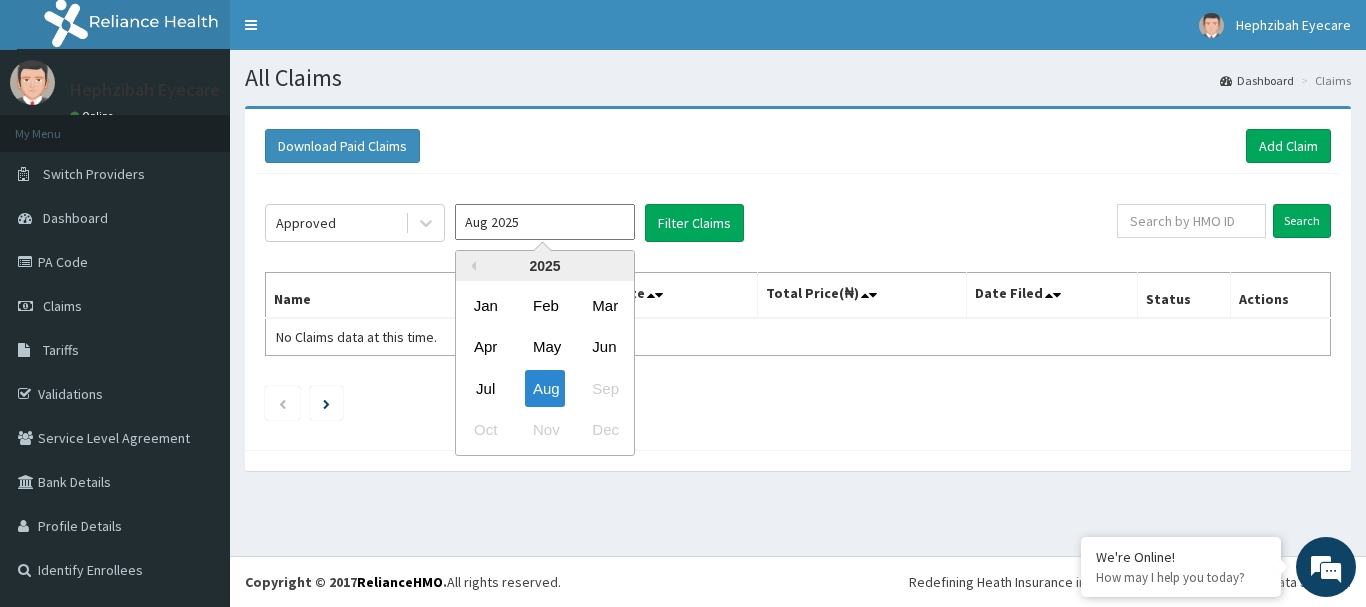click on "Aug 2025" at bounding box center (545, 222) 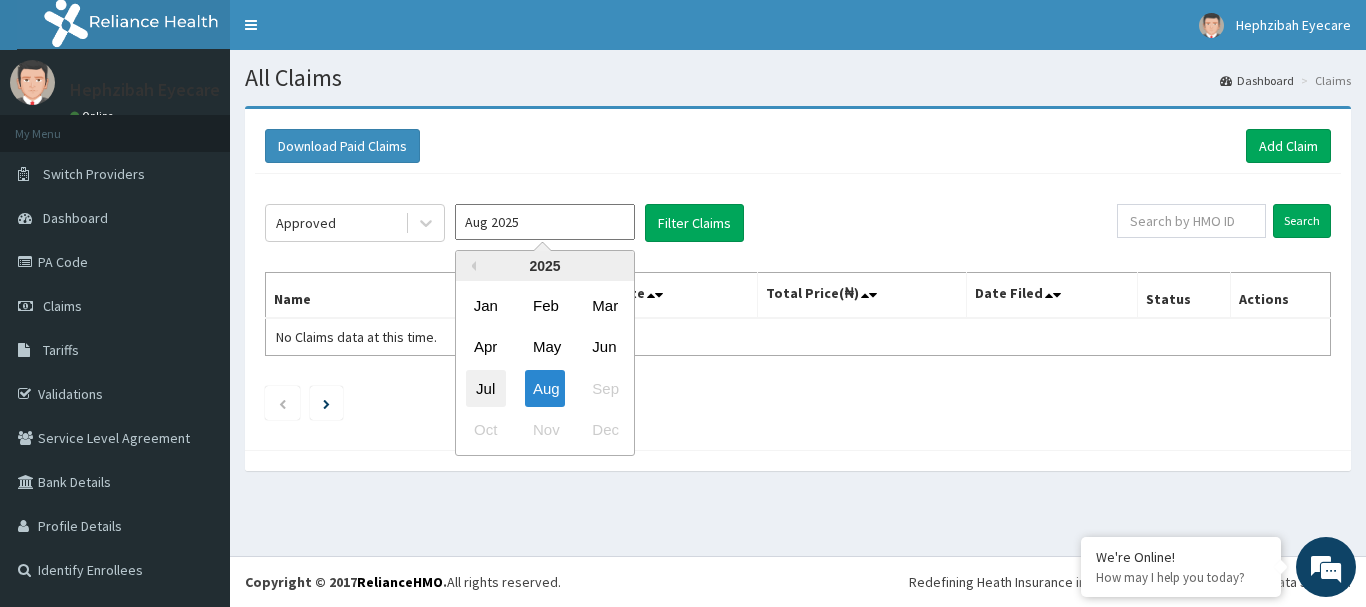 click on "Jul" at bounding box center [486, 388] 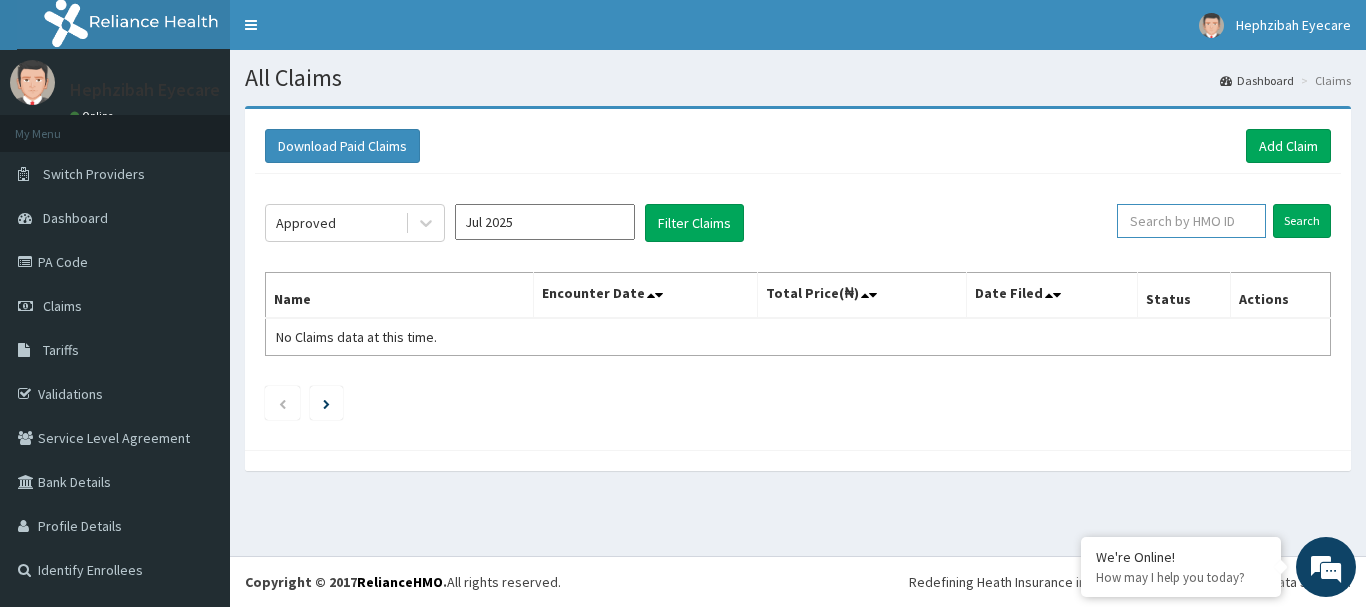 click at bounding box center [1191, 221] 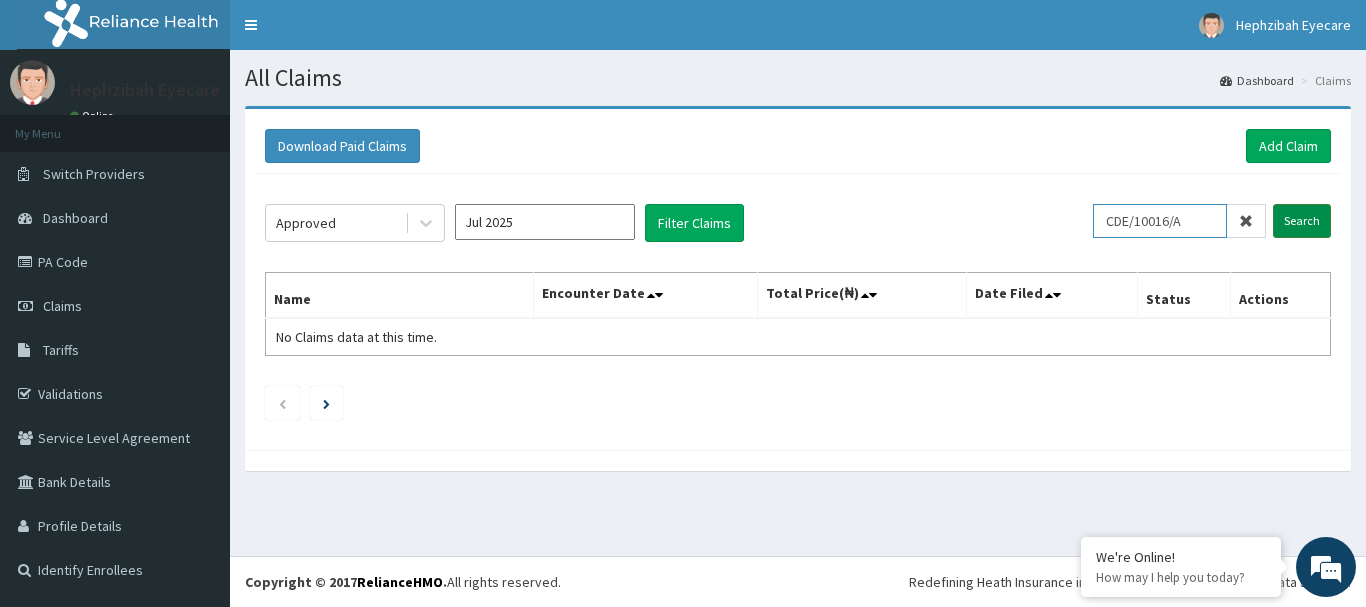 scroll, scrollTop: 0, scrollLeft: 0, axis: both 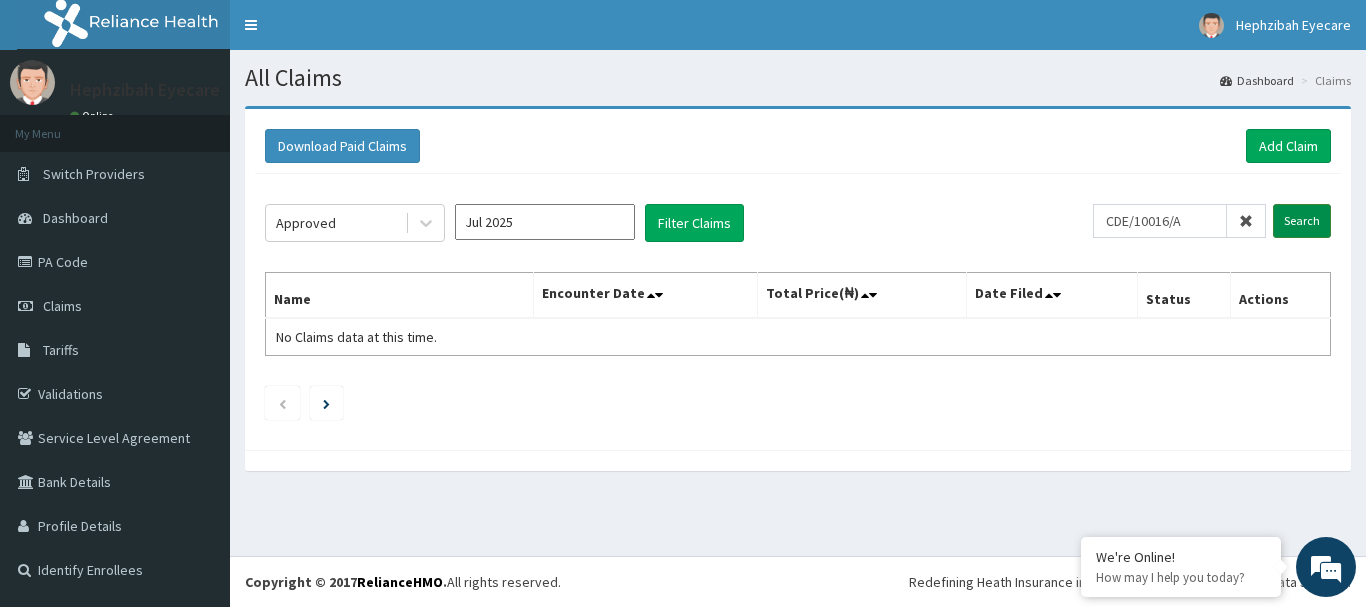 click on "Search" at bounding box center (1302, 221) 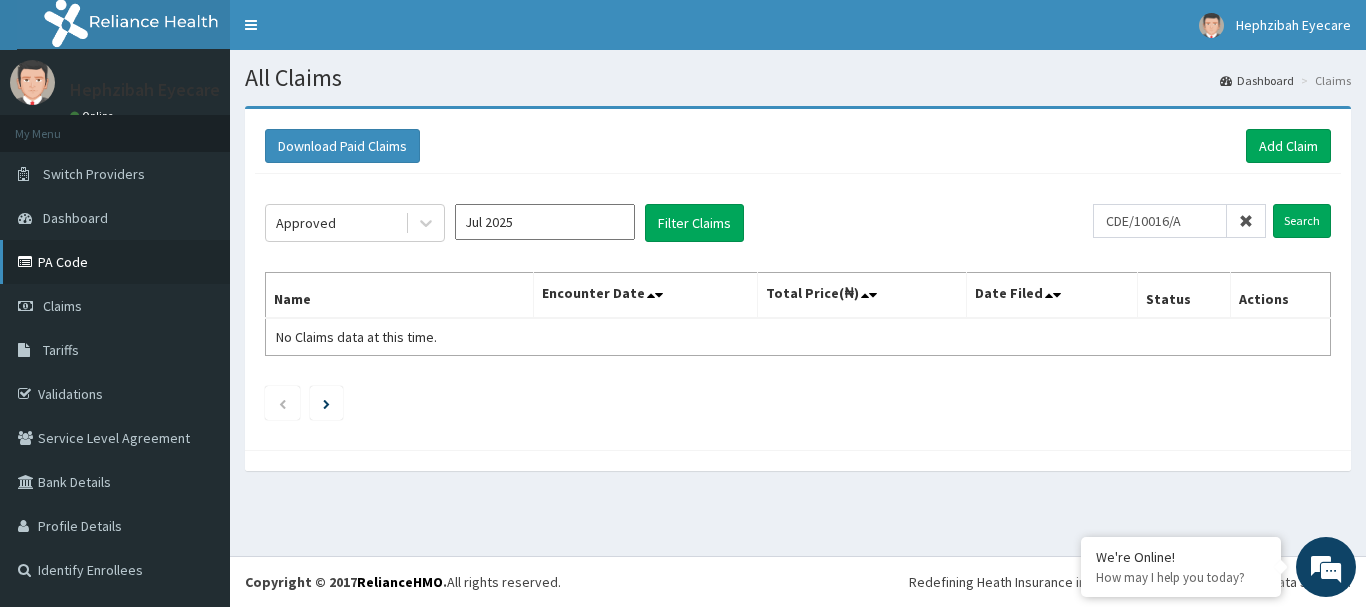 click on "PA Code" at bounding box center [115, 262] 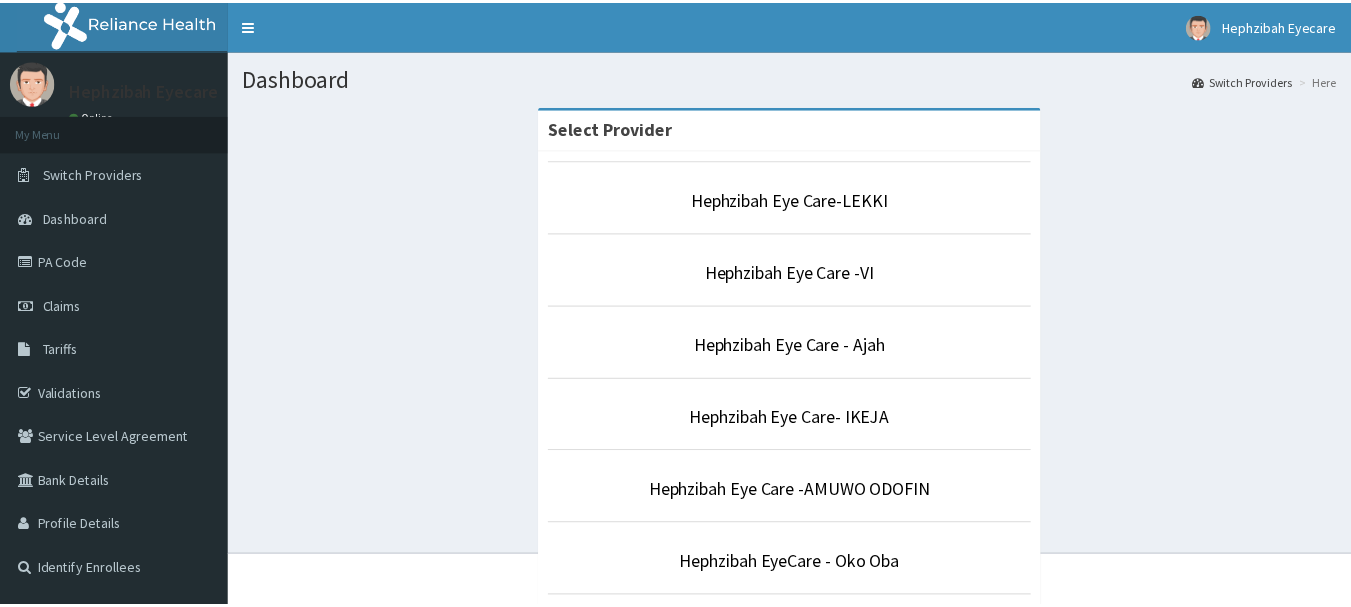 scroll, scrollTop: 0, scrollLeft: 0, axis: both 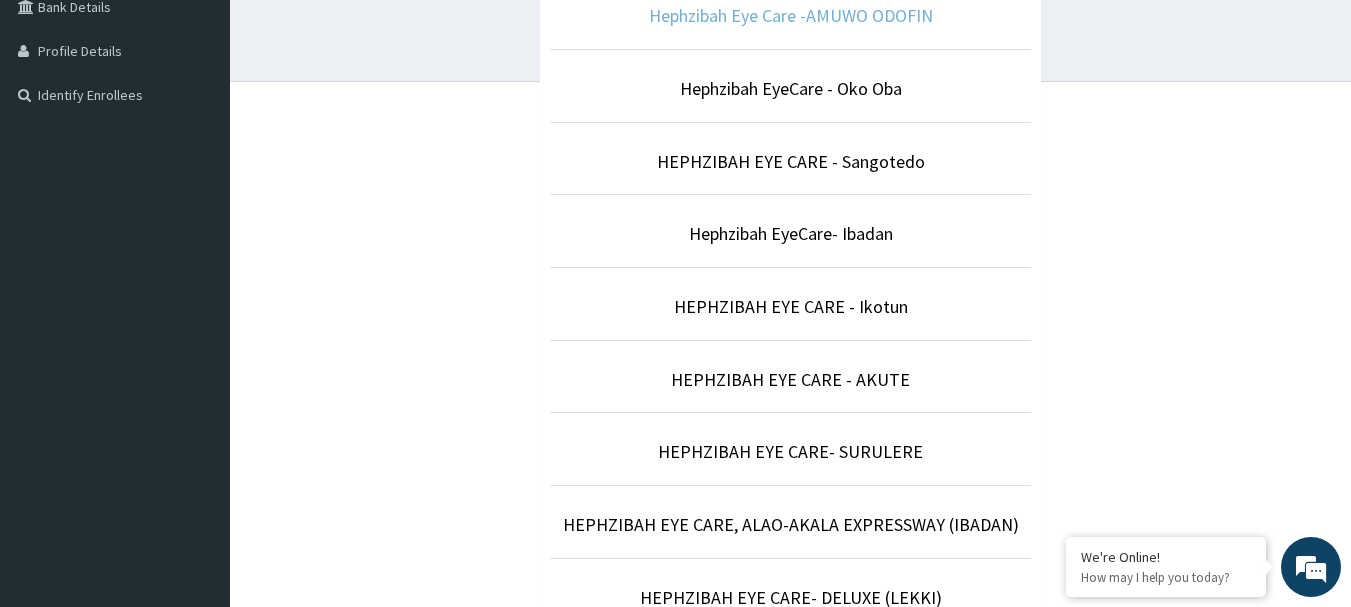 click on "Hephzibah Eye Care -AMUWO ODOFIN" at bounding box center [791, 15] 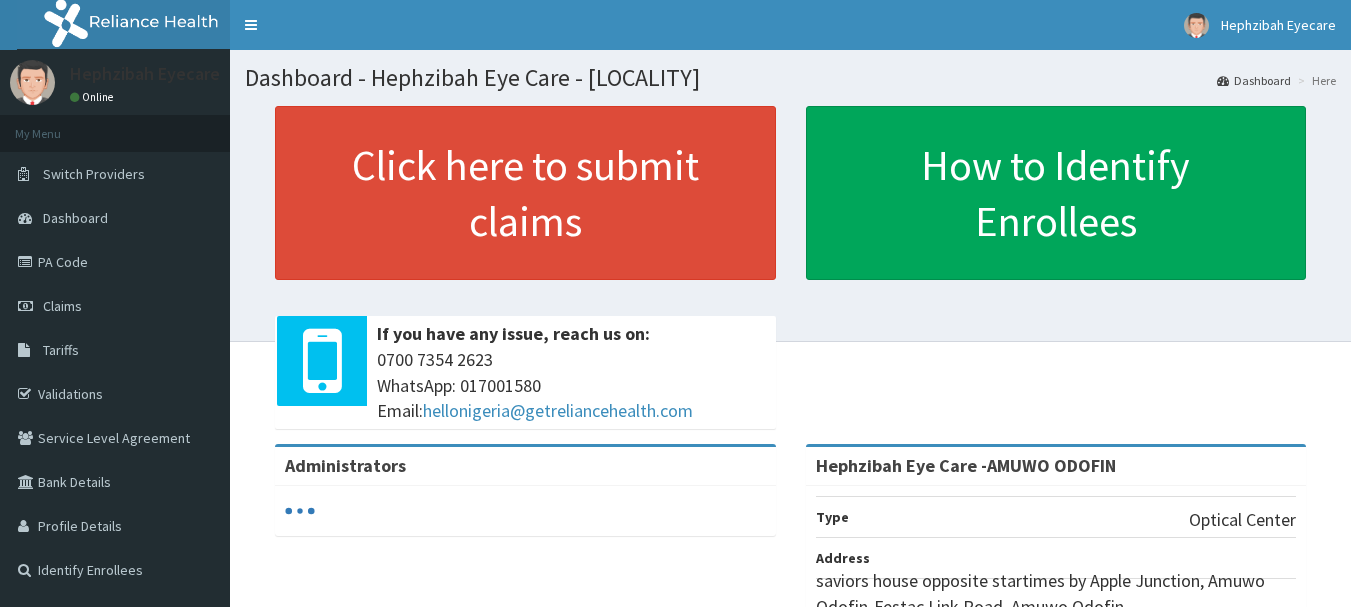 scroll, scrollTop: 0, scrollLeft: 0, axis: both 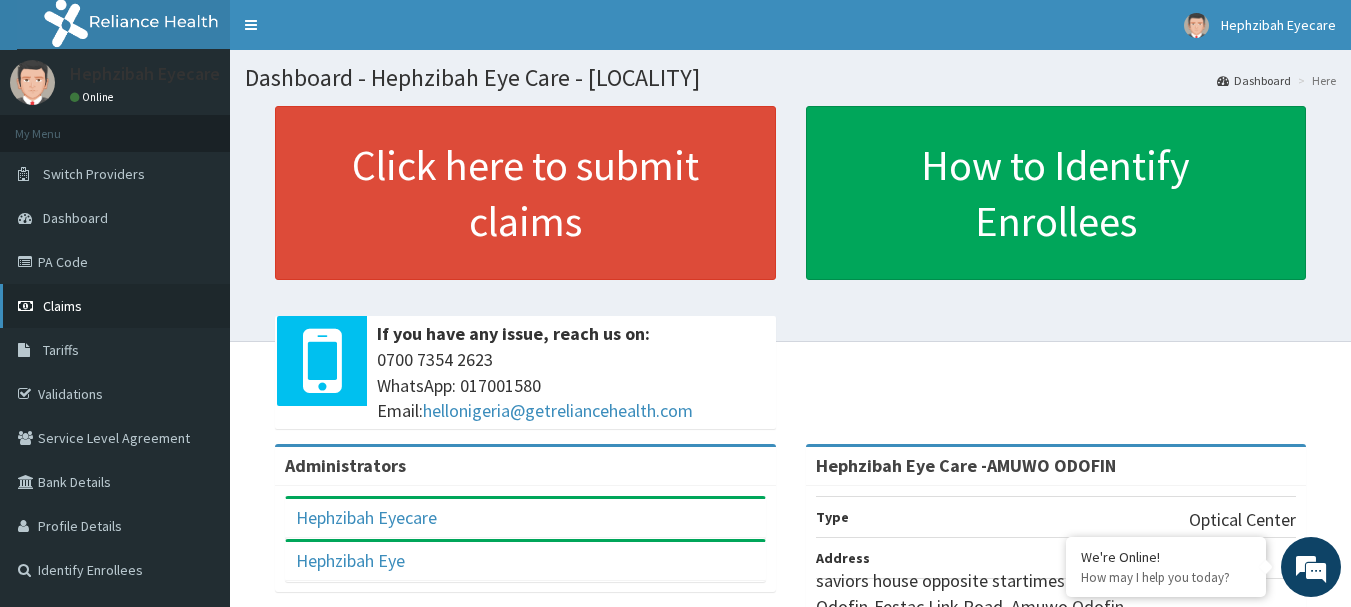 click on "Claims" at bounding box center (115, 306) 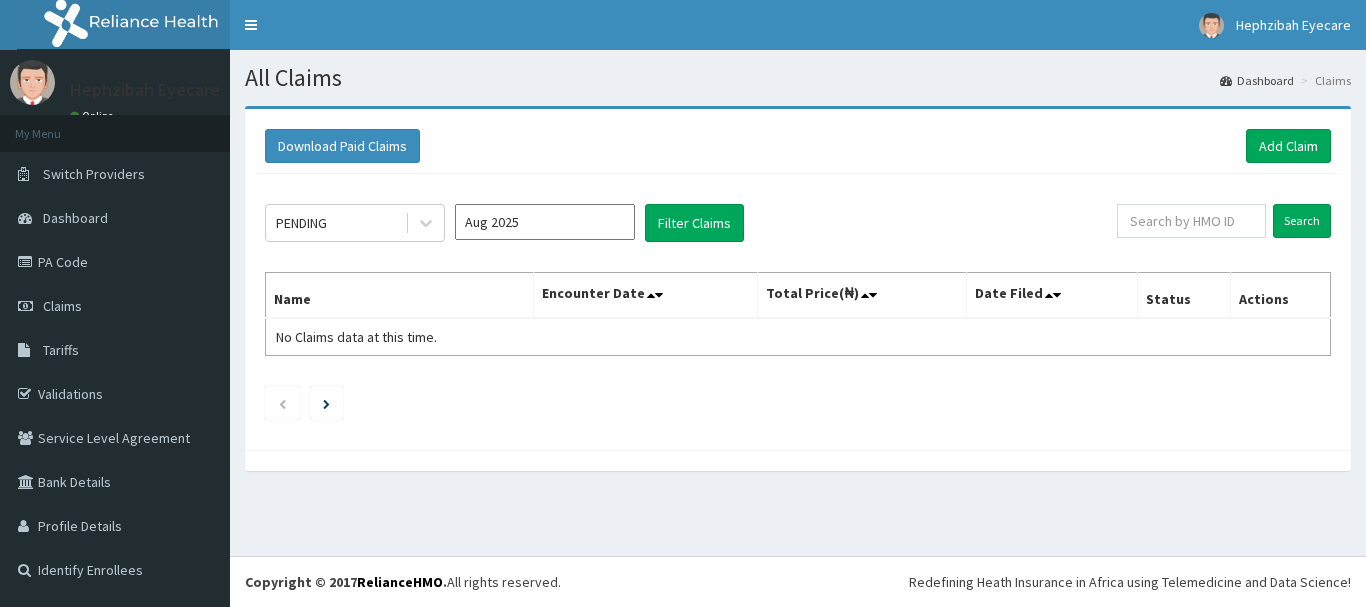 scroll, scrollTop: 0, scrollLeft: 0, axis: both 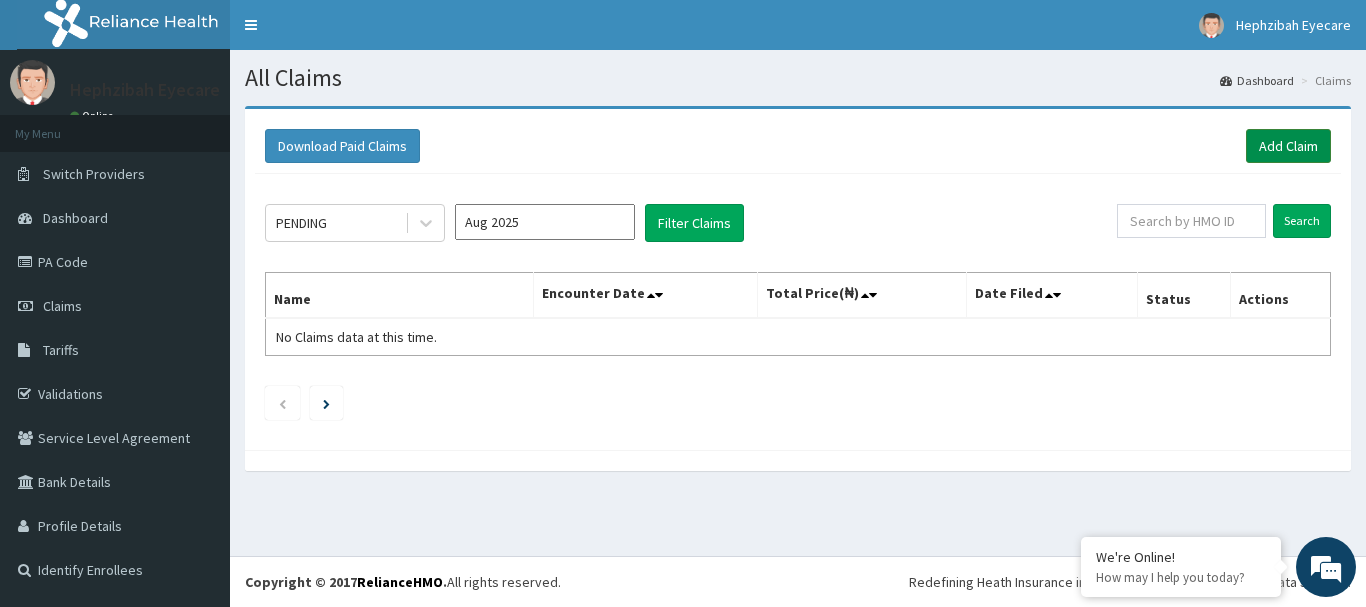 click on "Add Claim" at bounding box center (1288, 146) 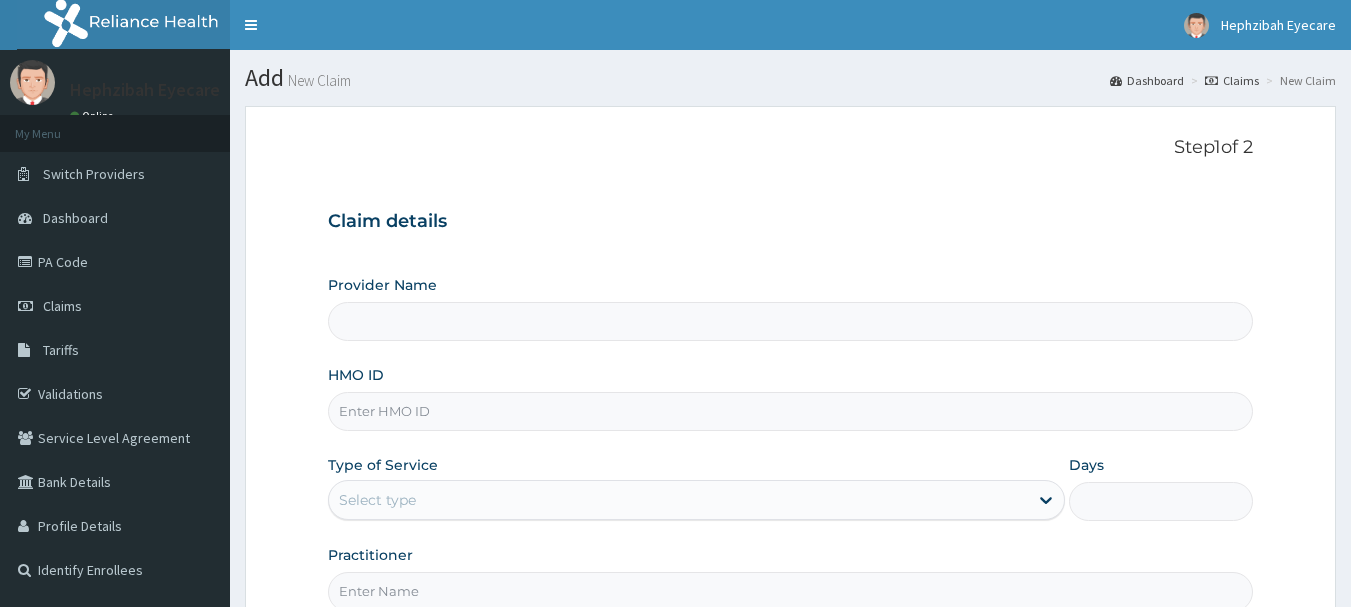 type on "Hephzibah Eye Care -AMUWO ODOFIN" 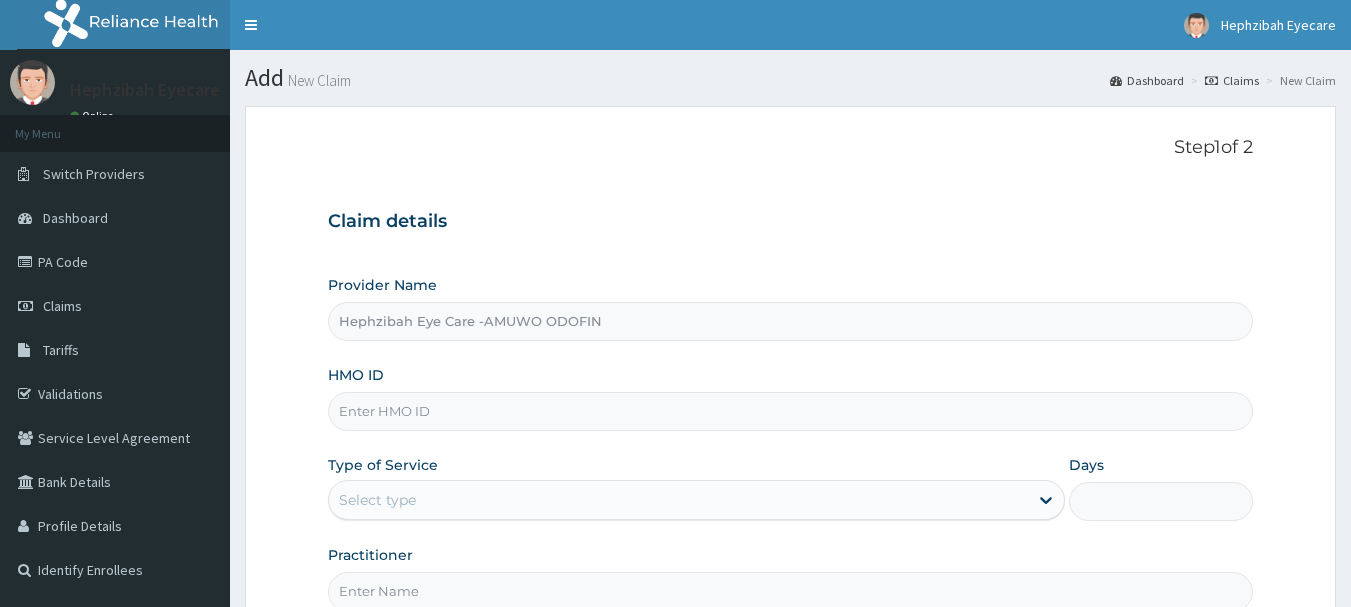scroll, scrollTop: 0, scrollLeft: 0, axis: both 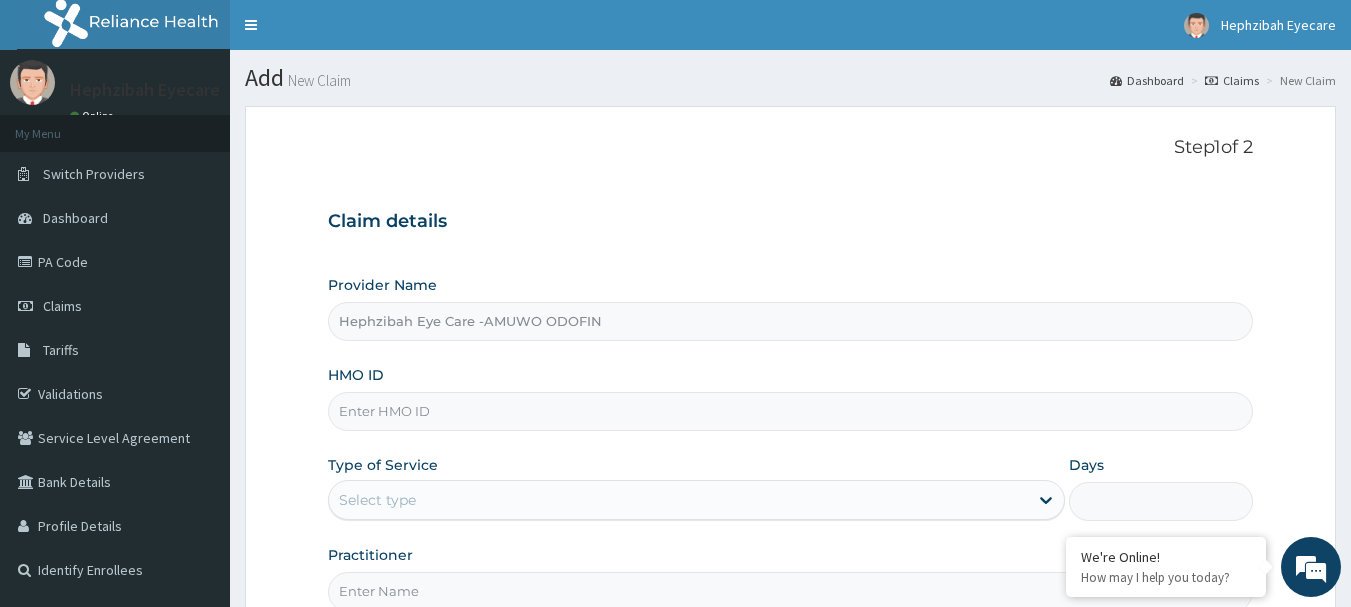 click on "HMO ID" at bounding box center (791, 411) 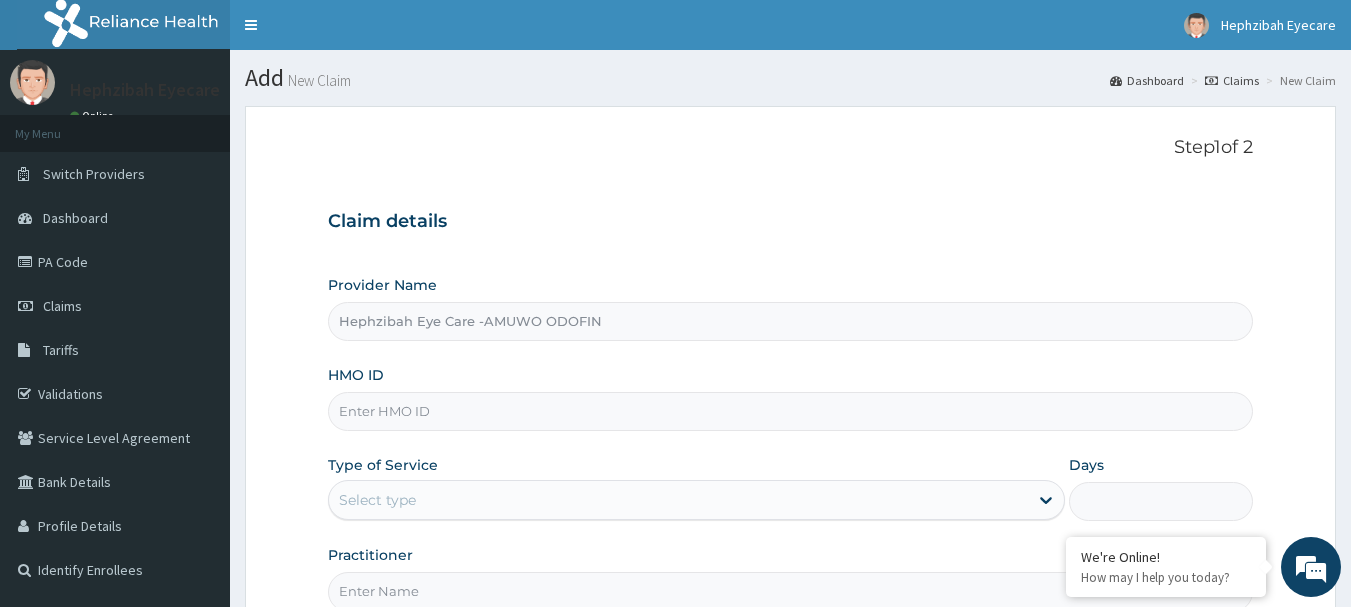 paste on "CDE/10016/A" 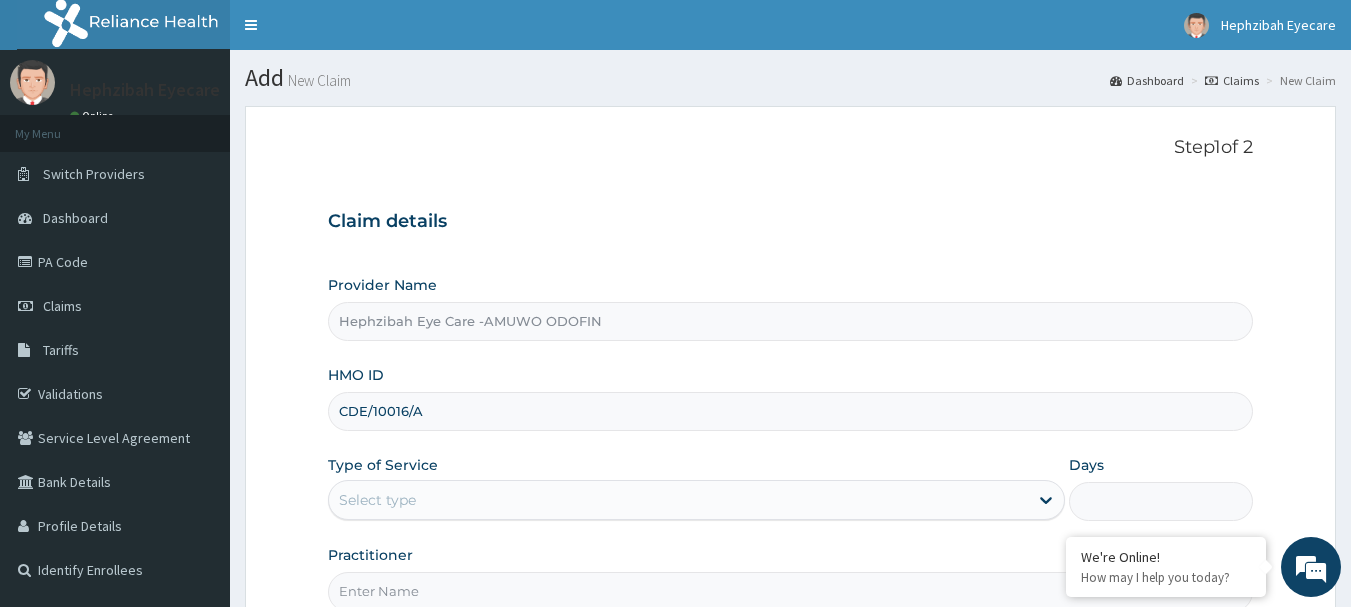type on "CDE/10016/A" 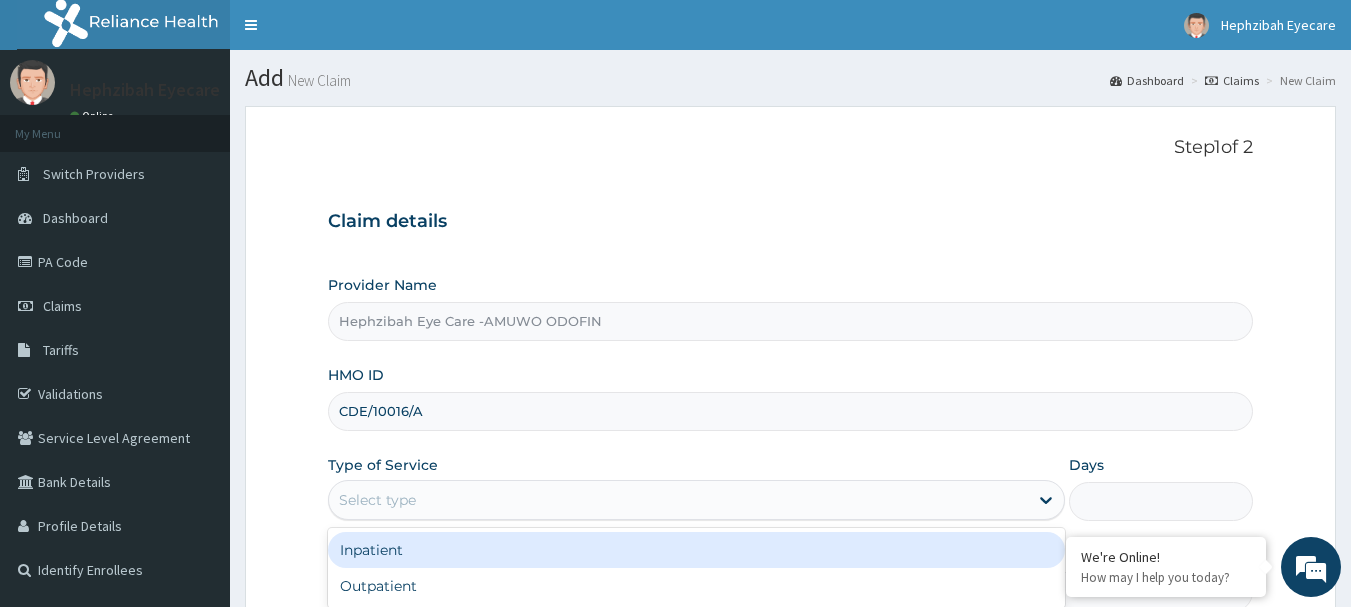 click on "Select type" at bounding box center [678, 500] 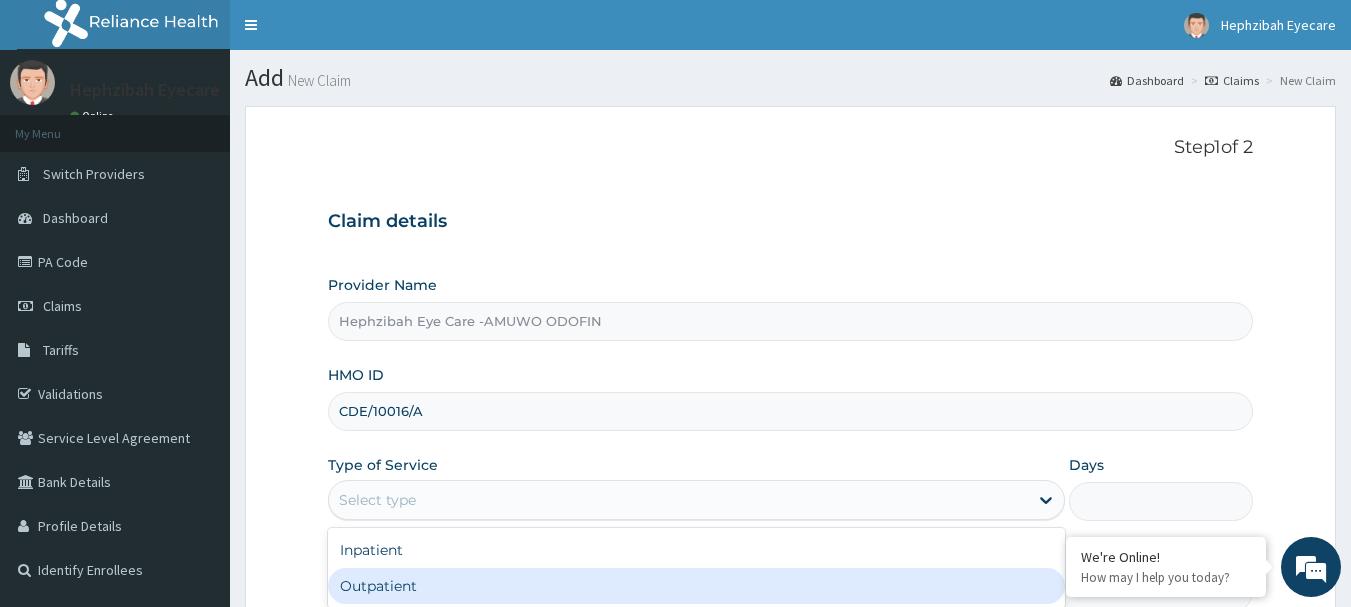 click on "Outpatient" at bounding box center (696, 586) 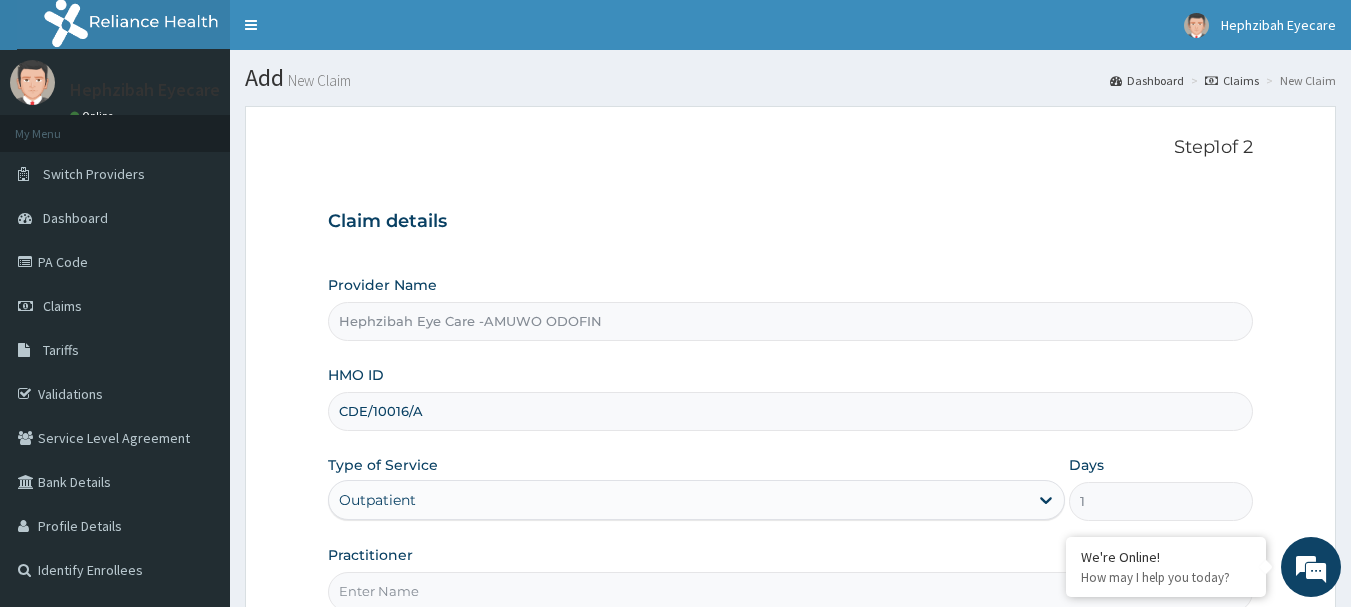 scroll, scrollTop: 0, scrollLeft: 0, axis: both 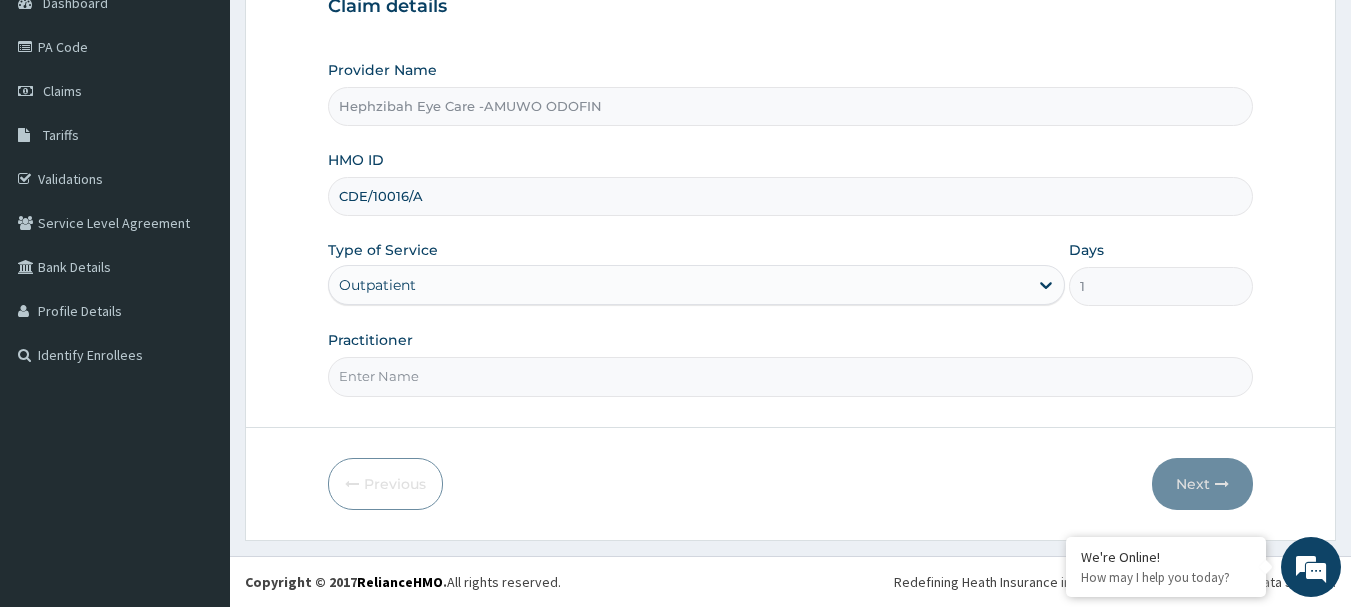 click on "Practitioner" at bounding box center [791, 376] 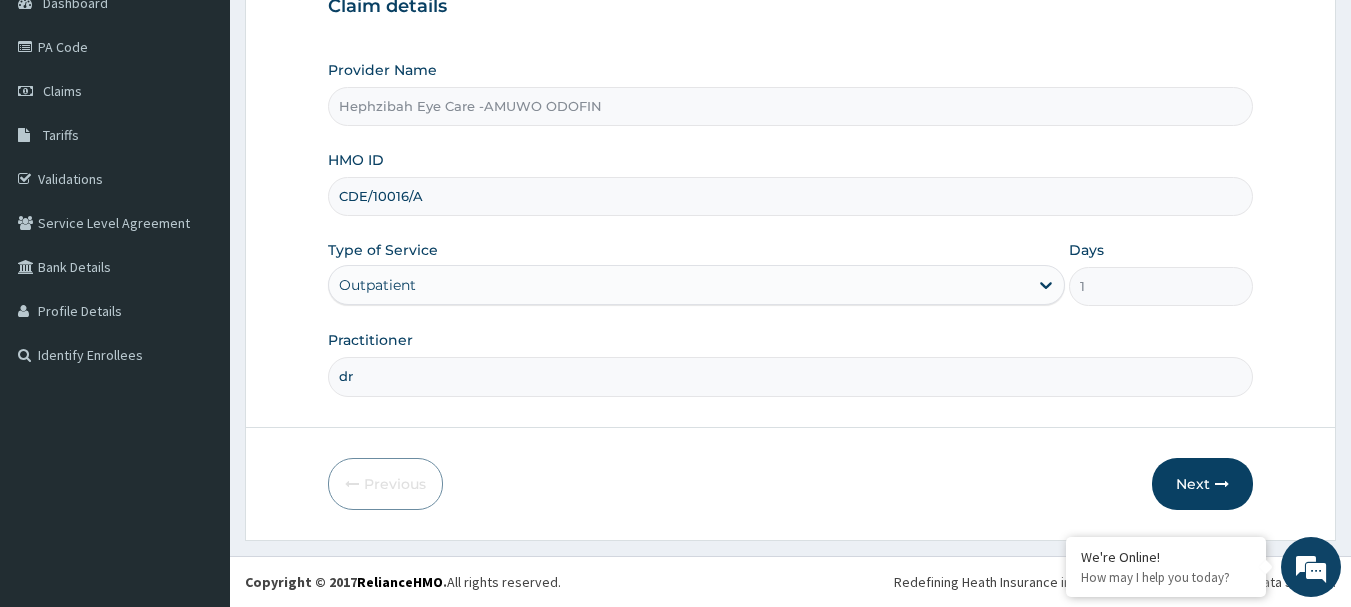type on "d" 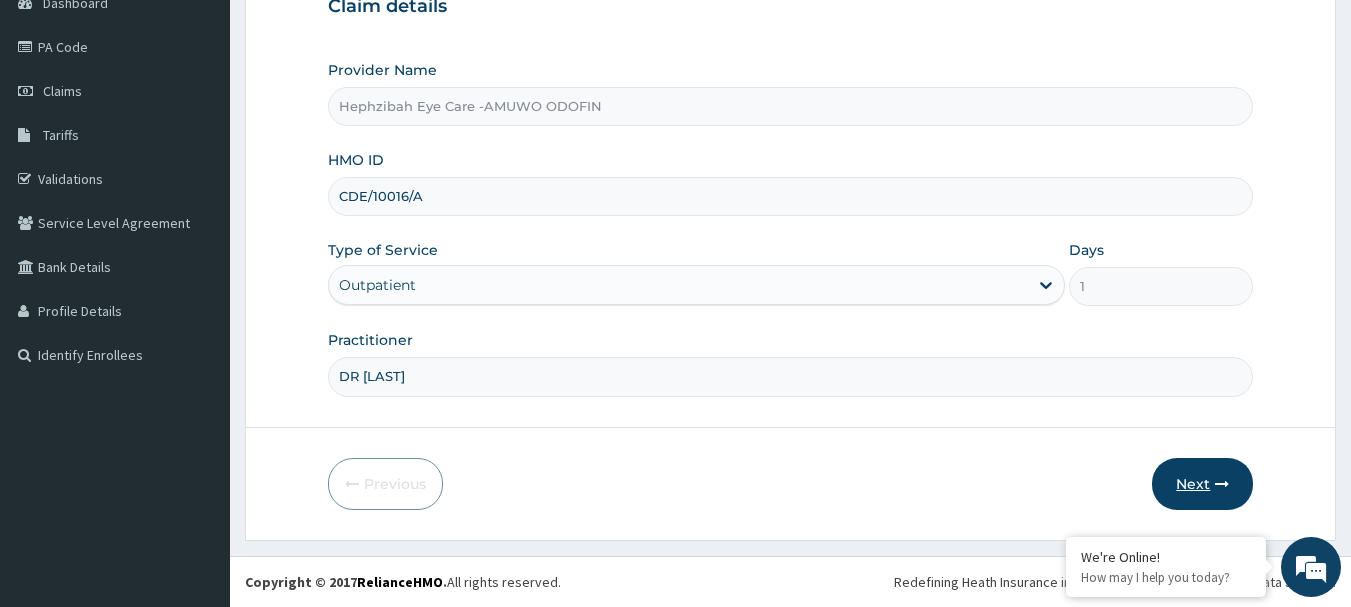 type on "DR moses" 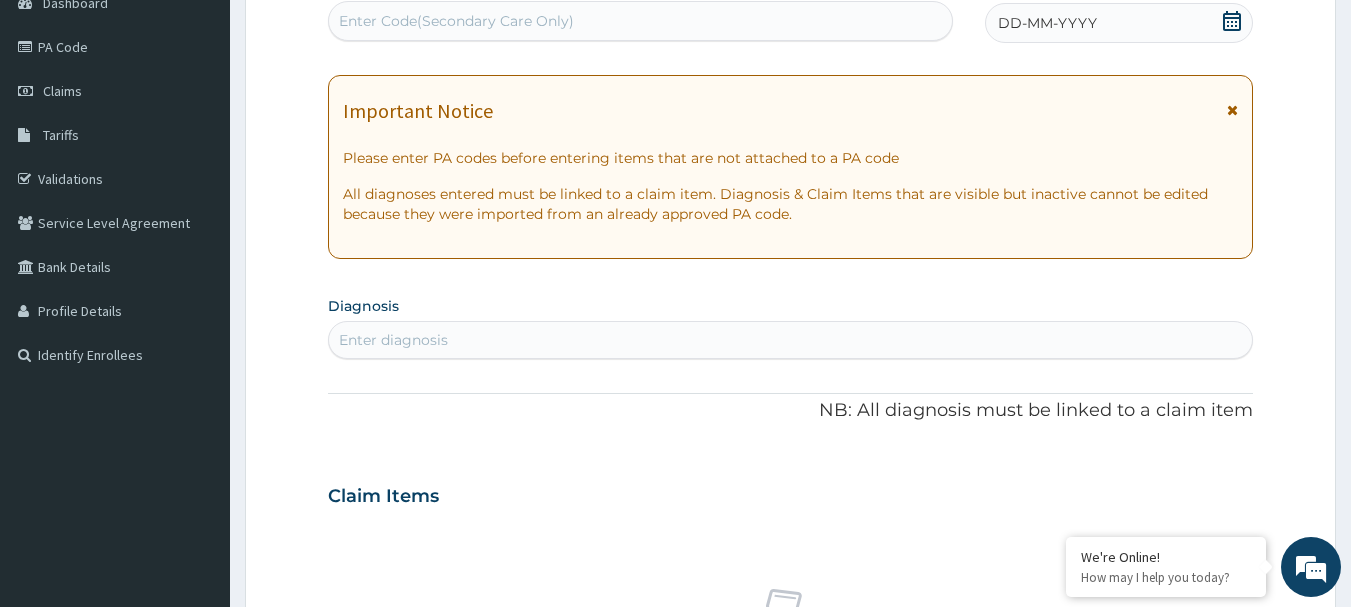 scroll, scrollTop: 0, scrollLeft: 0, axis: both 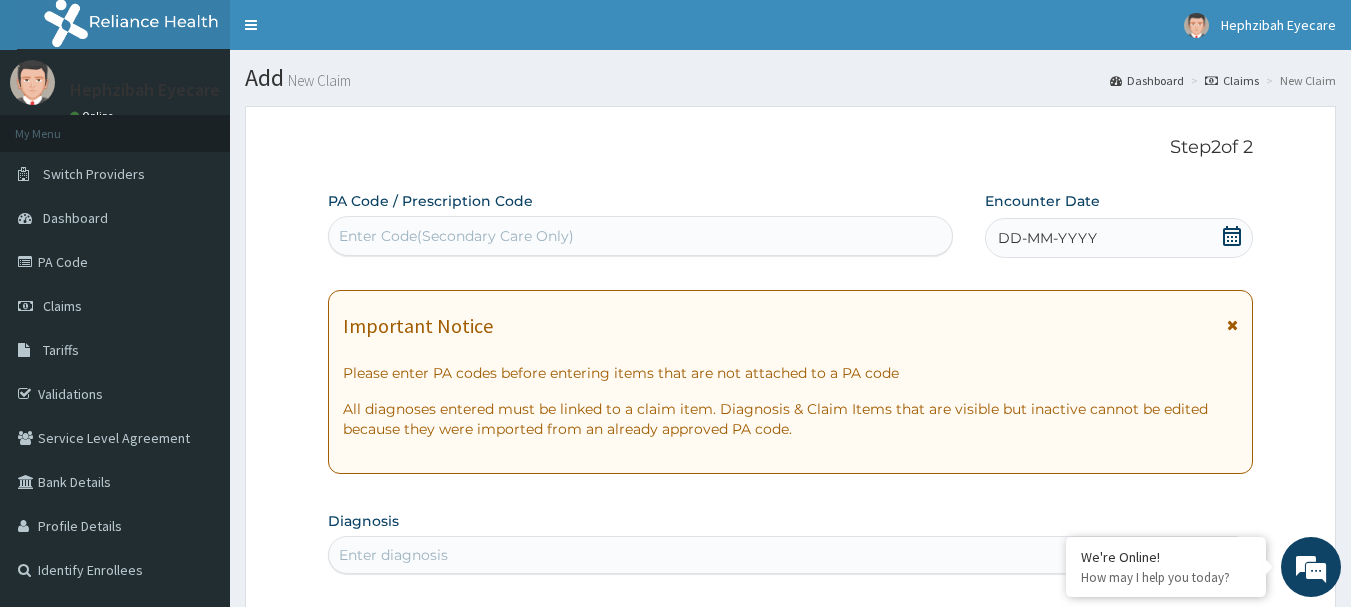 click on "DD-MM-YYYY" at bounding box center (1047, 238) 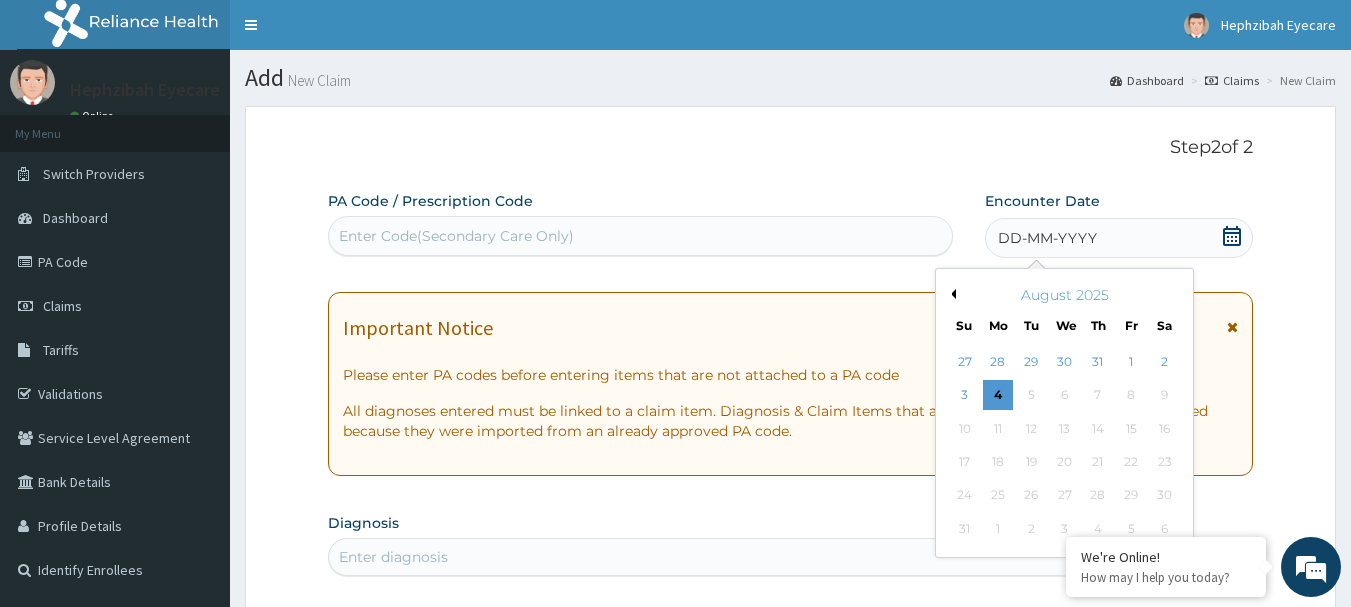 click on "Previous Month" at bounding box center [951, 294] 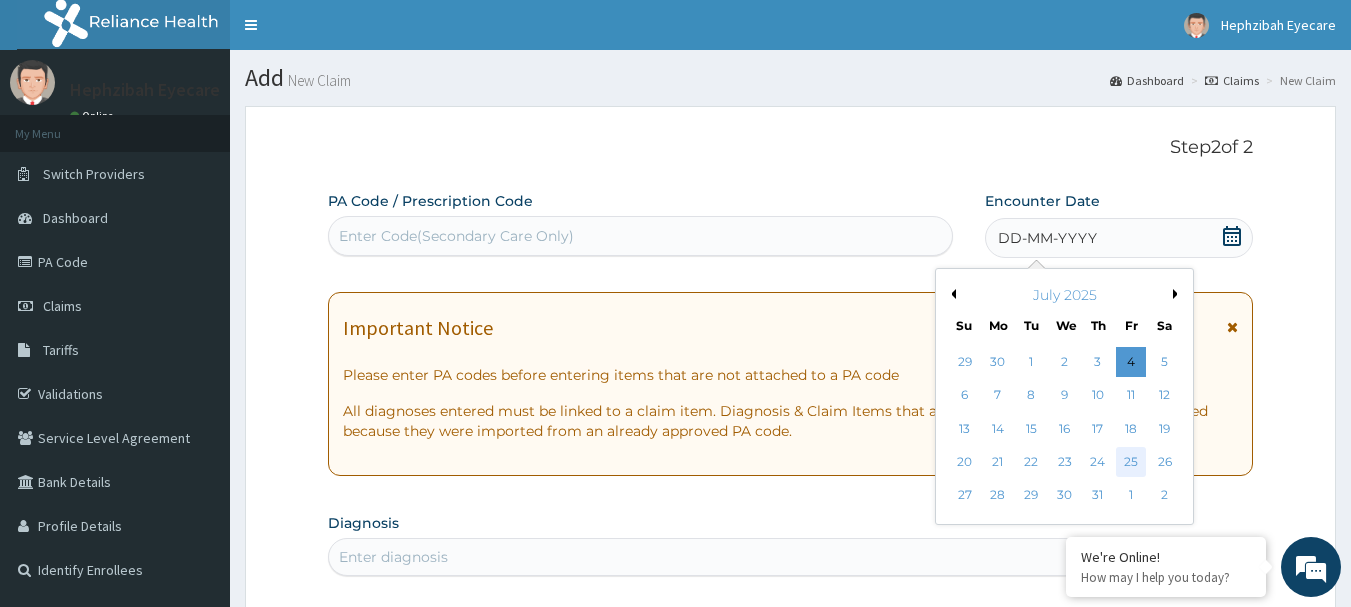 click on "25" at bounding box center (1131, 462) 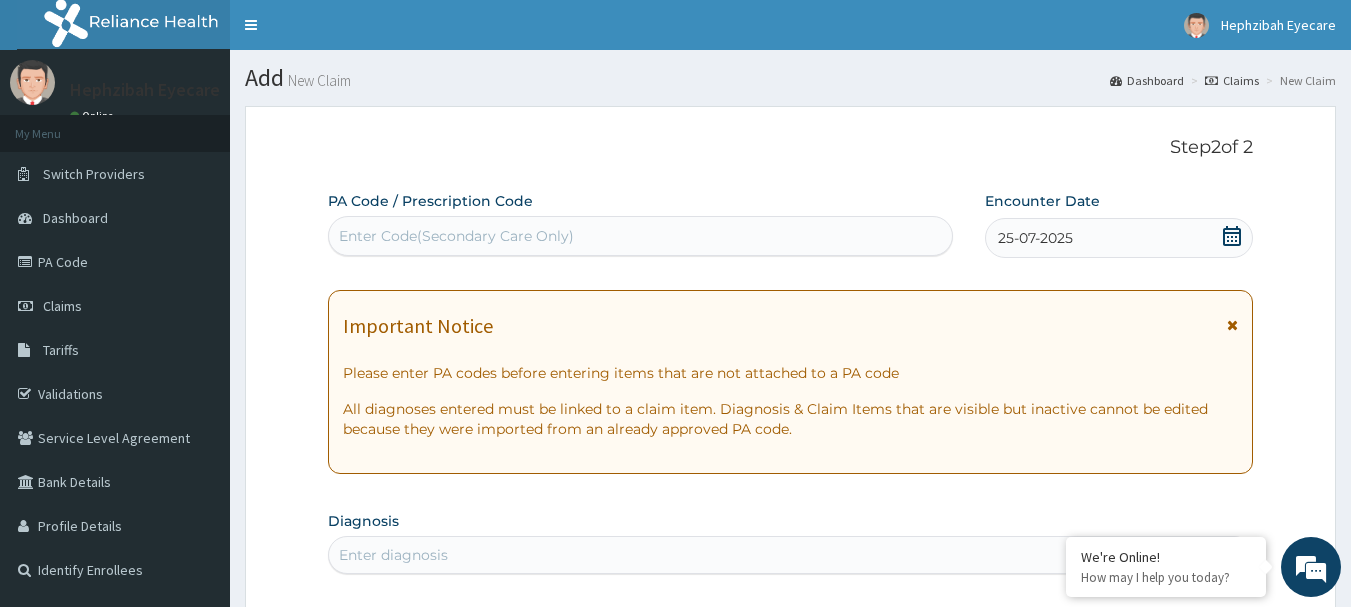 click on "Enter Code(Secondary Care Only)" at bounding box center [641, 236] 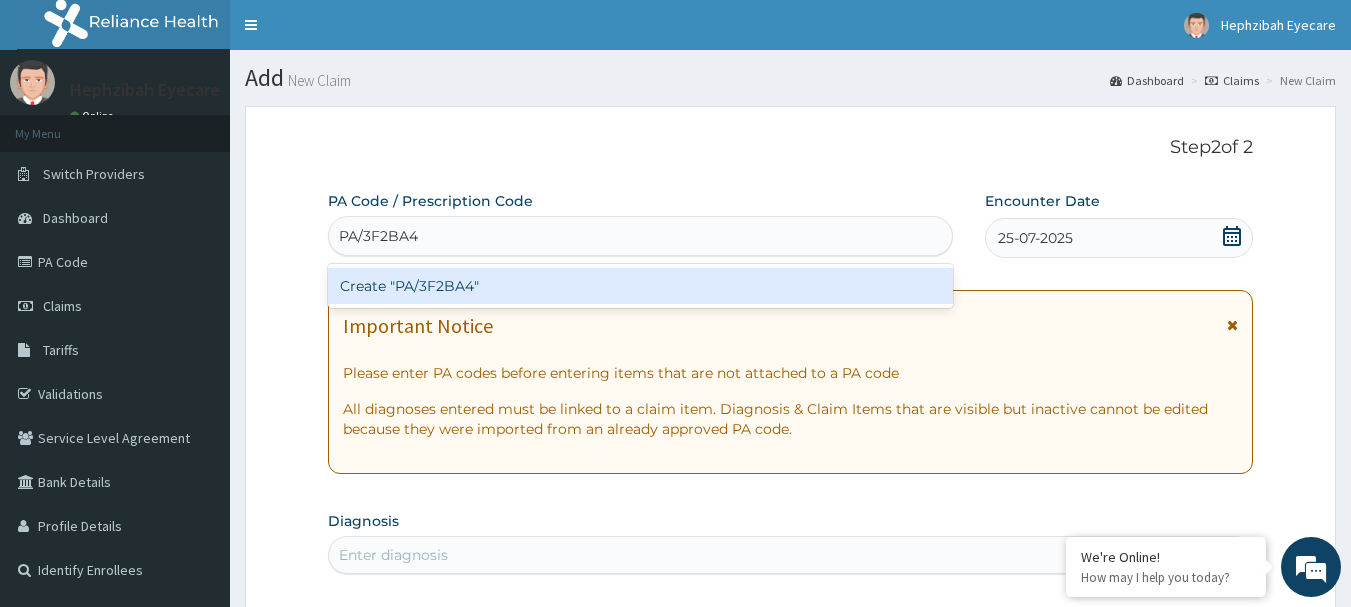 click on "Create "PA/3F2BA4"" at bounding box center (641, 286) 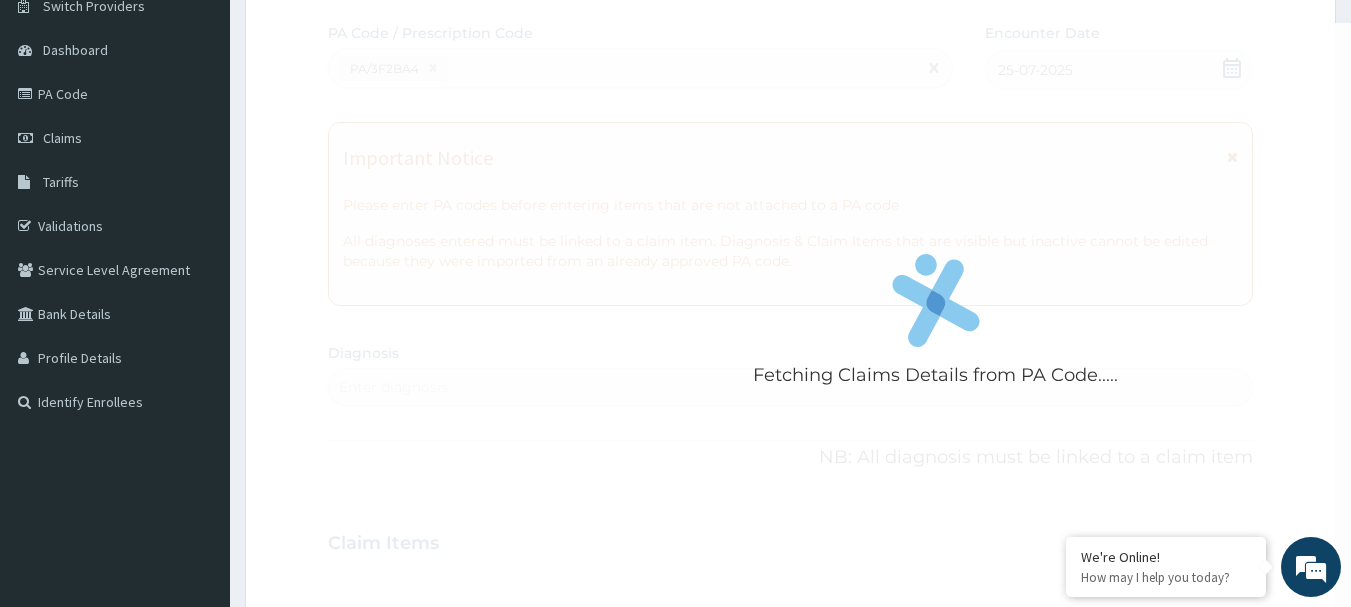scroll, scrollTop: 0, scrollLeft: 0, axis: both 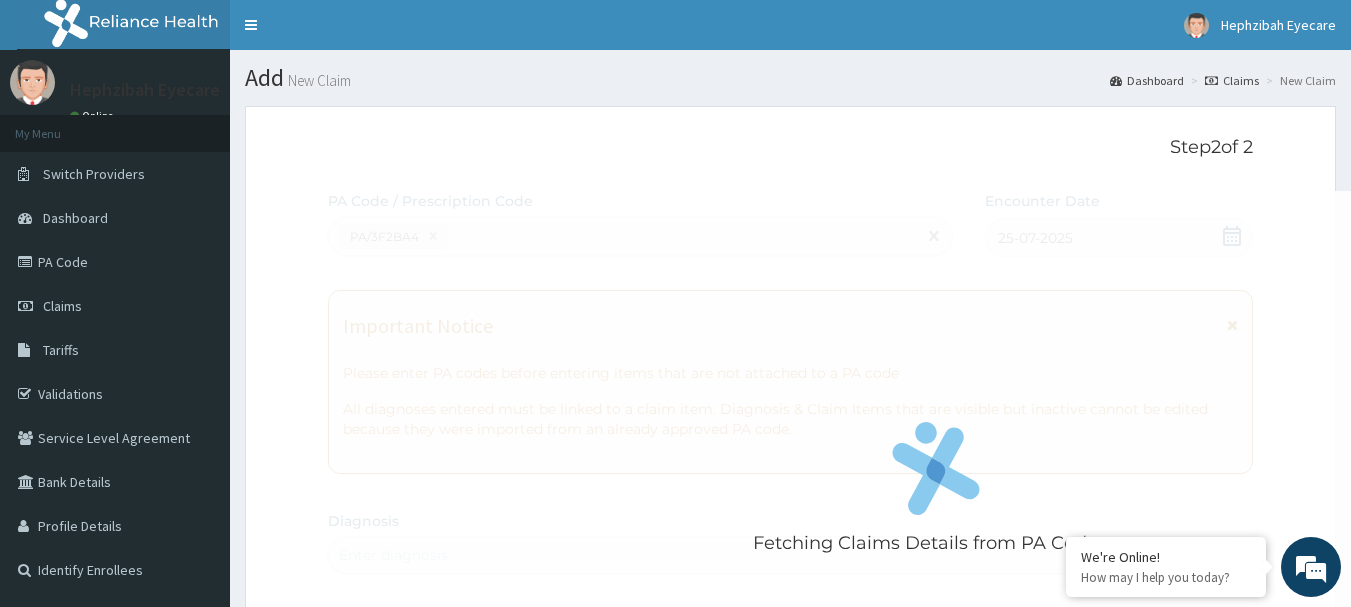drag, startPoint x: 1358, startPoint y: 97, endPoint x: 596, endPoint y: 179, distance: 766.39935 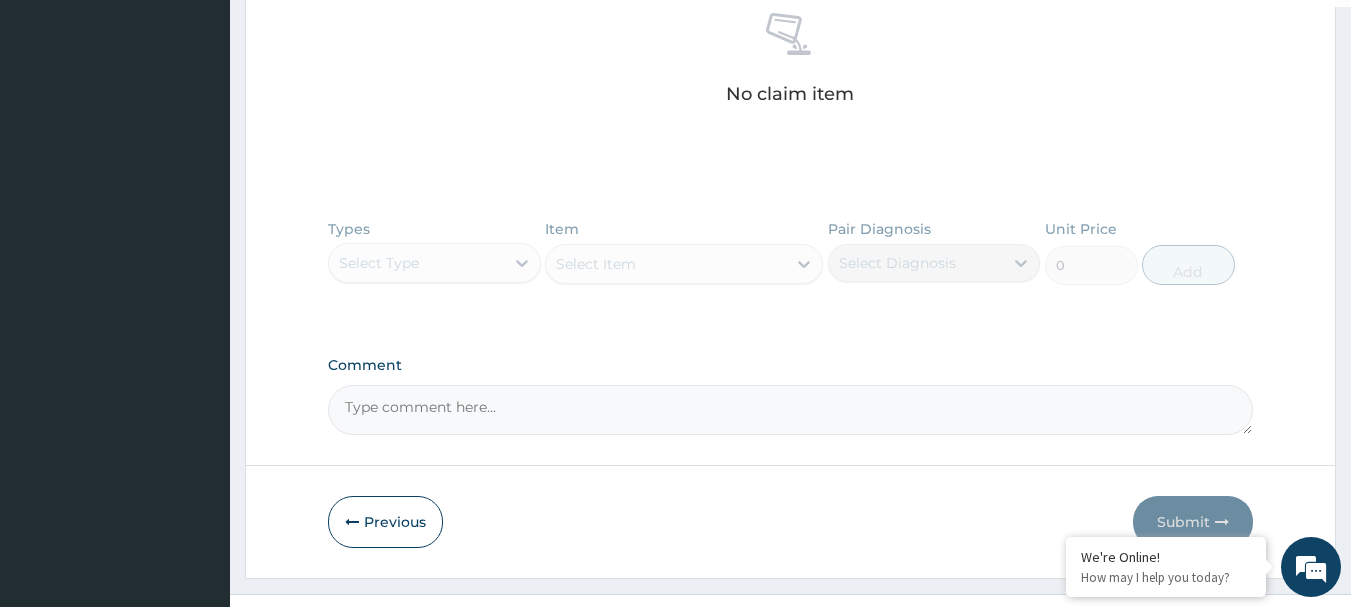 scroll, scrollTop: 829, scrollLeft: 0, axis: vertical 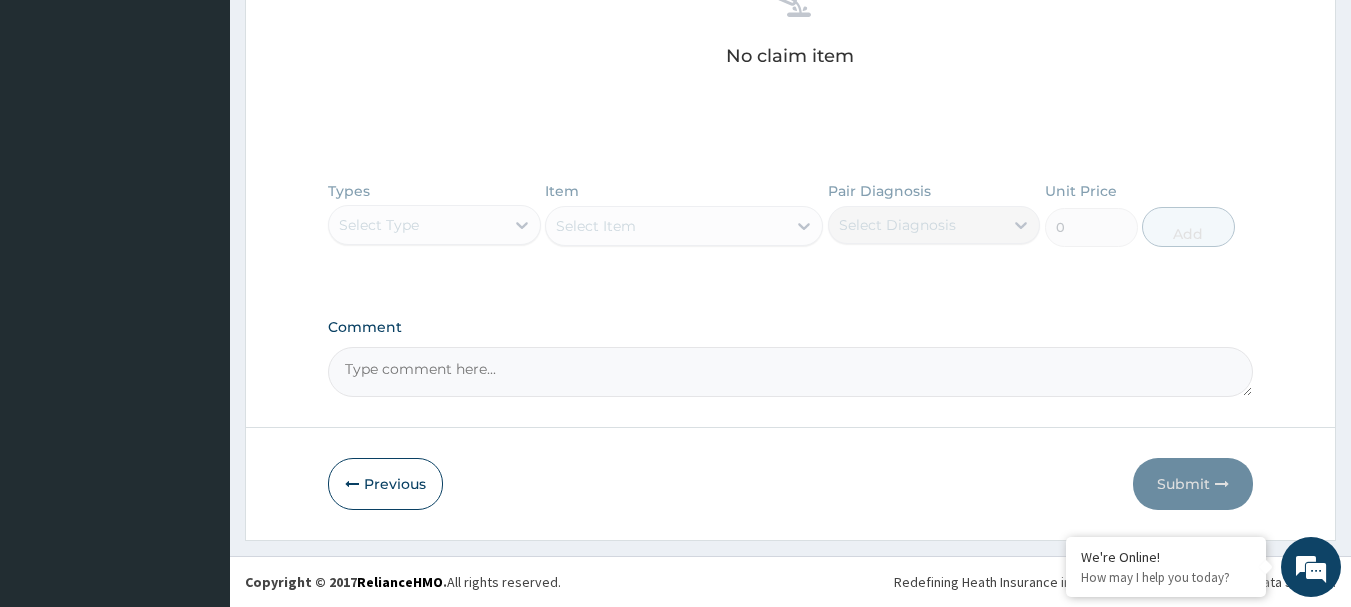 click on "Types Select Type Item Select Item Pair Diagnosis Select Diagnosis Unit Price 0 Add" at bounding box center [791, 229] 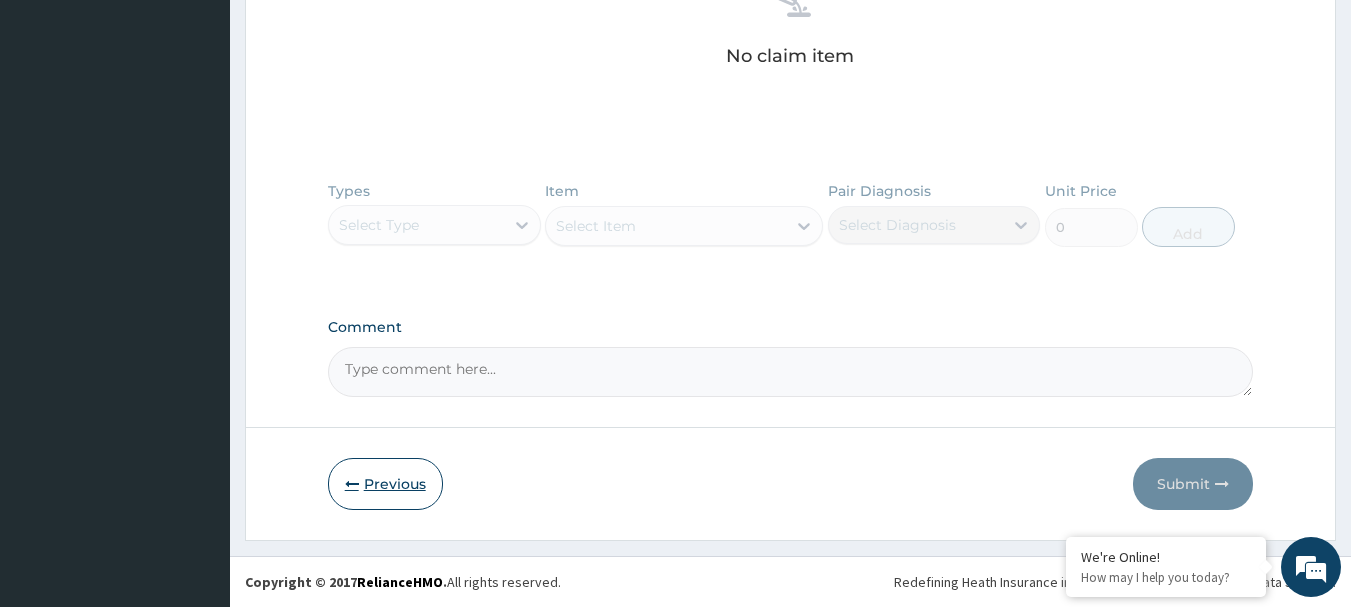 click at bounding box center [352, 484] 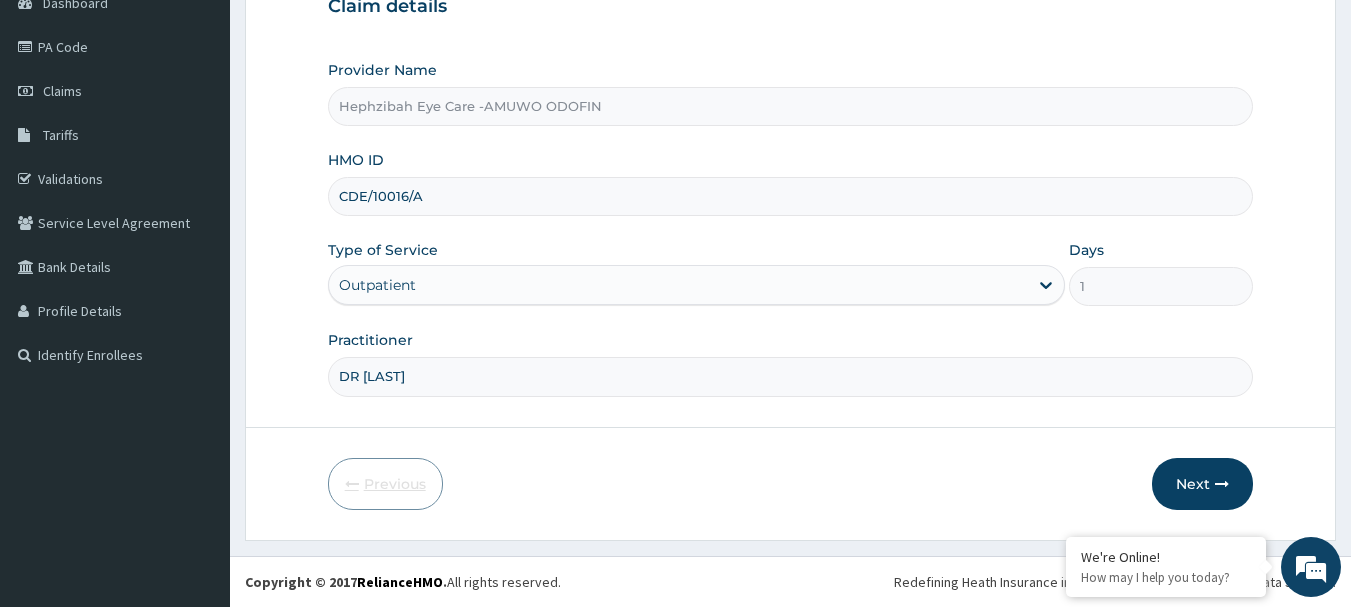 scroll, scrollTop: 215, scrollLeft: 0, axis: vertical 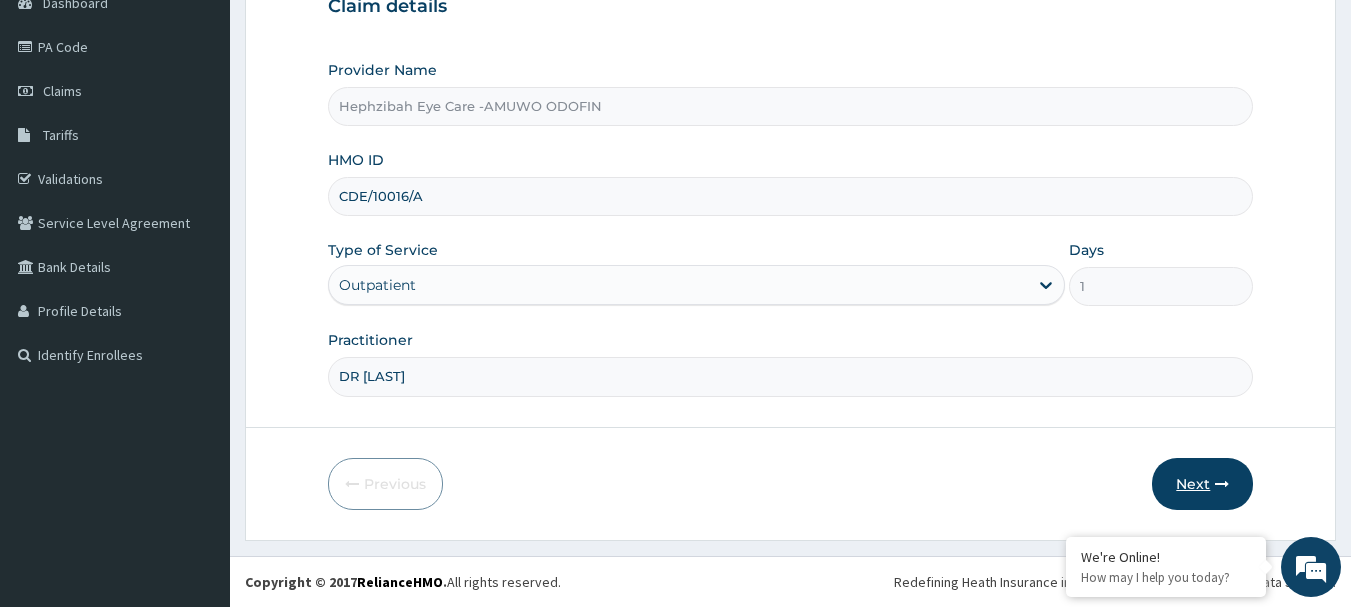 click at bounding box center [1222, 484] 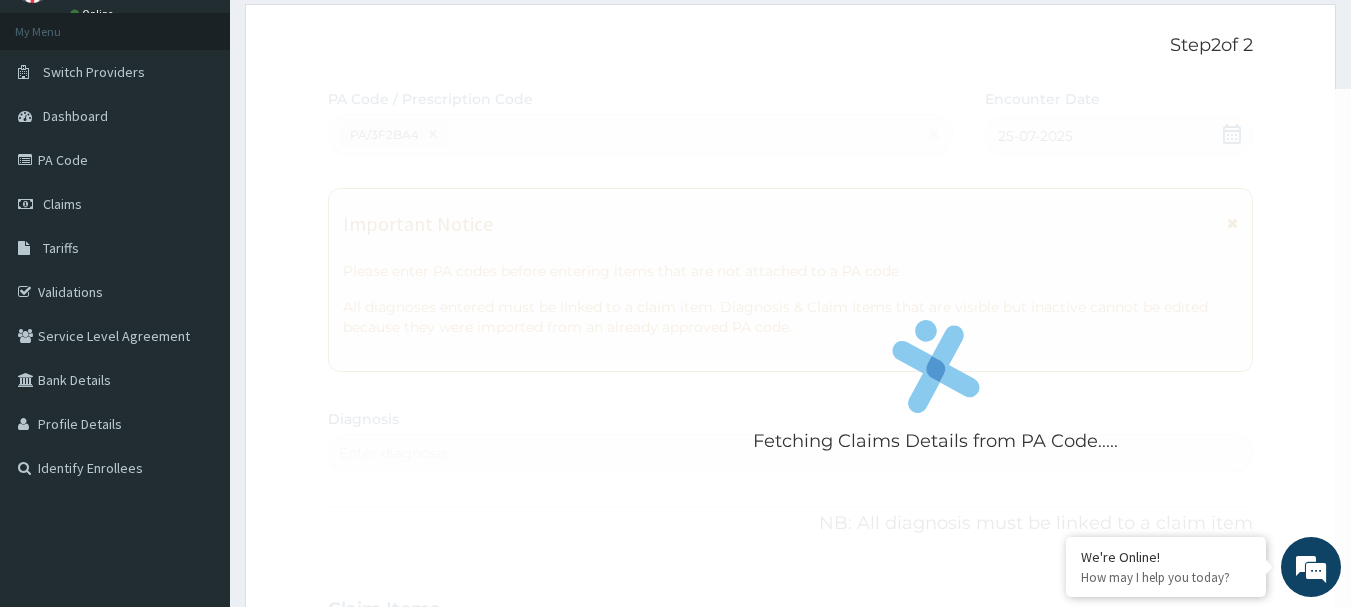 scroll, scrollTop: 0, scrollLeft: 0, axis: both 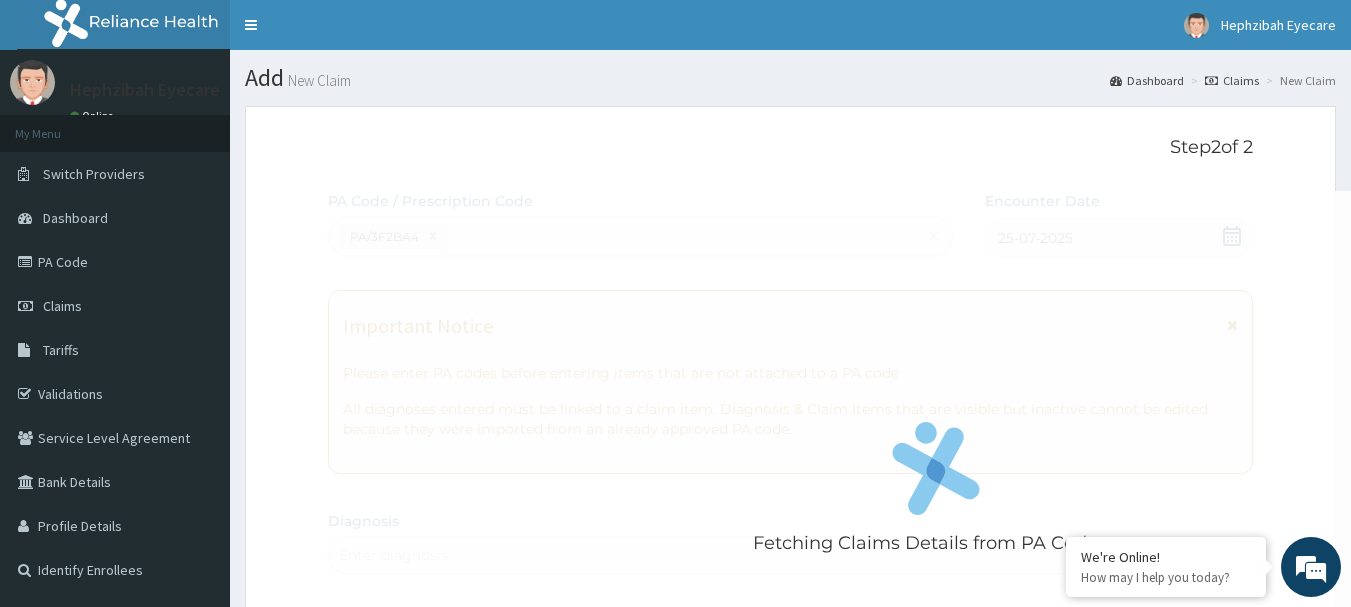click on "Add
New Claim" at bounding box center [790, 78] 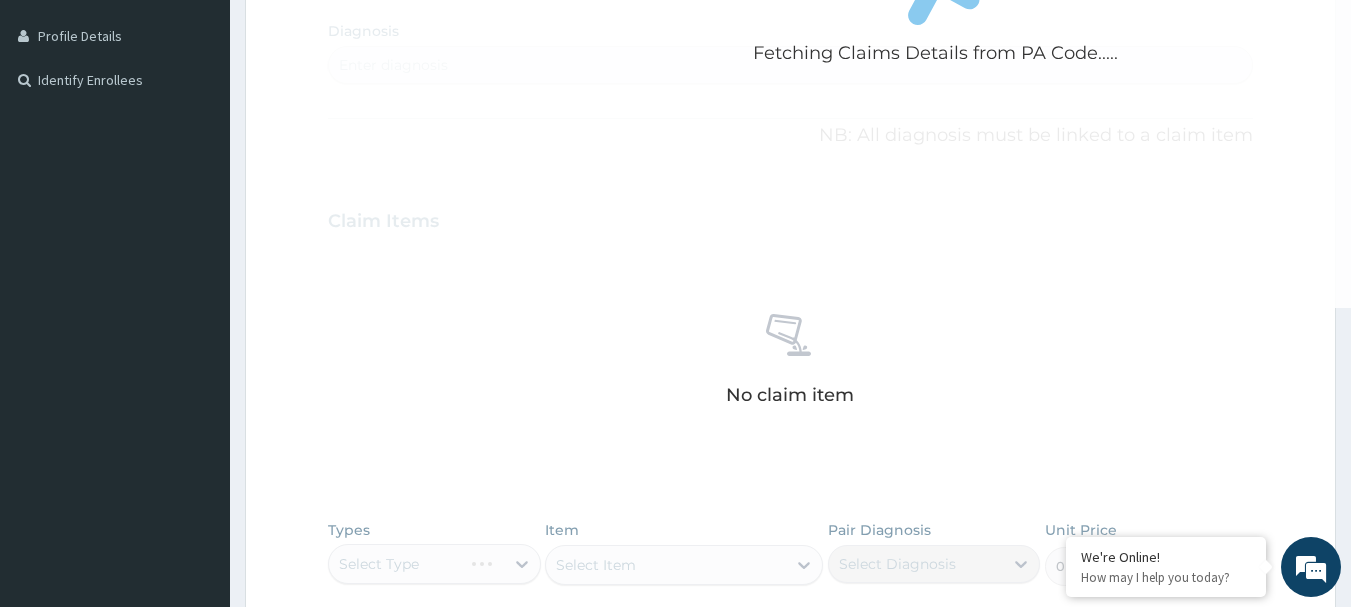 scroll, scrollTop: 492, scrollLeft: 0, axis: vertical 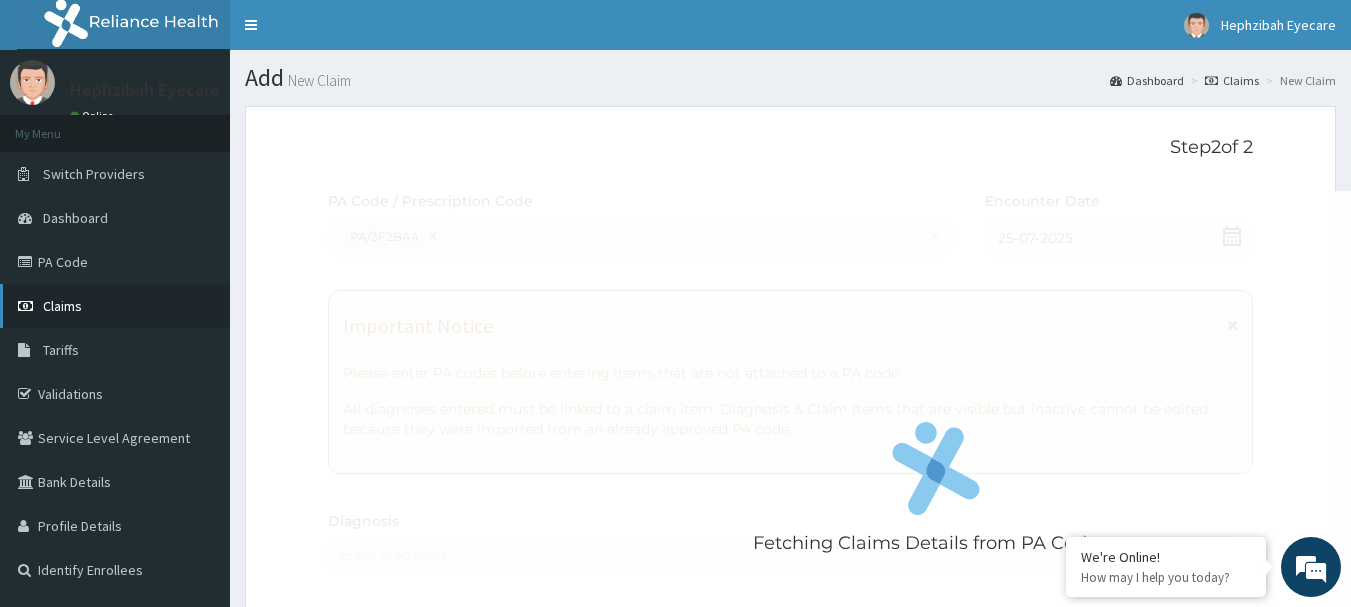 click on "Claims" at bounding box center (62, 306) 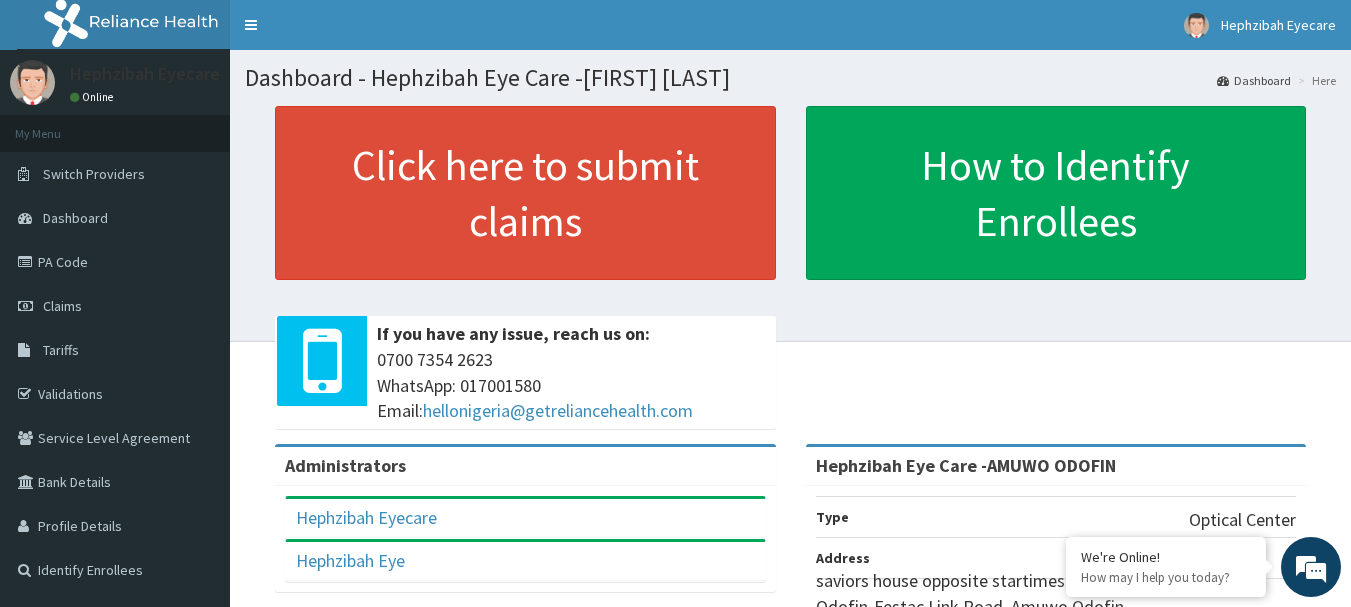 scroll, scrollTop: 0, scrollLeft: 0, axis: both 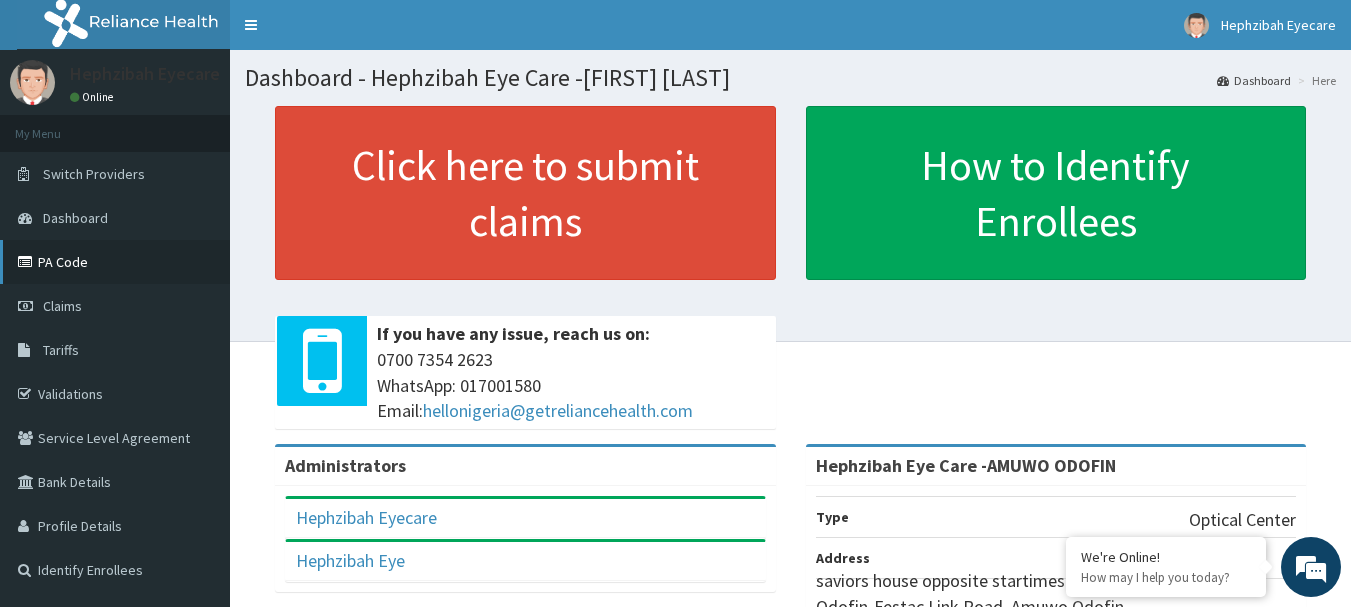 click on "PA Code" at bounding box center [115, 262] 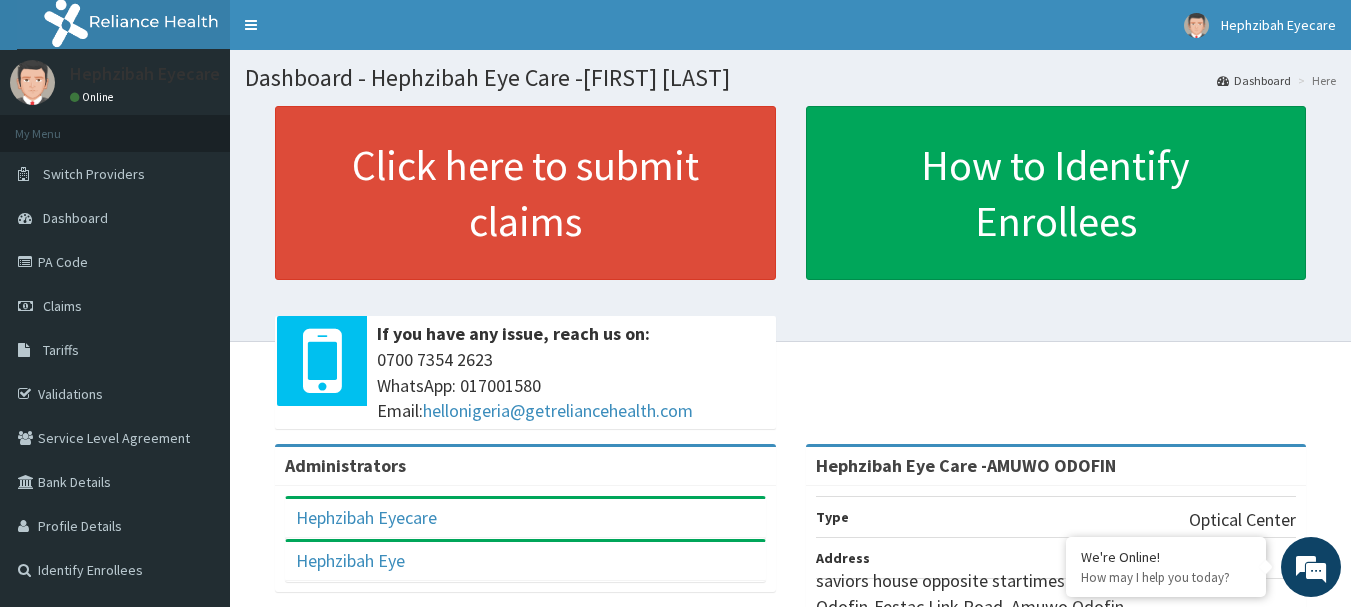 scroll, scrollTop: 0, scrollLeft: 0, axis: both 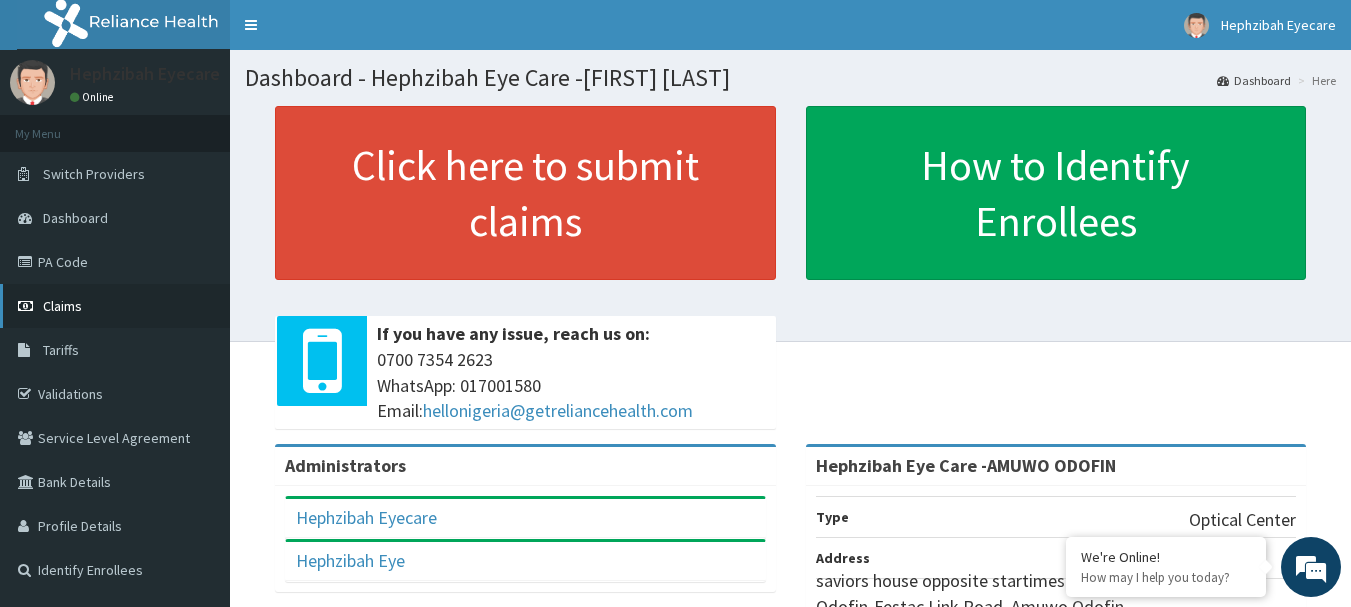 click on "Claims" at bounding box center [115, 306] 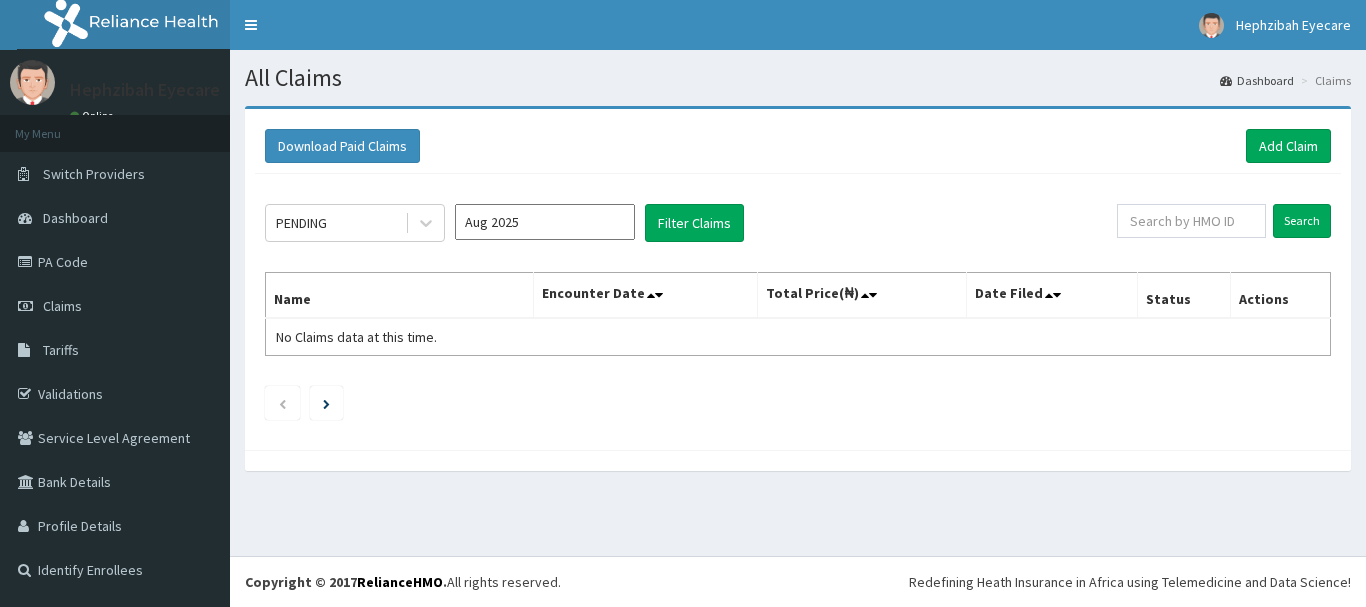 scroll, scrollTop: 0, scrollLeft: 0, axis: both 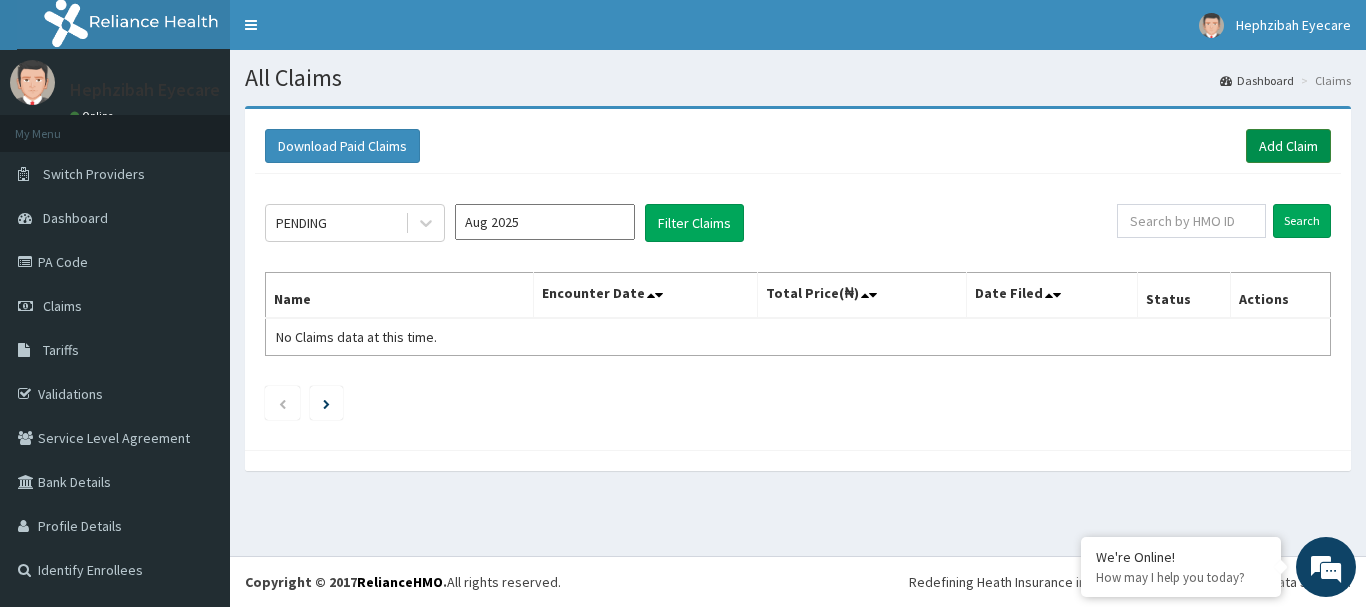 click on "Add Claim" at bounding box center (1288, 146) 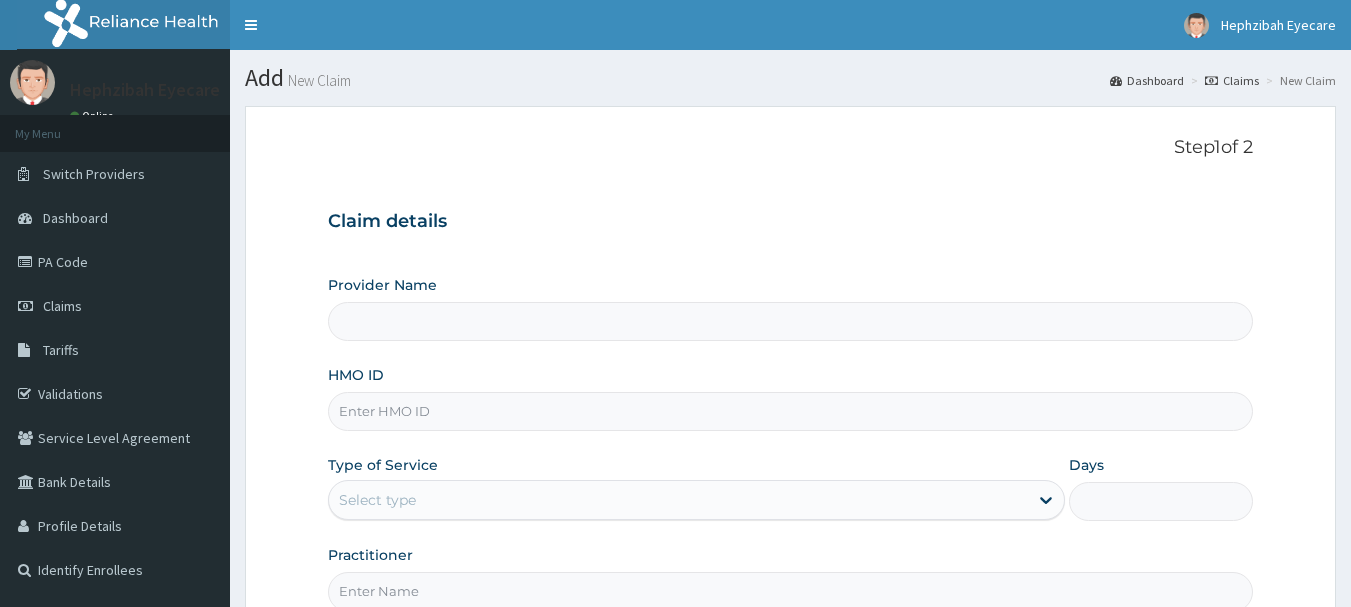 scroll, scrollTop: 0, scrollLeft: 0, axis: both 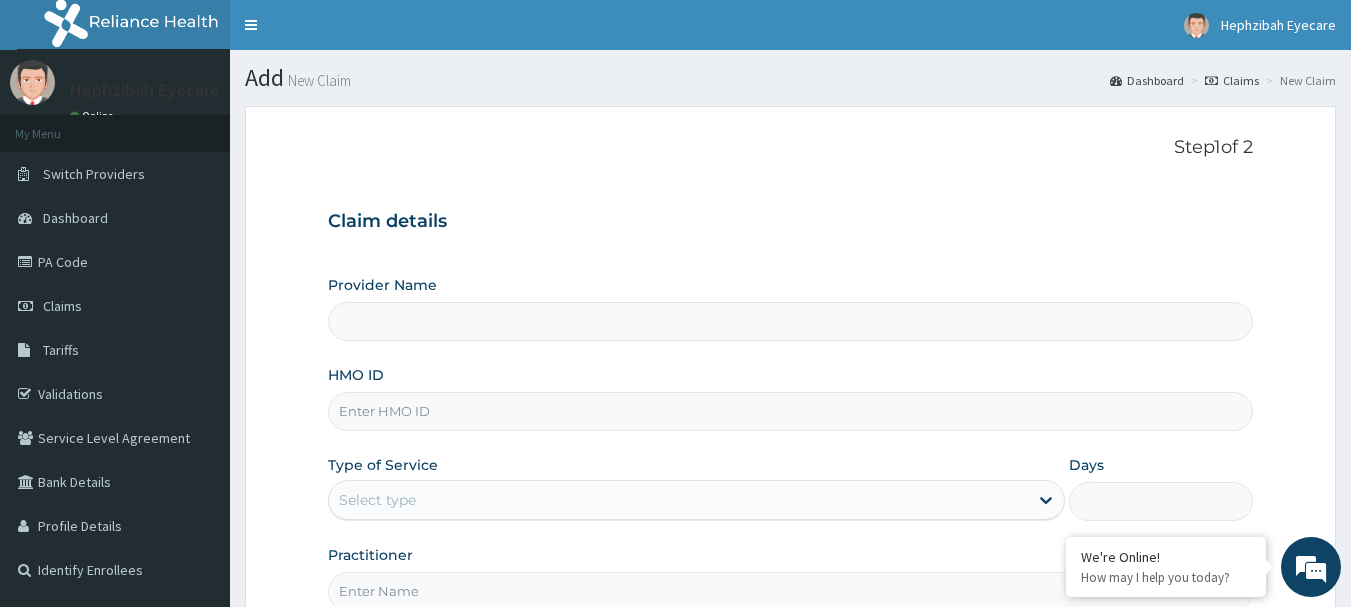 type on "Hephzibah Eye Care -AMUWO ODOFIN" 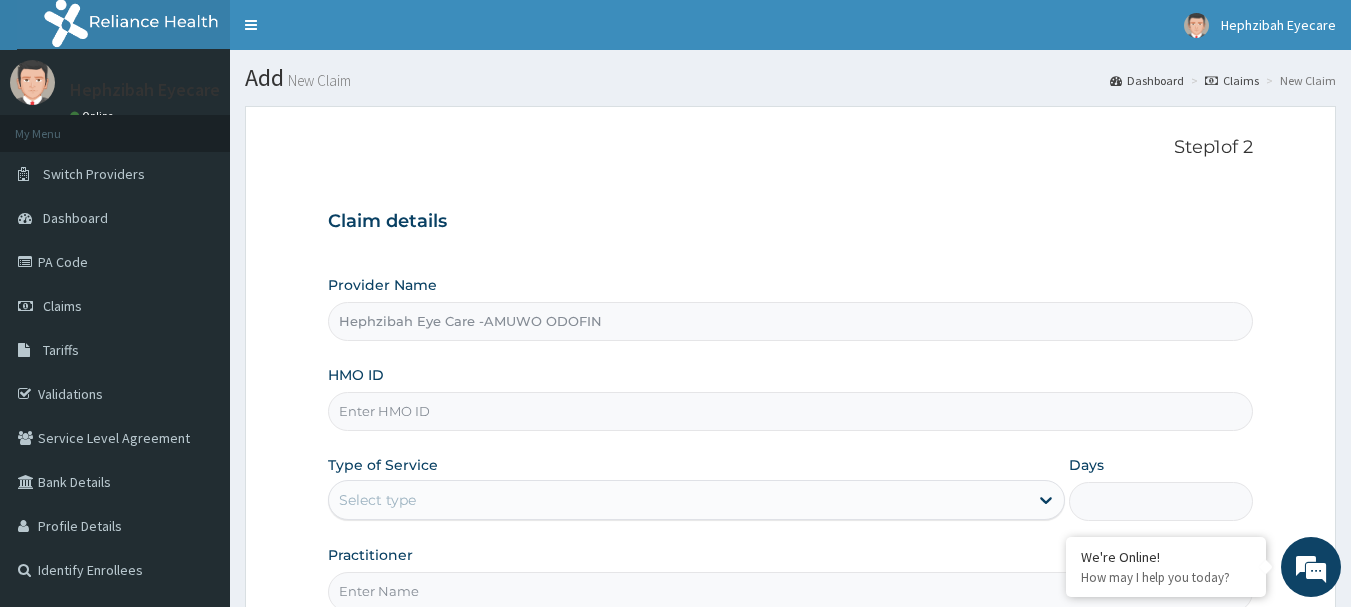 click on "HMO ID" at bounding box center [791, 411] 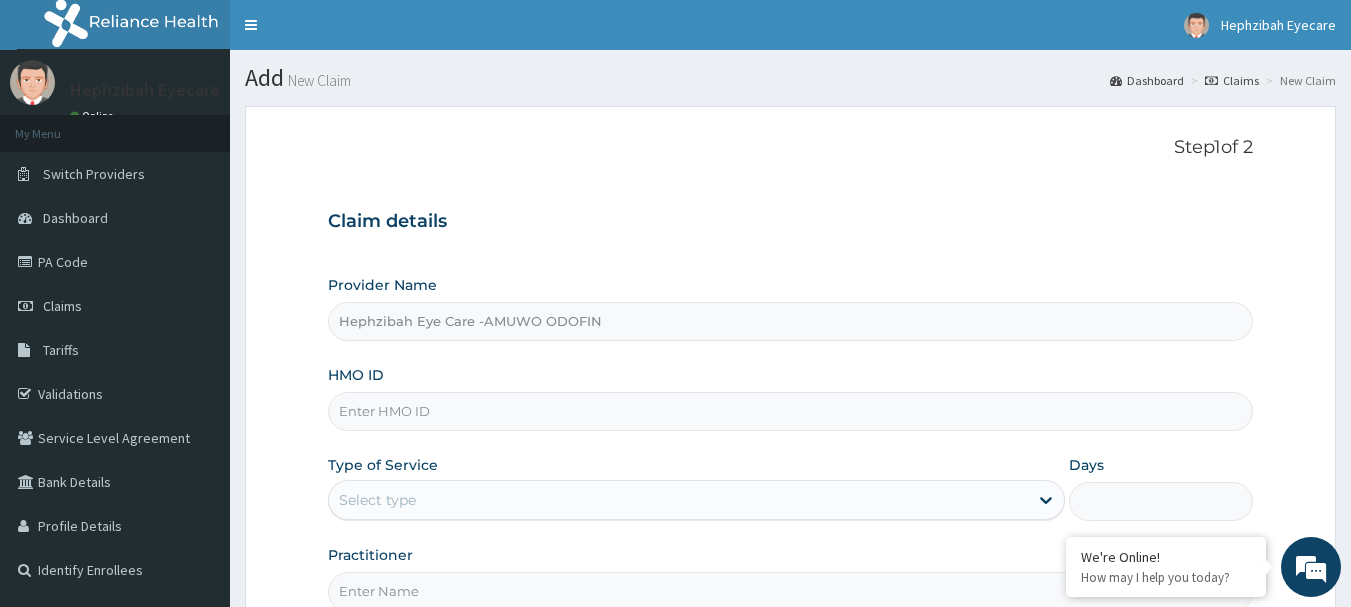 paste on "CDE/10016/A" 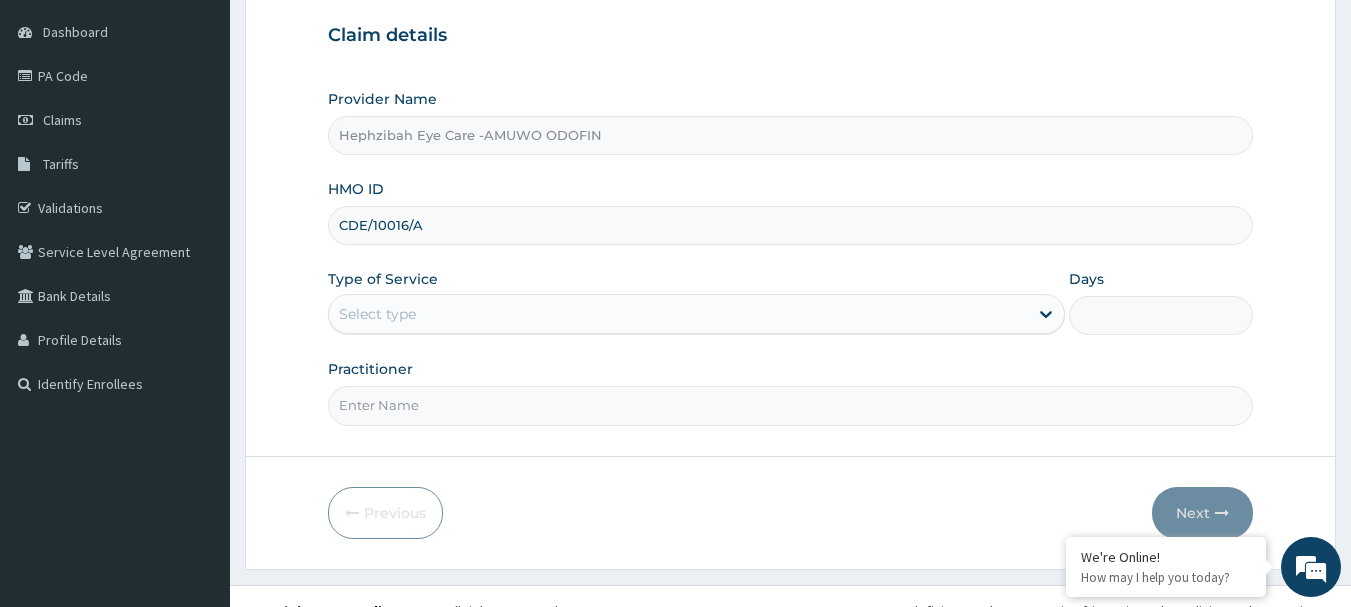 scroll, scrollTop: 192, scrollLeft: 0, axis: vertical 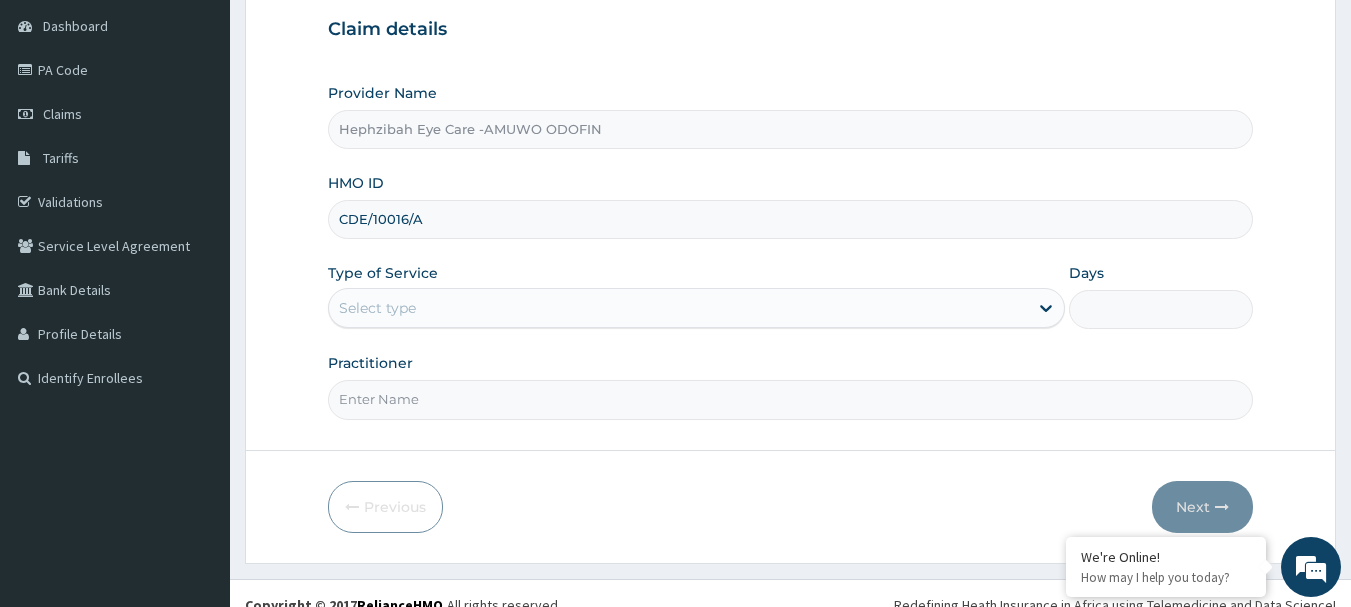 type on "CDE/10016/A" 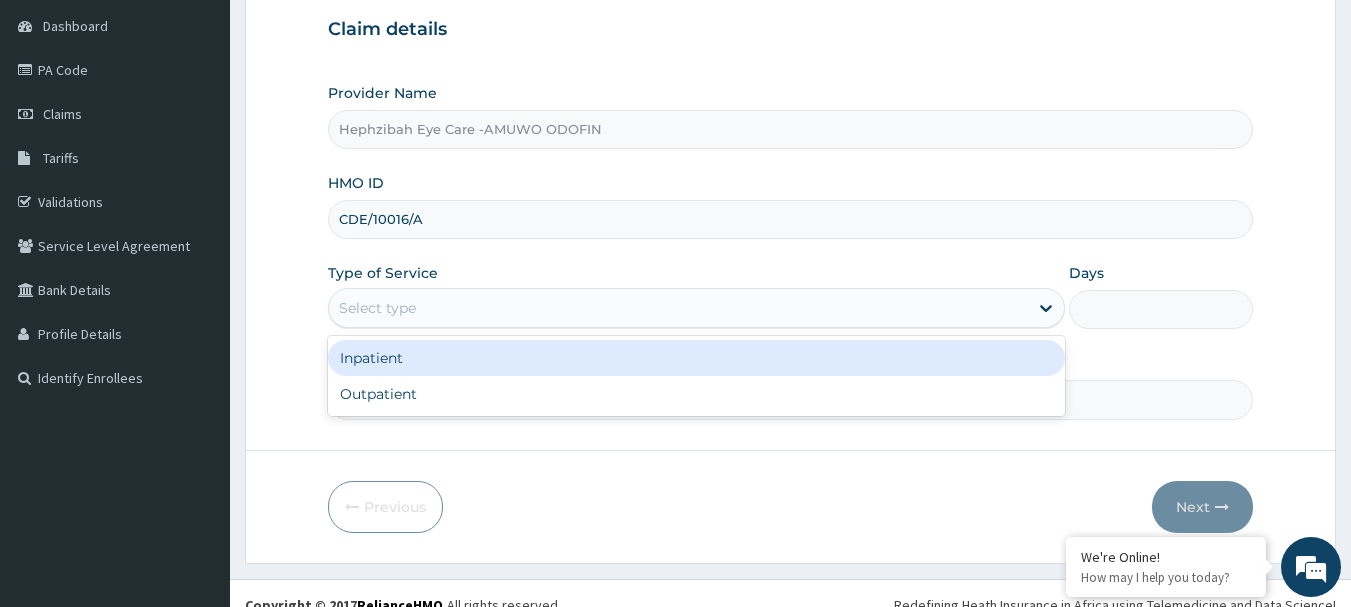 click on "Select type" at bounding box center (696, 308) 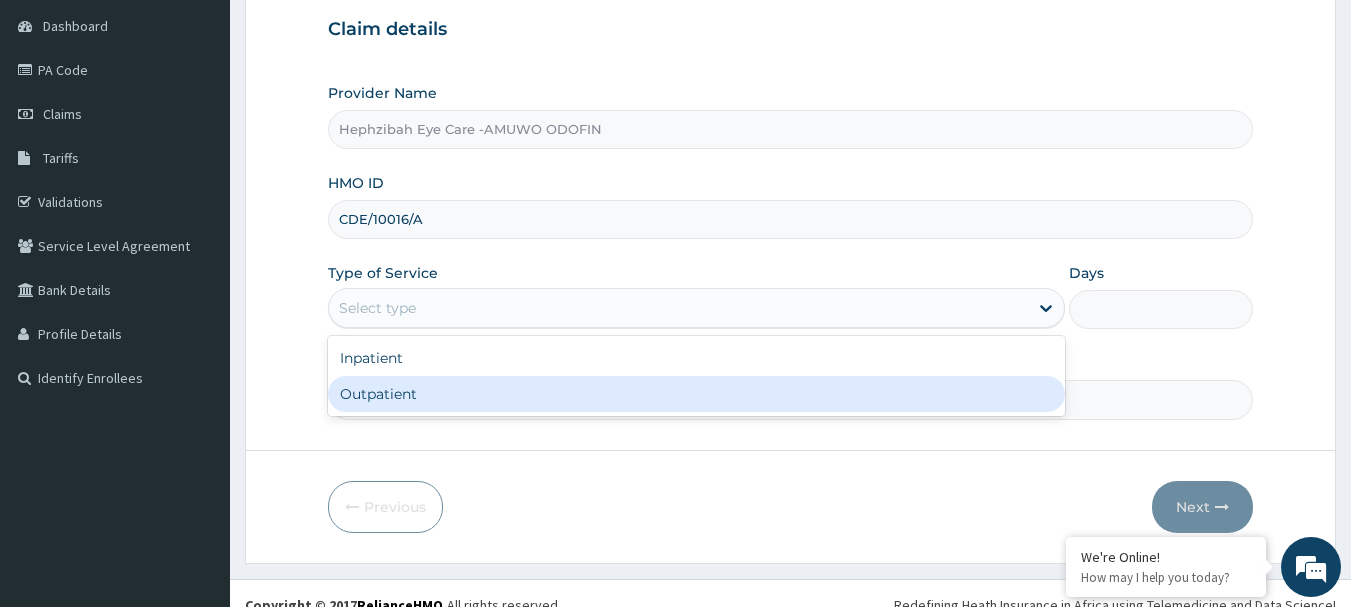 scroll, scrollTop: 0, scrollLeft: 0, axis: both 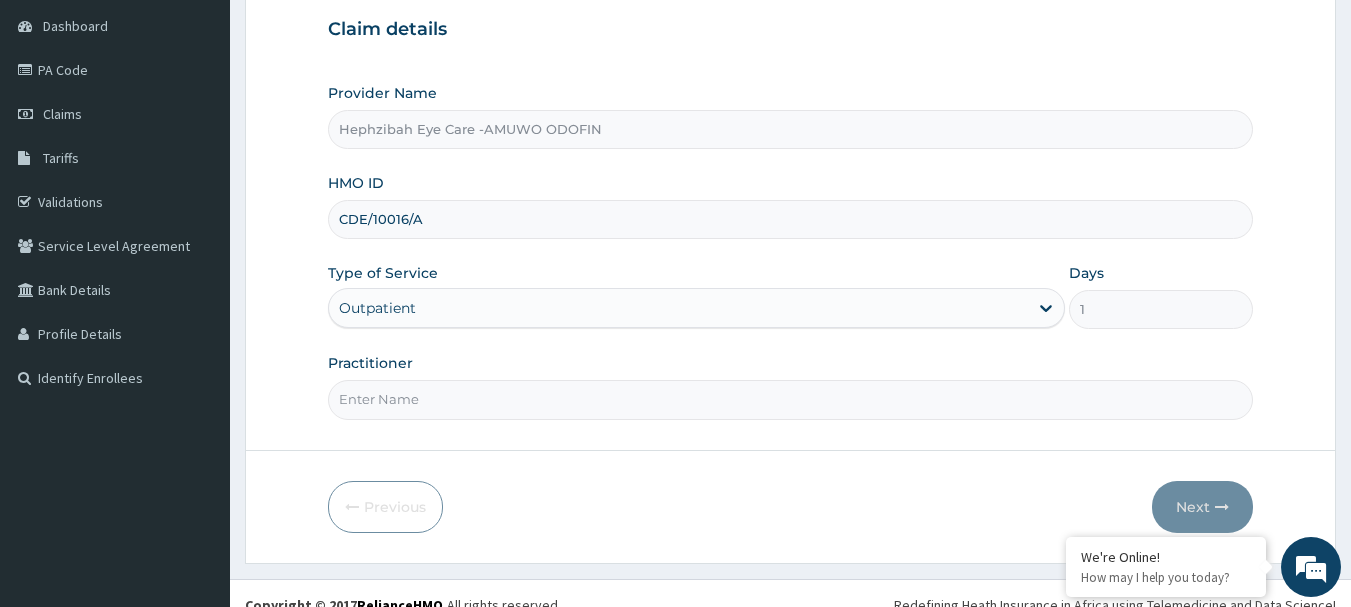click on "Practitioner" at bounding box center [791, 399] 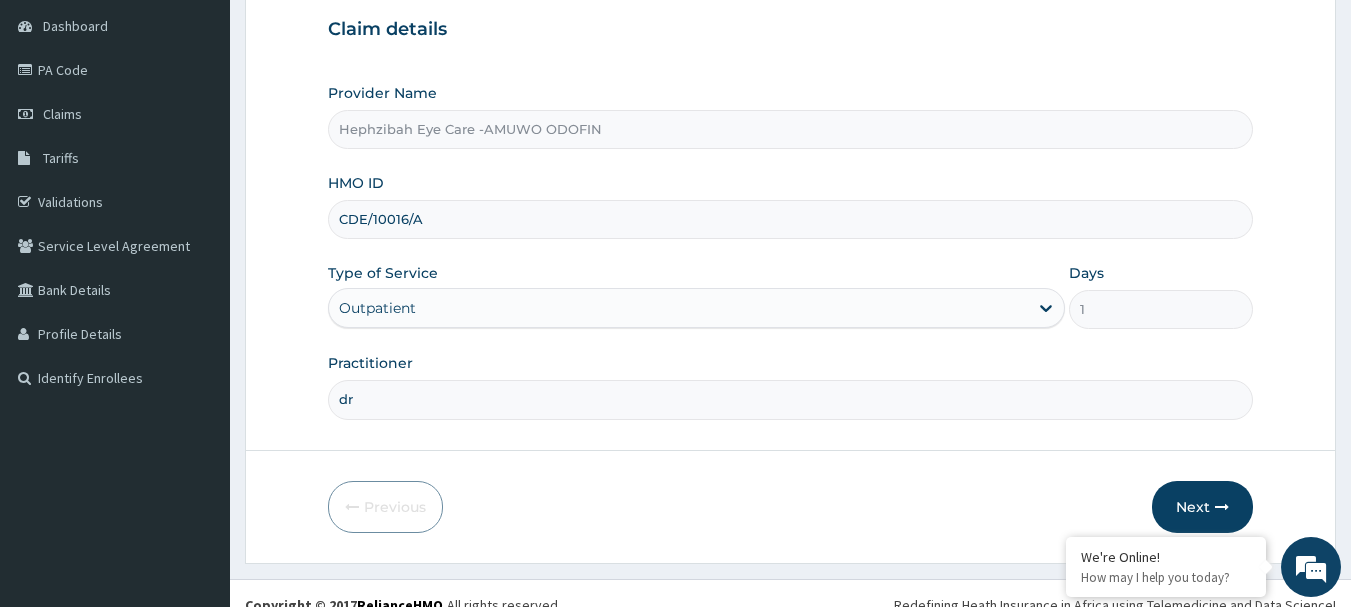 type on "d" 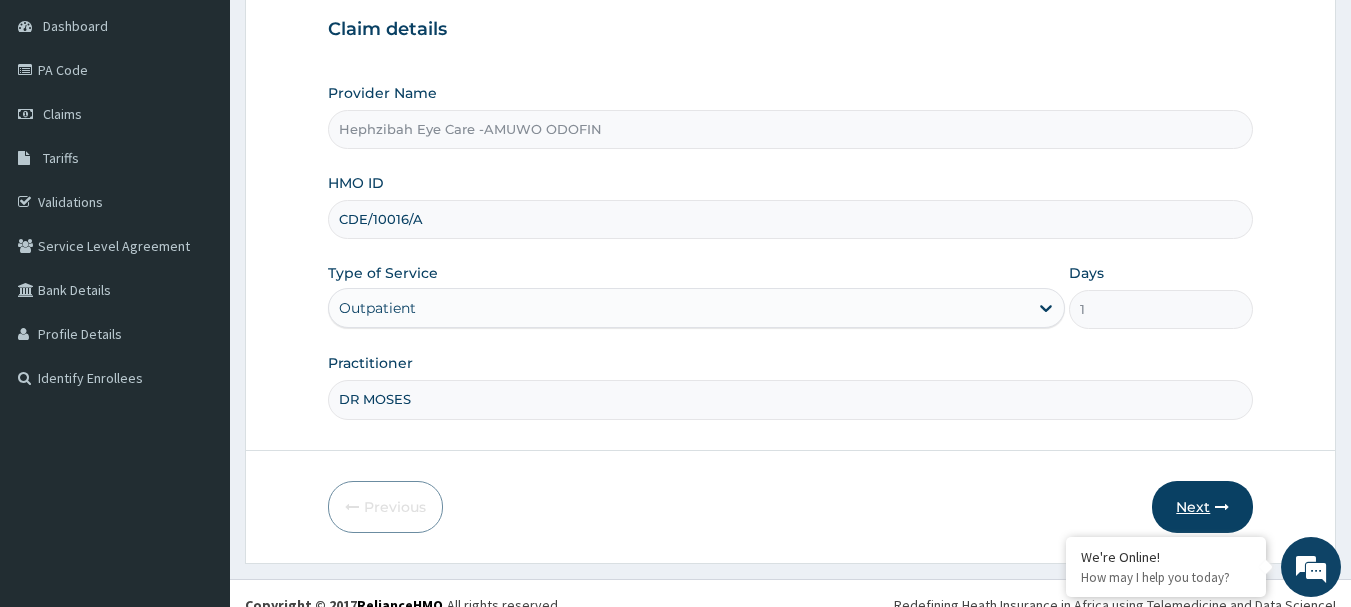 type on "DR MOSES" 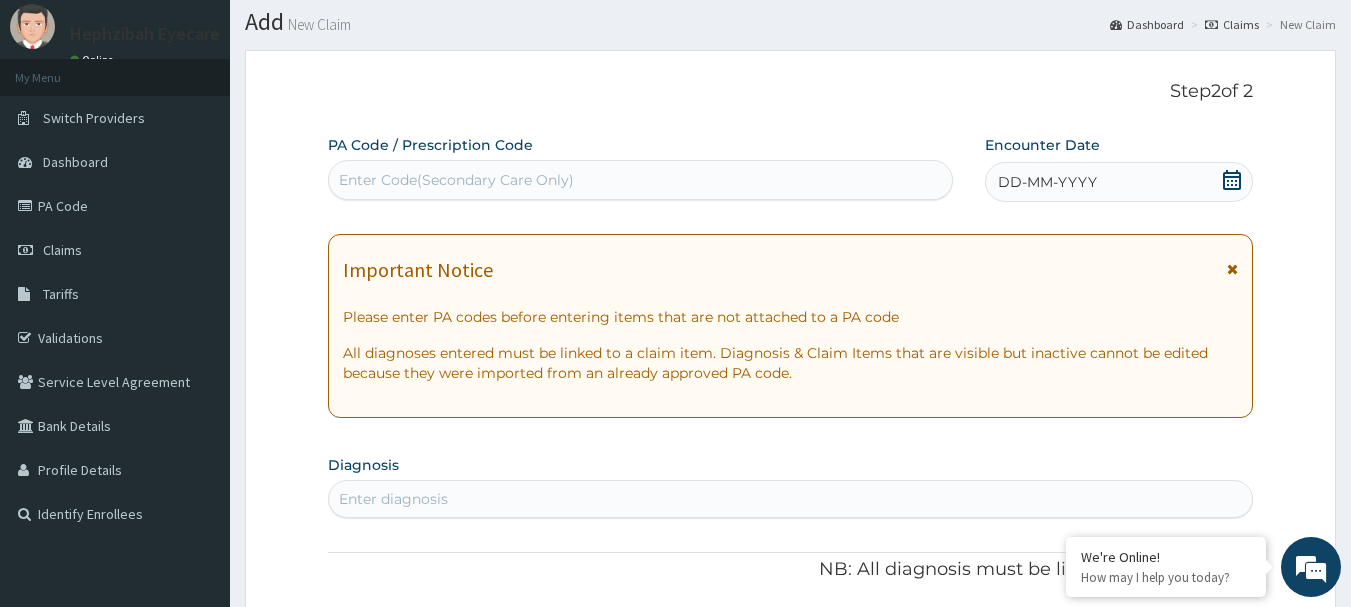 scroll, scrollTop: 0, scrollLeft: 0, axis: both 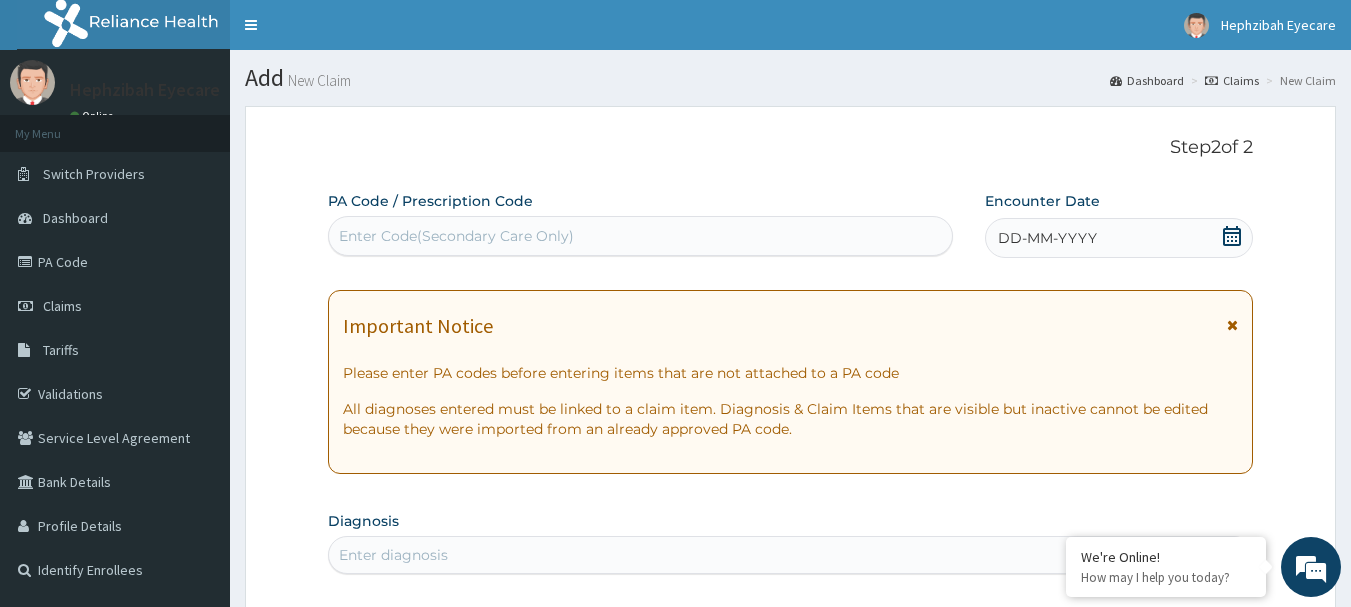 click on "Enter Code(Secondary Care Only)" at bounding box center (456, 236) 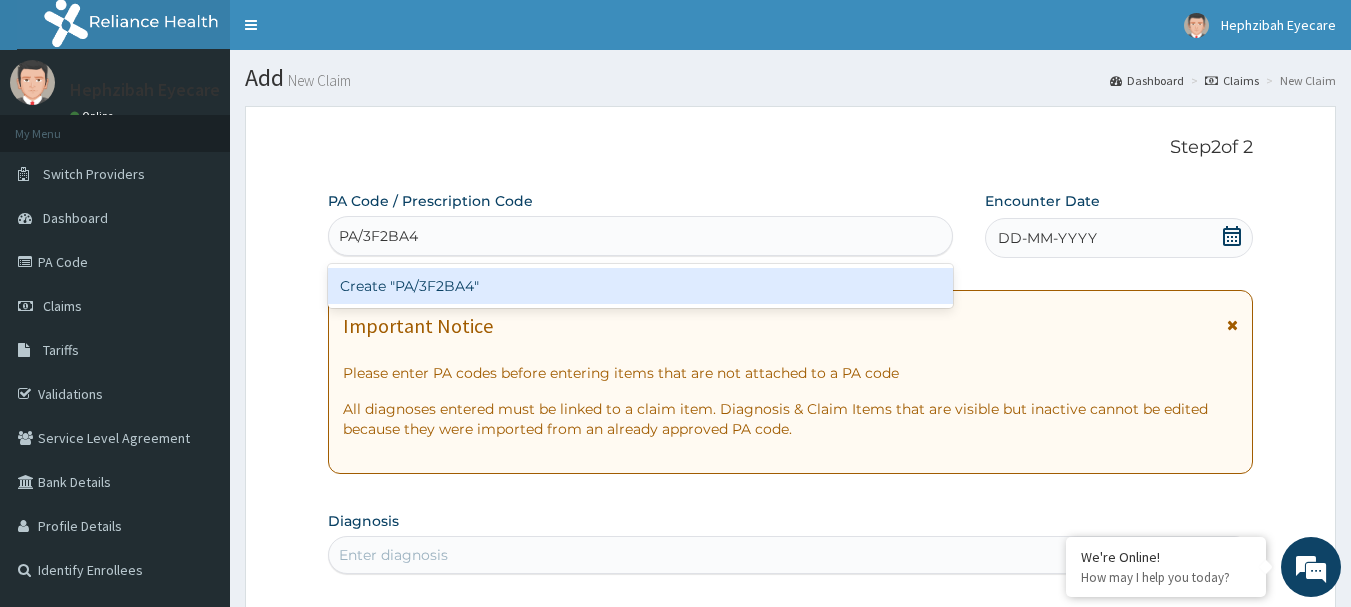 click on "Create "PA/3F2BA4"" at bounding box center (641, 286) 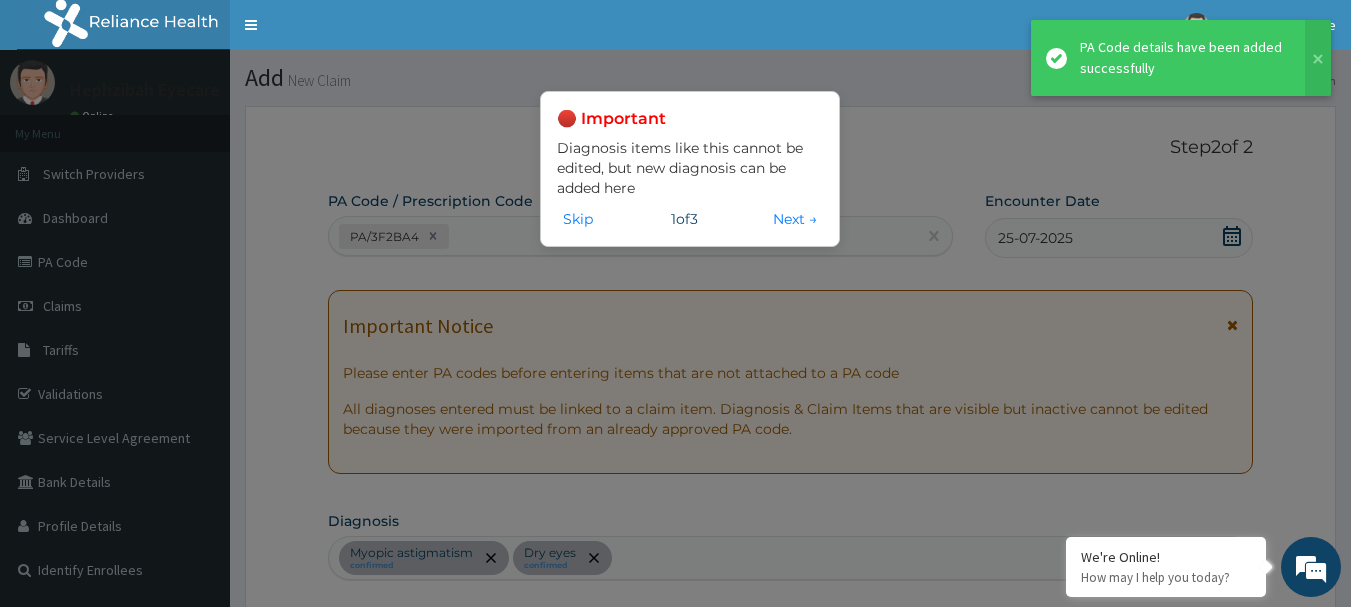 scroll, scrollTop: 943, scrollLeft: 0, axis: vertical 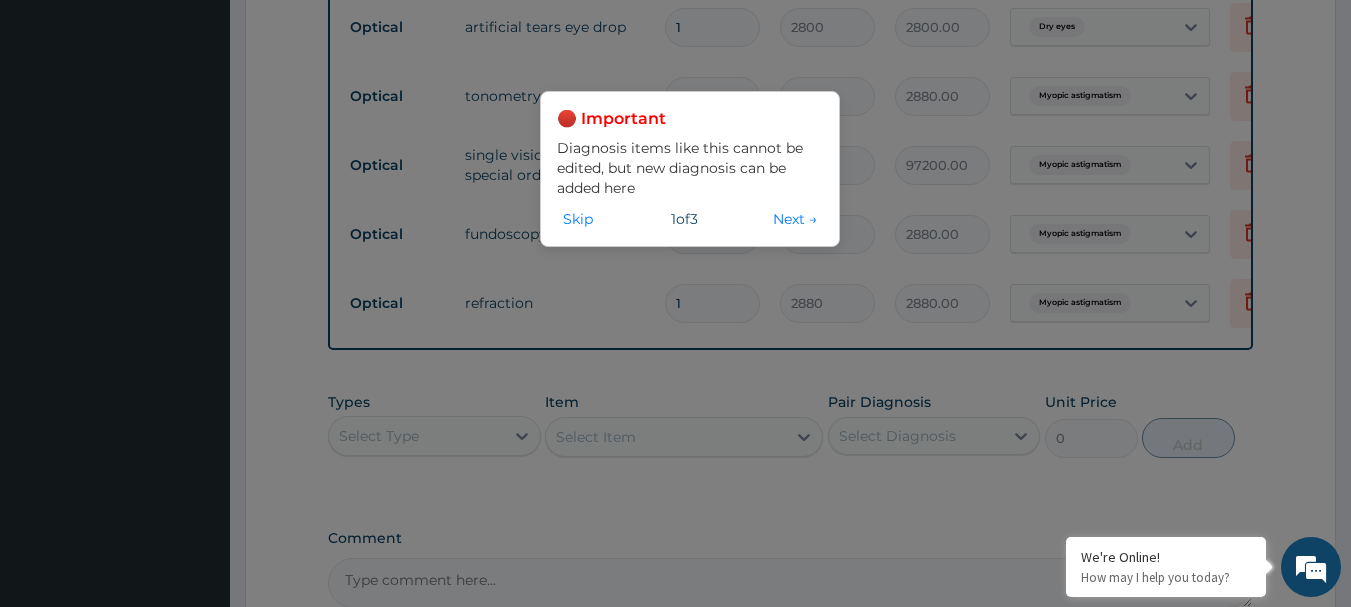 click on "🔴 Important Diagnosis items like this cannot be edited, but new diagnosis can be added here Skip 1  of  3 Next →" at bounding box center (675, 303) 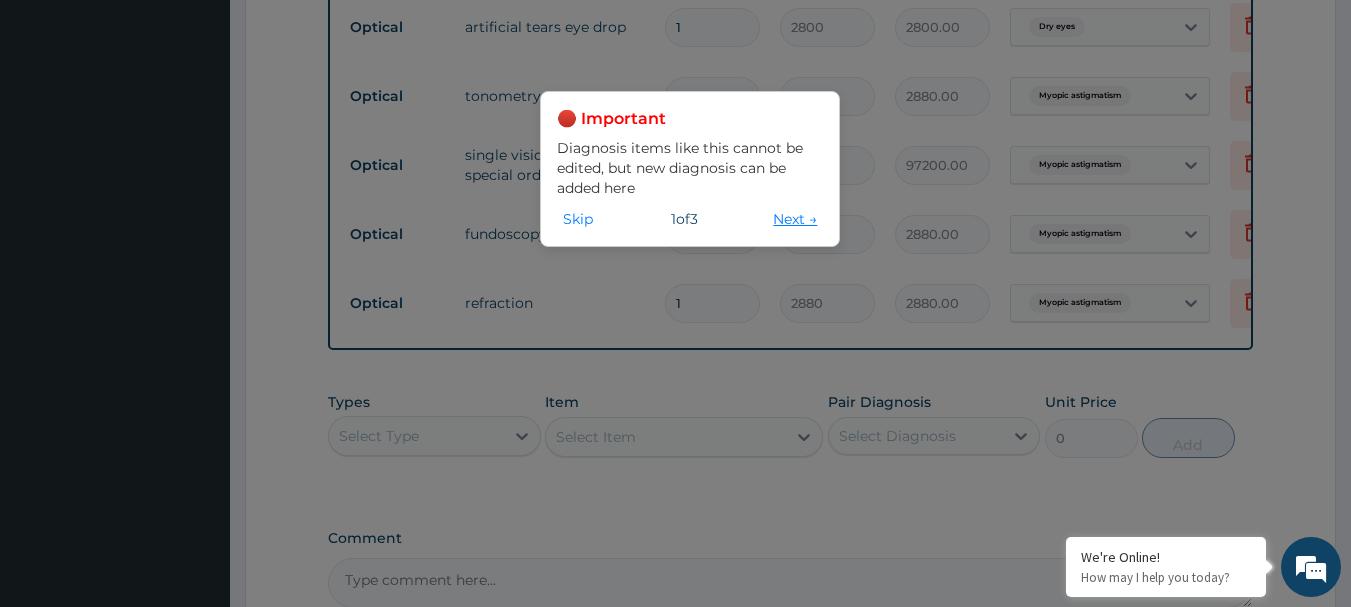 click on "Next →" at bounding box center (795, 219) 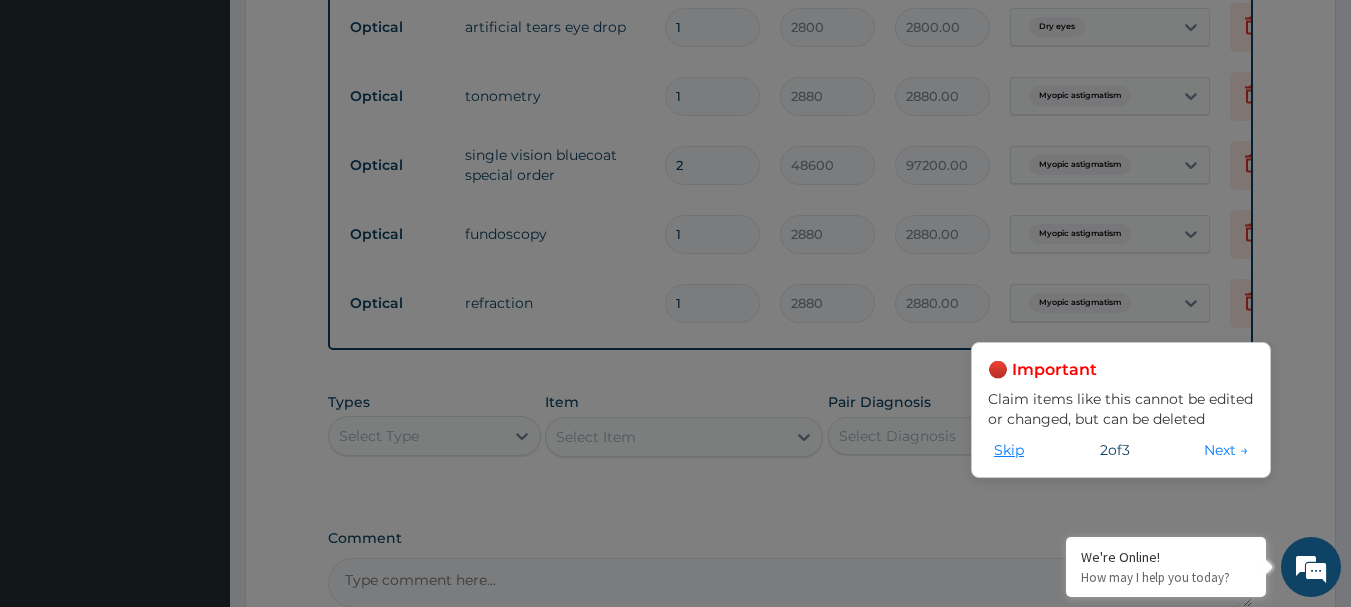 click on "Skip" at bounding box center [1009, 450] 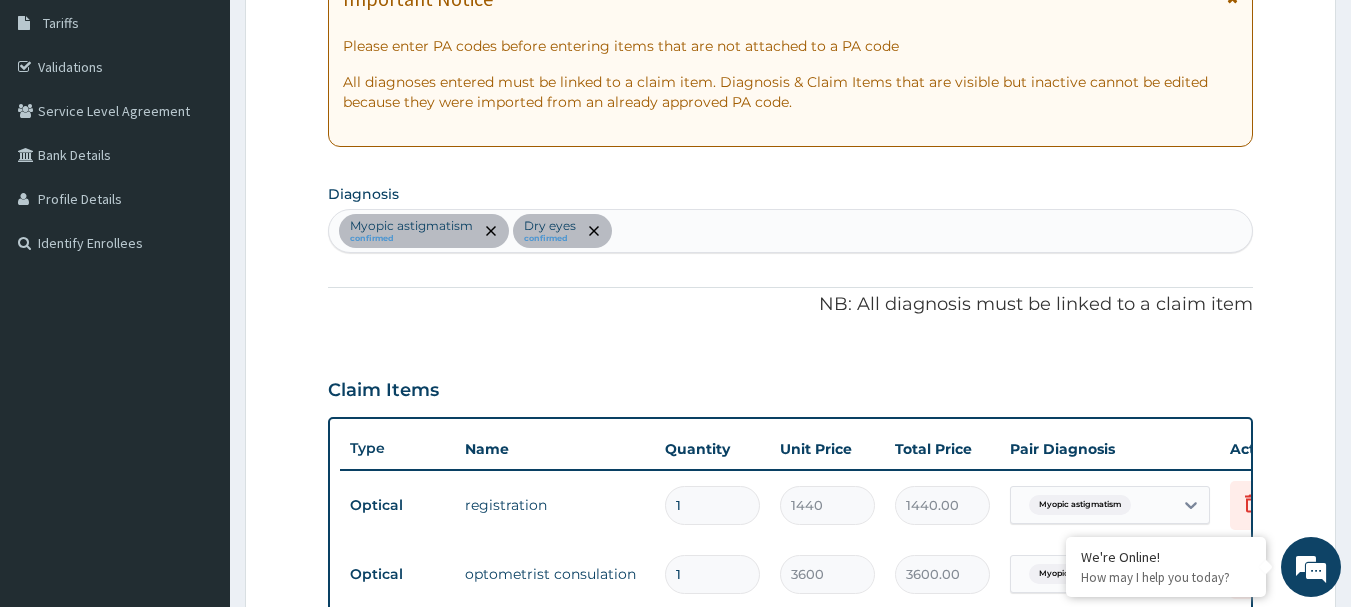 scroll, scrollTop: 324, scrollLeft: 0, axis: vertical 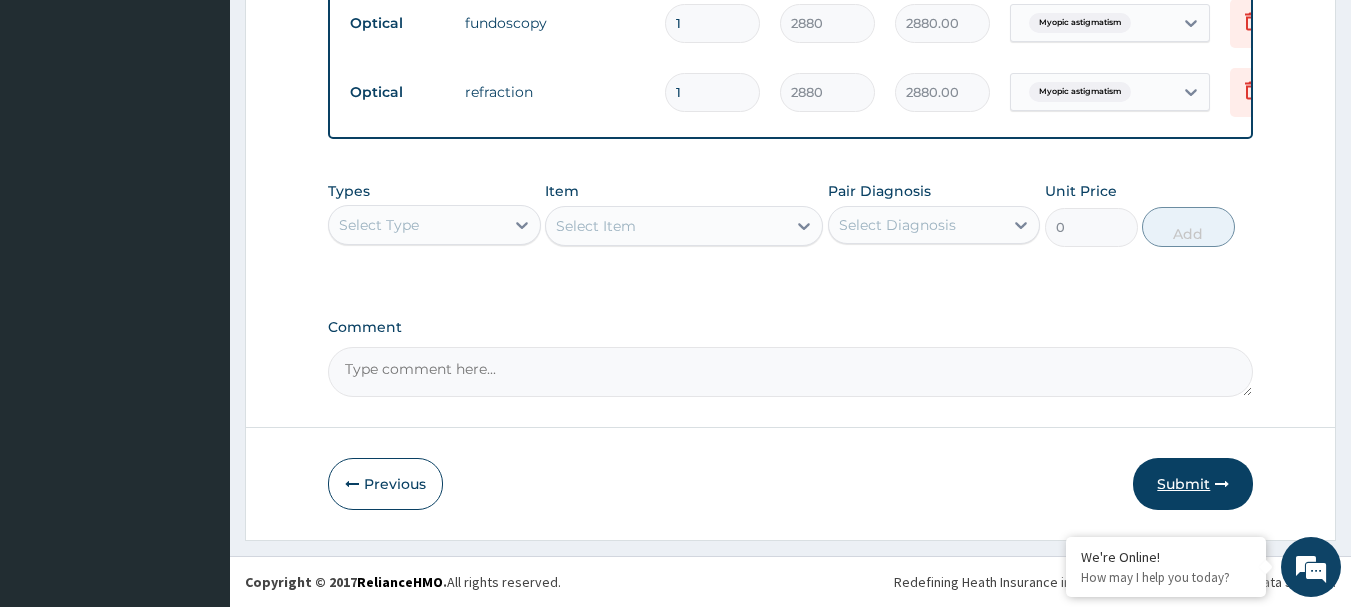 click on "Submit" at bounding box center (1193, 484) 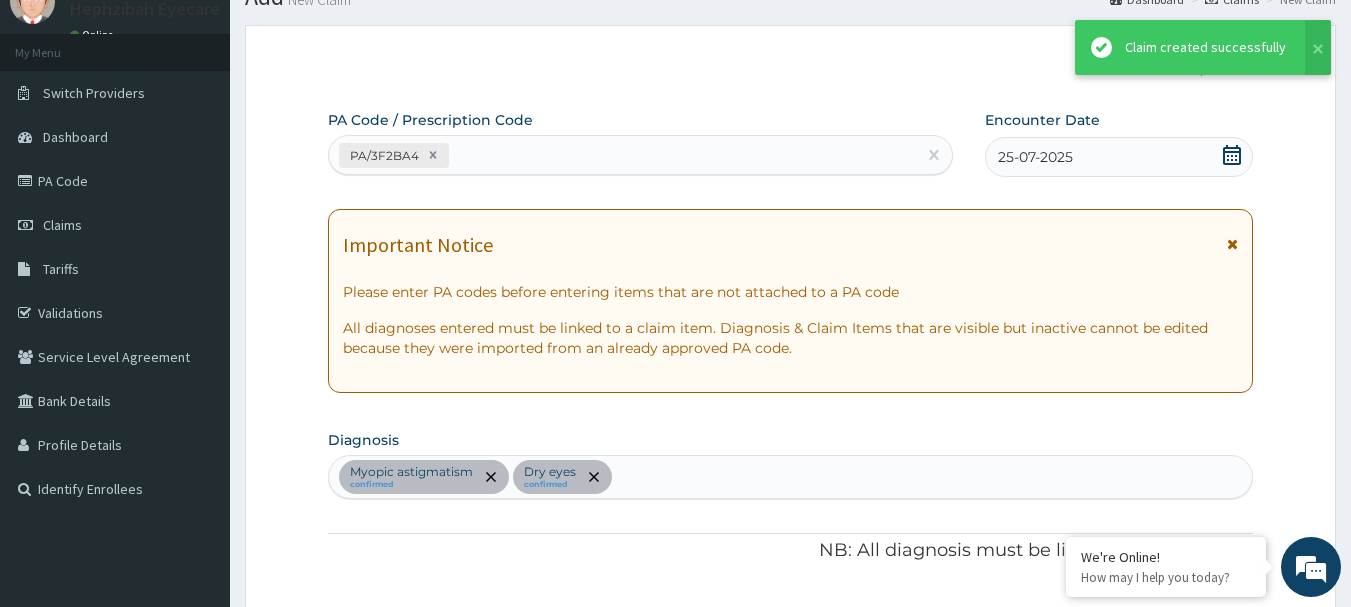 scroll, scrollTop: 1169, scrollLeft: 0, axis: vertical 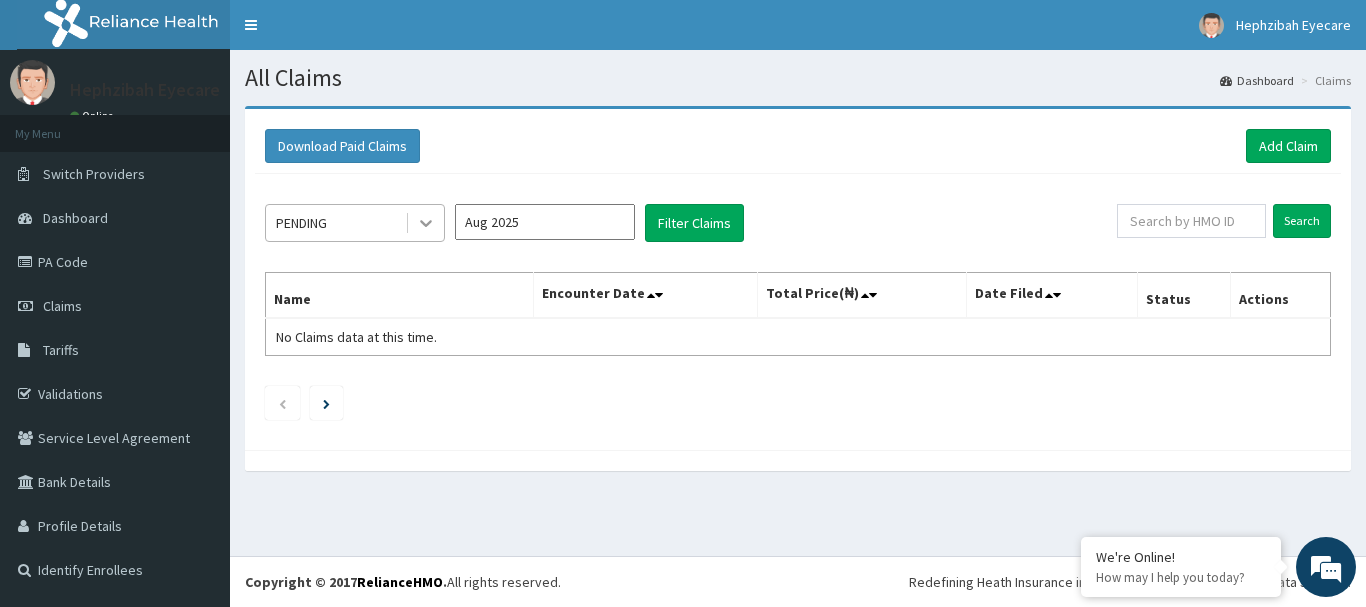 click 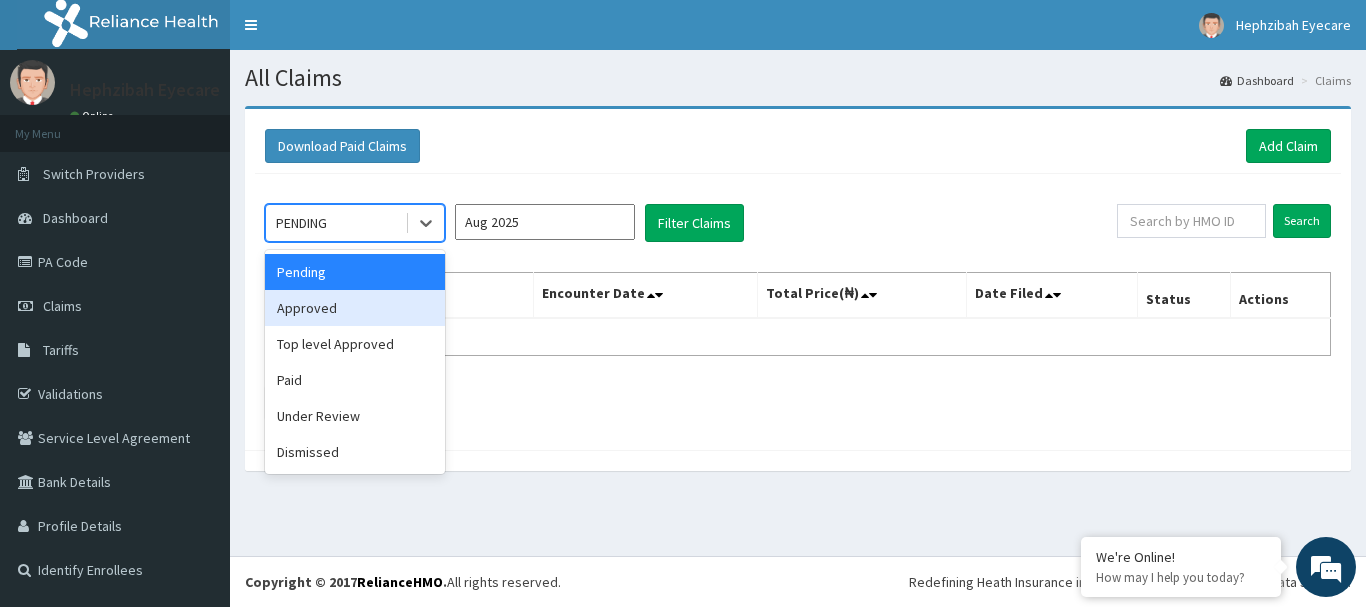 click on "Approved" at bounding box center (355, 308) 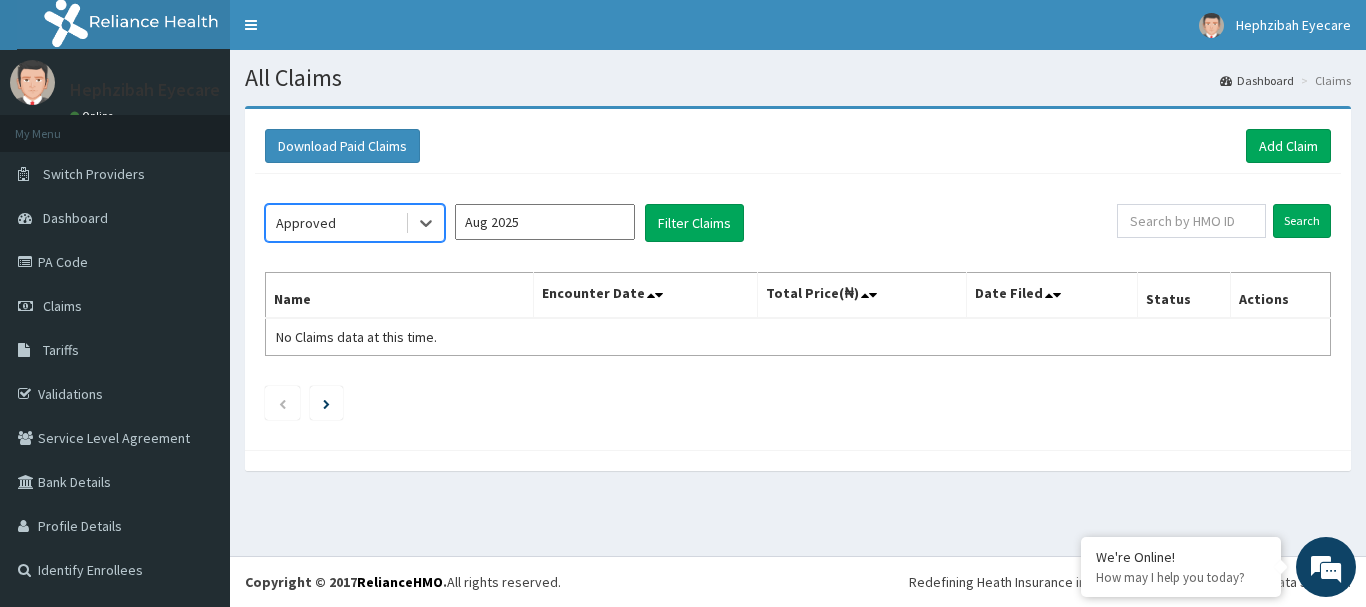 click on "Aug 2025" at bounding box center [545, 222] 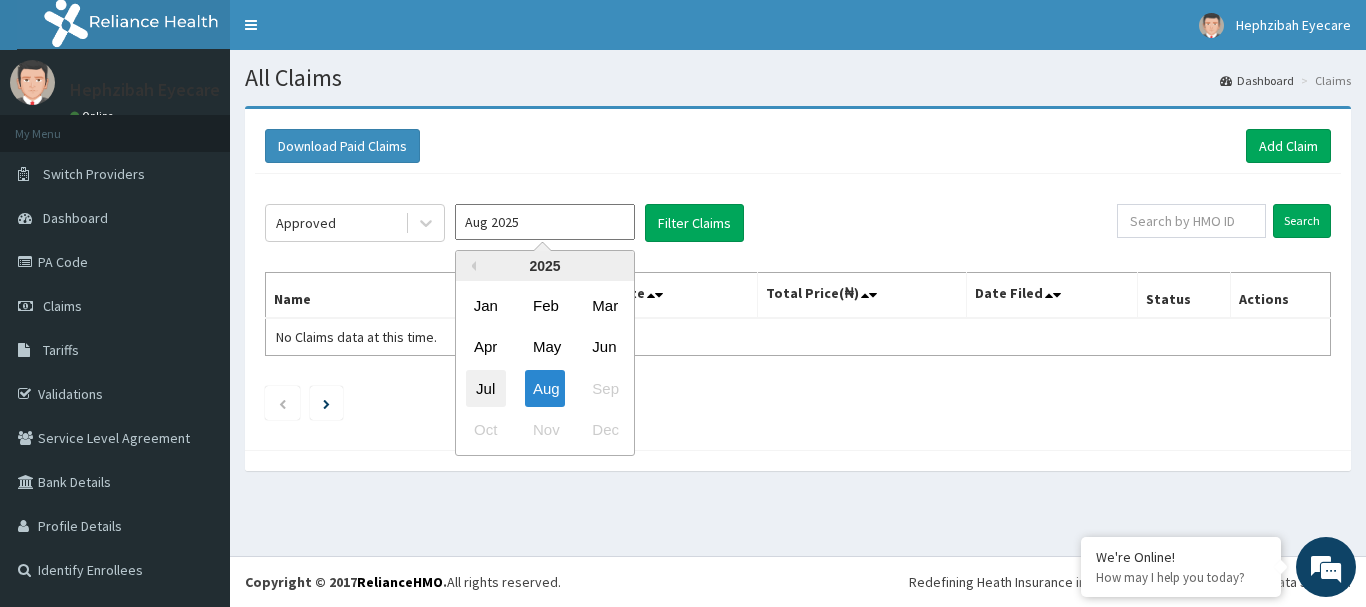 click on "Jul" at bounding box center (486, 388) 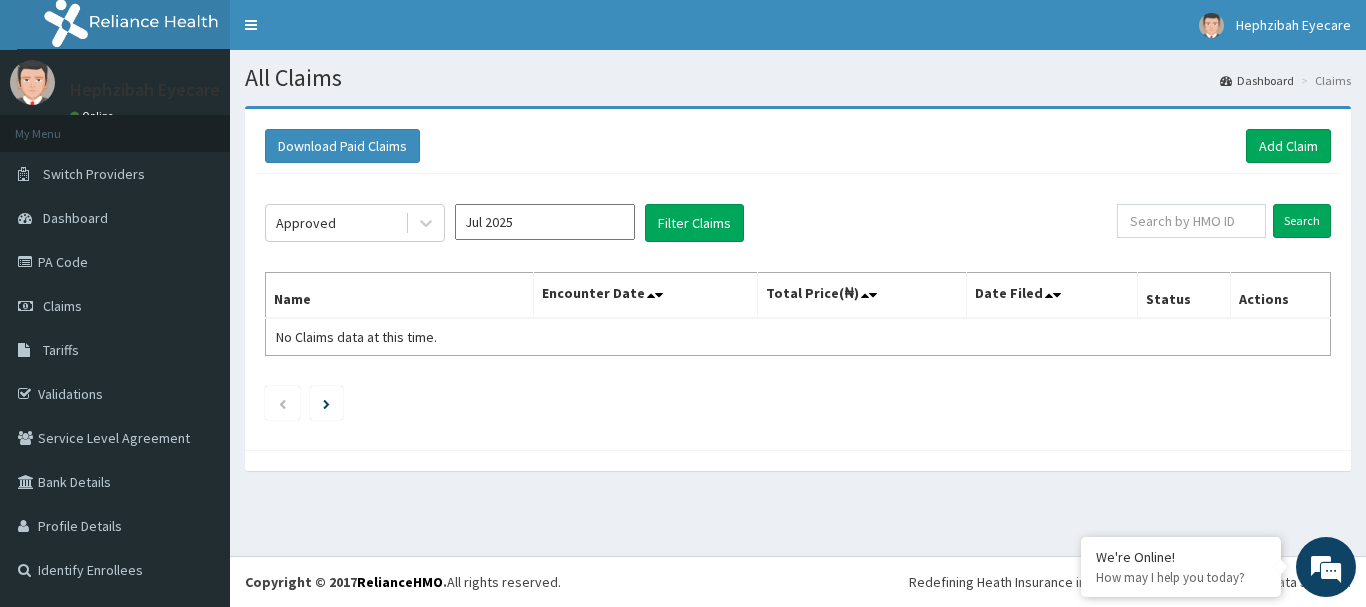 type on "Jul 2025" 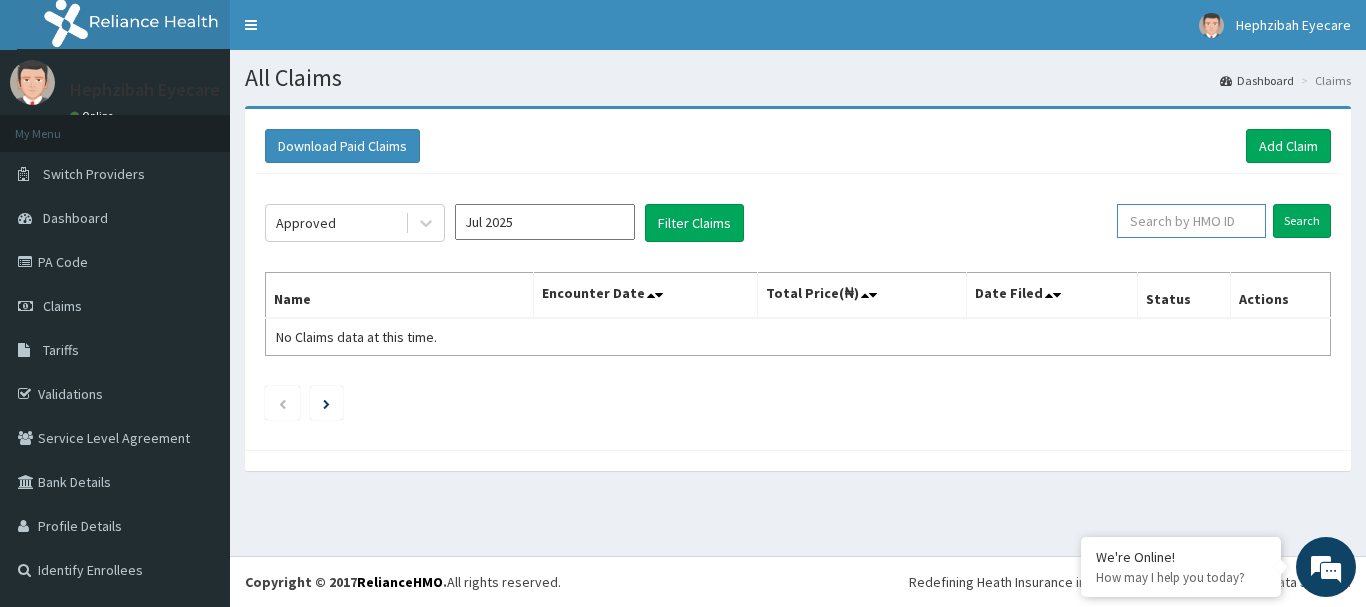 click at bounding box center (1191, 221) 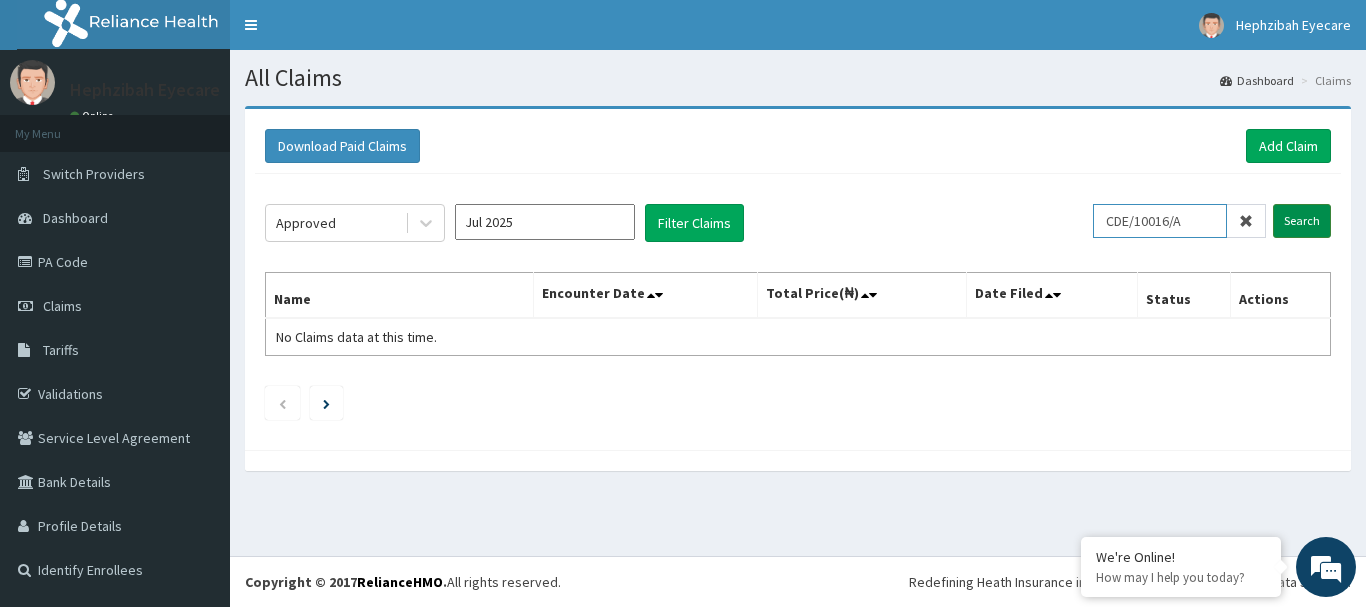 type on "CDE/10016/A" 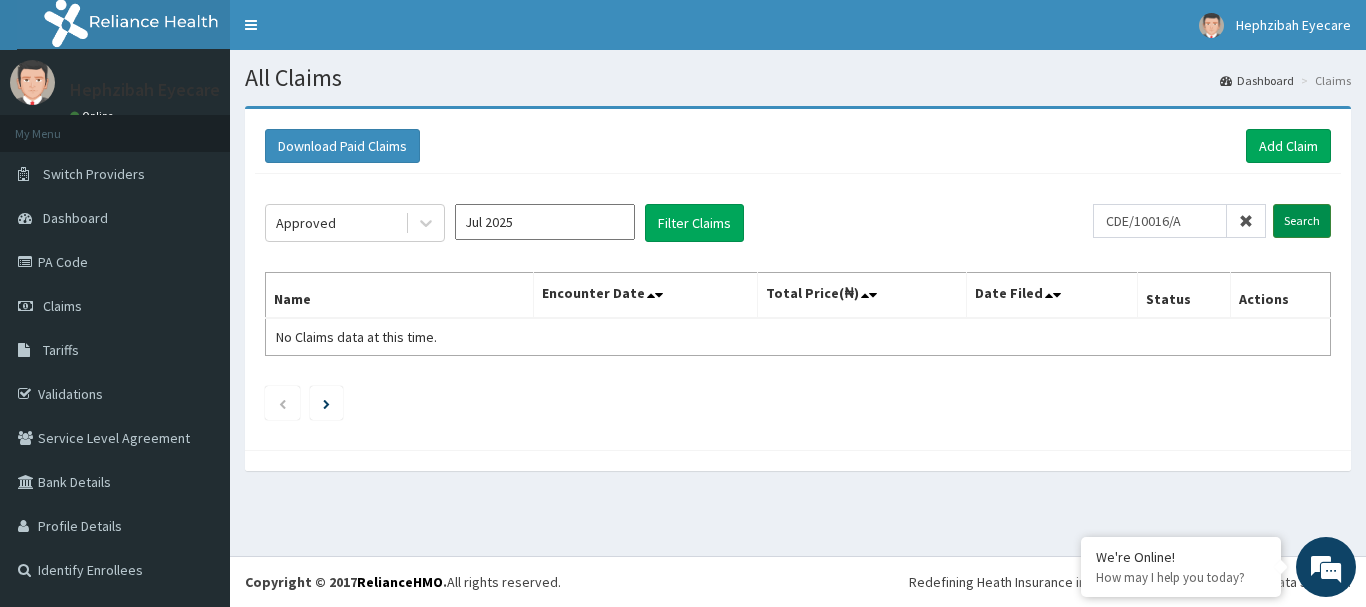 click on "Search" at bounding box center [1302, 221] 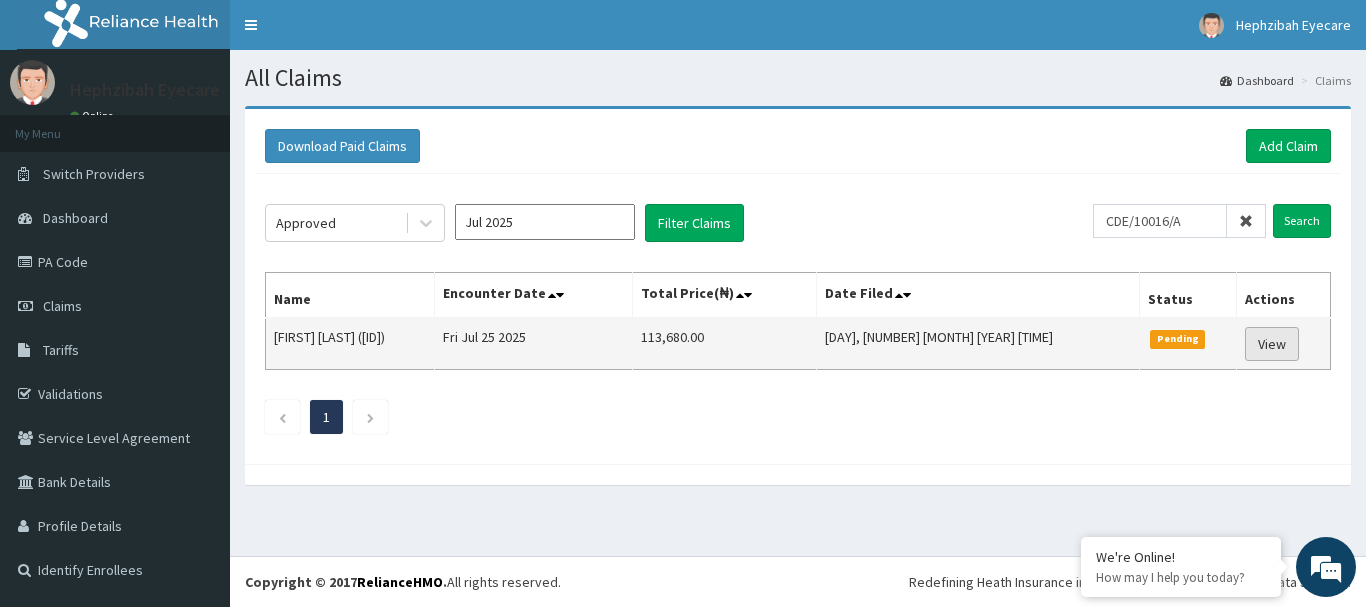 click on "View" at bounding box center (1272, 344) 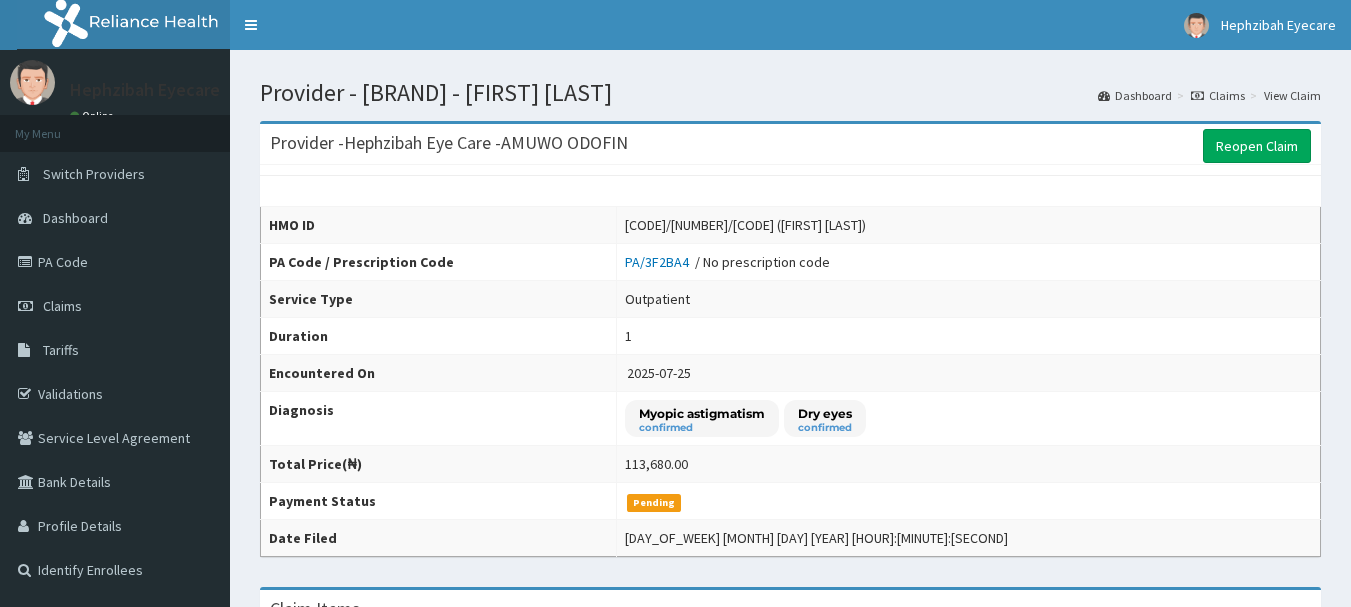 scroll, scrollTop: 0, scrollLeft: 0, axis: both 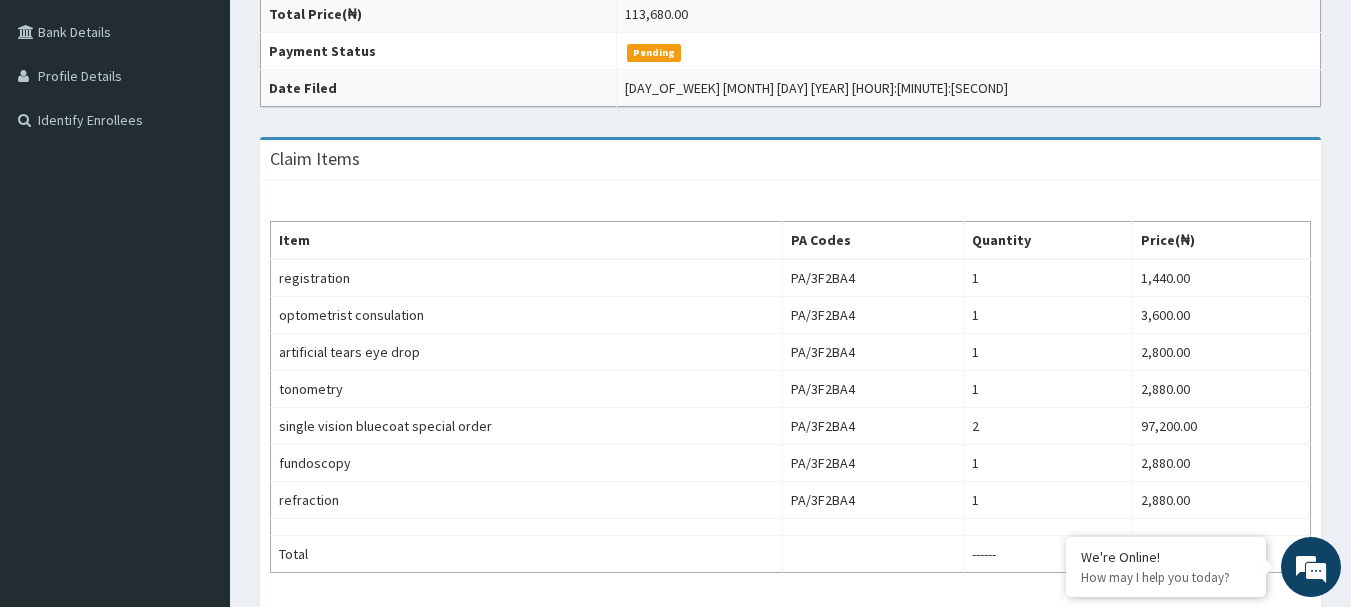 click on "Navigation Provider - [BRAND] [BRAND] - [EMAIL] Member since [MONTH] [DAY], [YEAR] at [HOUR]:[MINUTE]:[SECOND] [AM/PM] Profile Sign out" at bounding box center (675, 234) 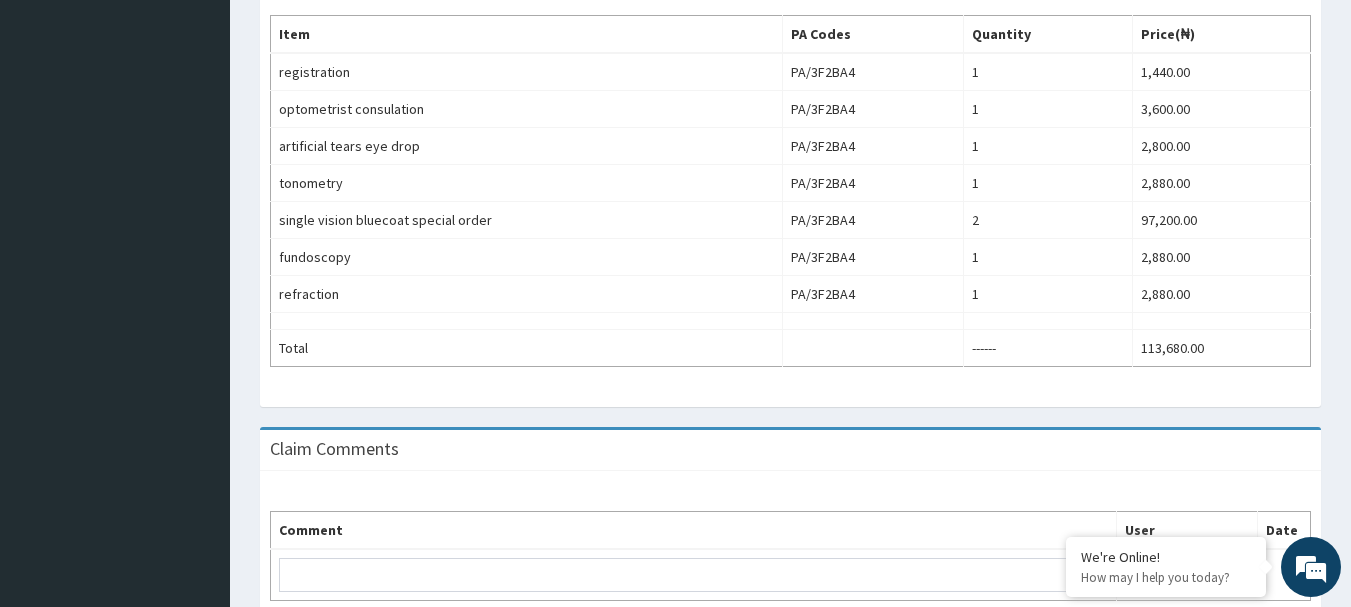 scroll, scrollTop: 761, scrollLeft: 0, axis: vertical 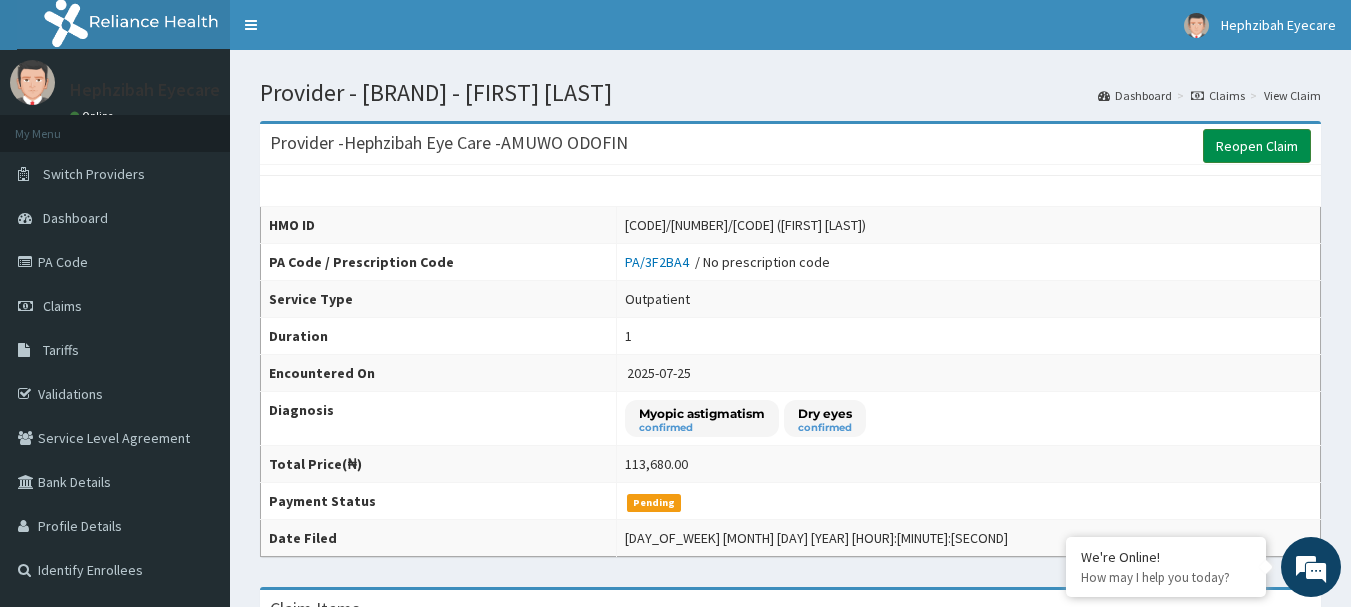 click on "Reopen Claim" at bounding box center (1257, 146) 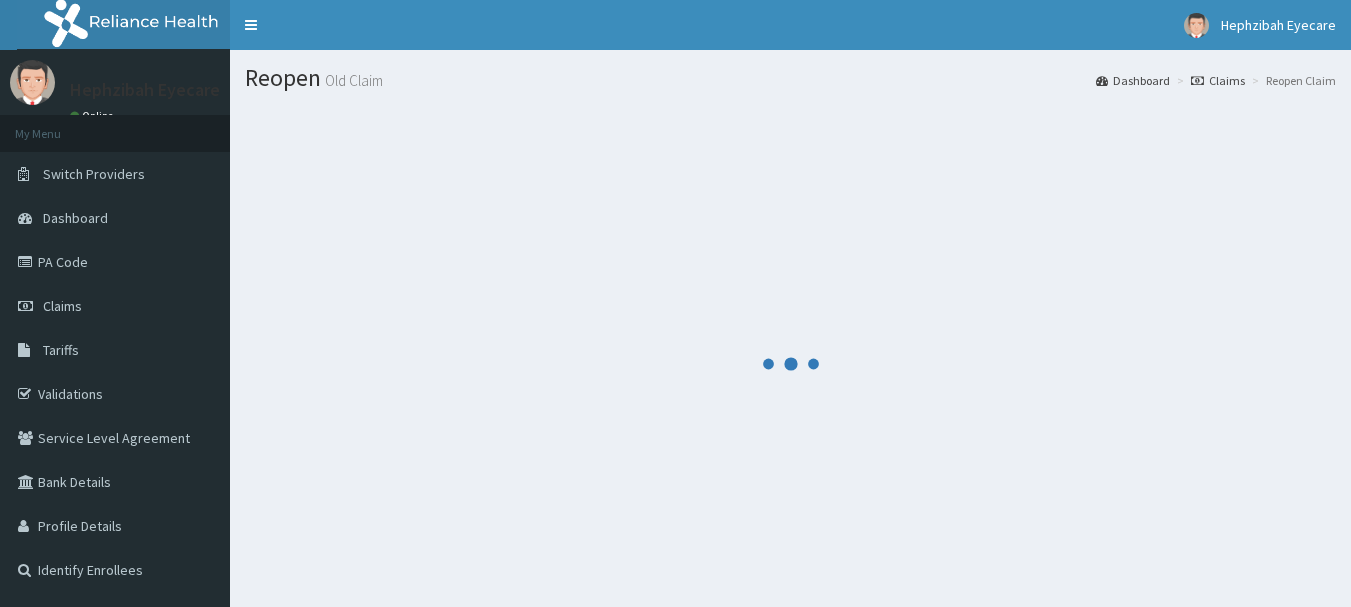 scroll, scrollTop: 0, scrollLeft: 0, axis: both 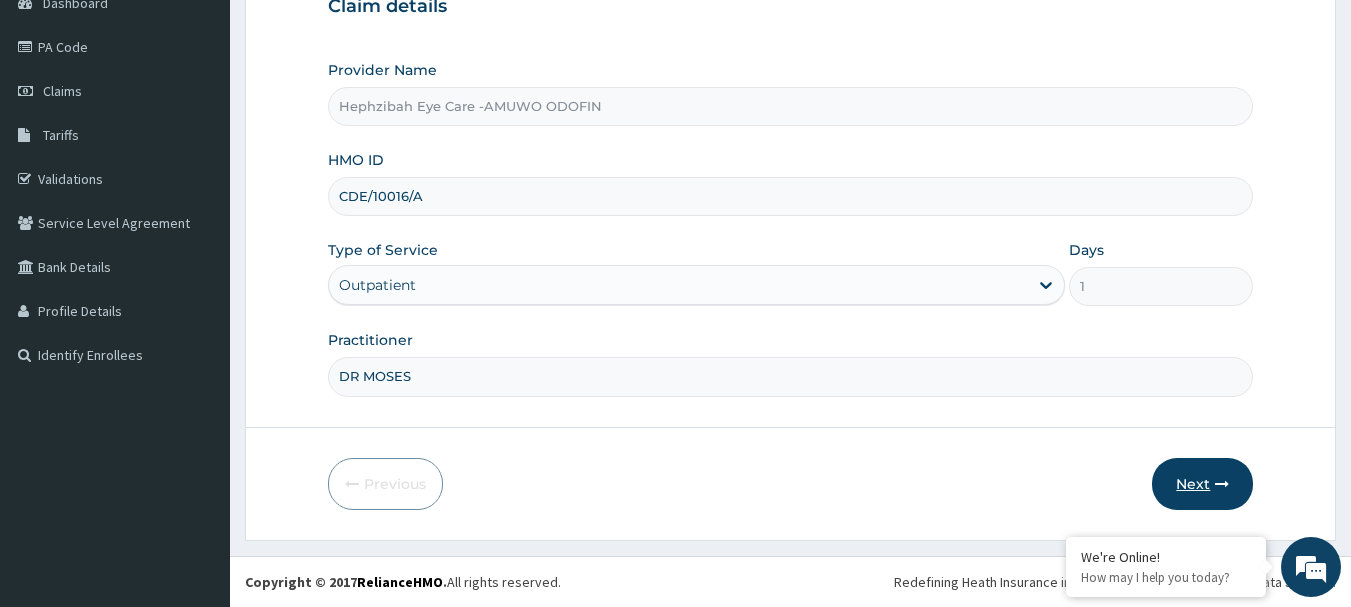click on "Next" at bounding box center [1202, 484] 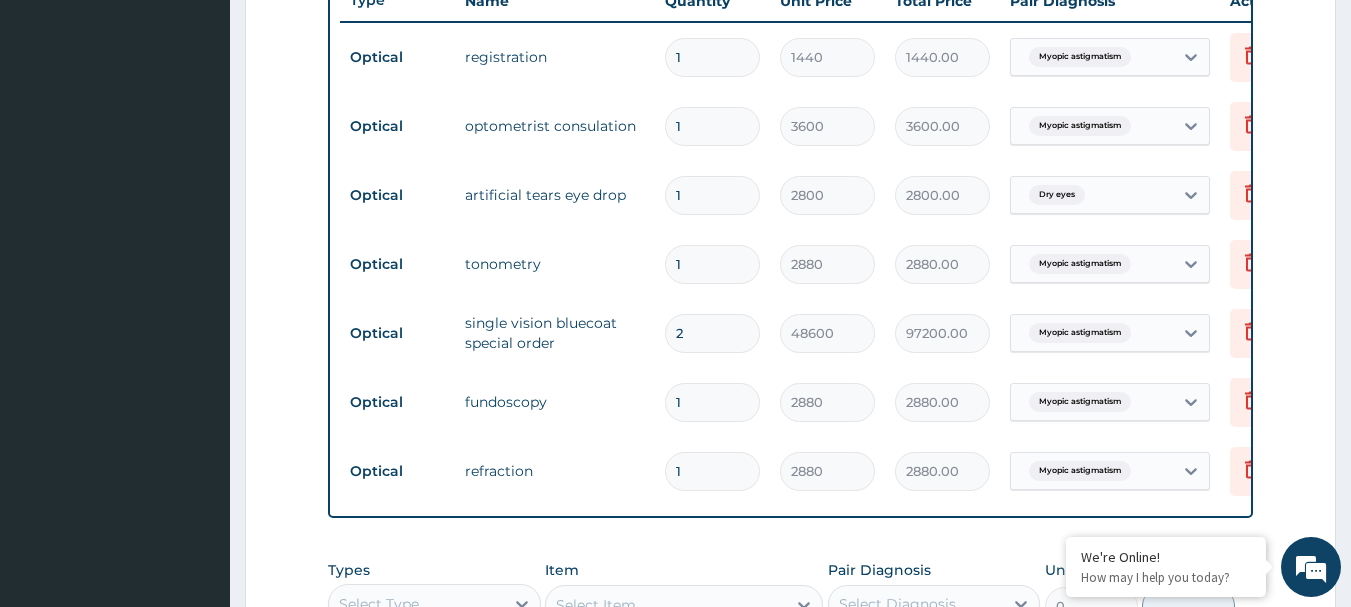 scroll, scrollTop: 778, scrollLeft: 0, axis: vertical 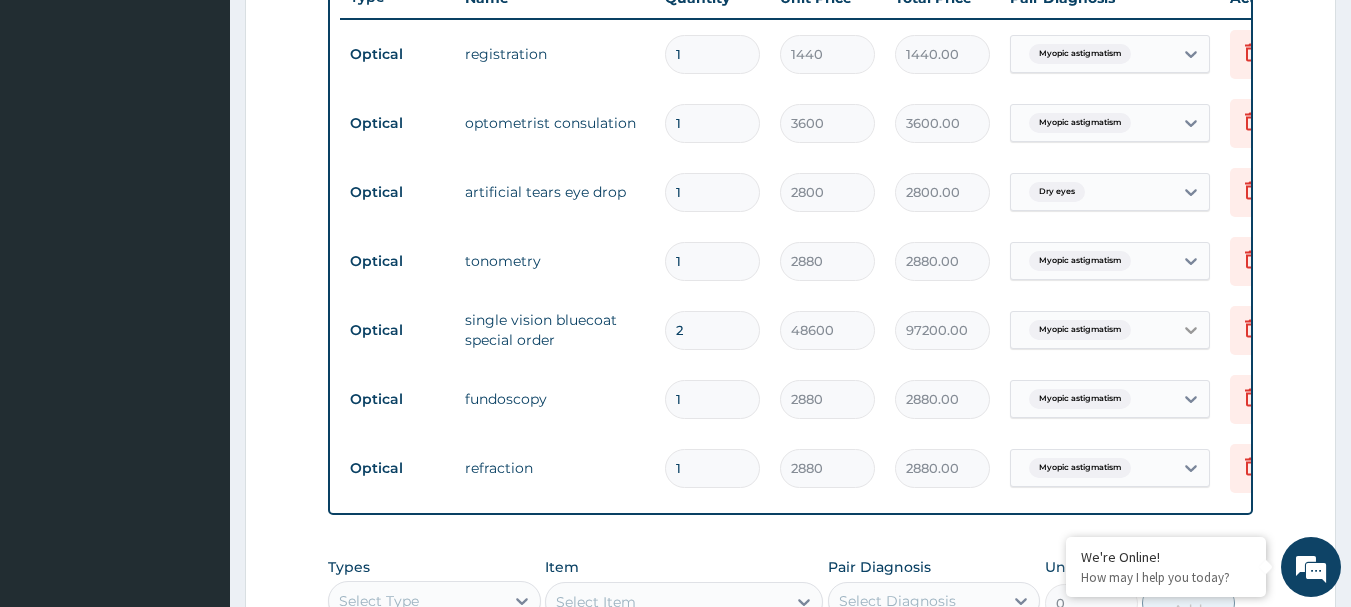 click 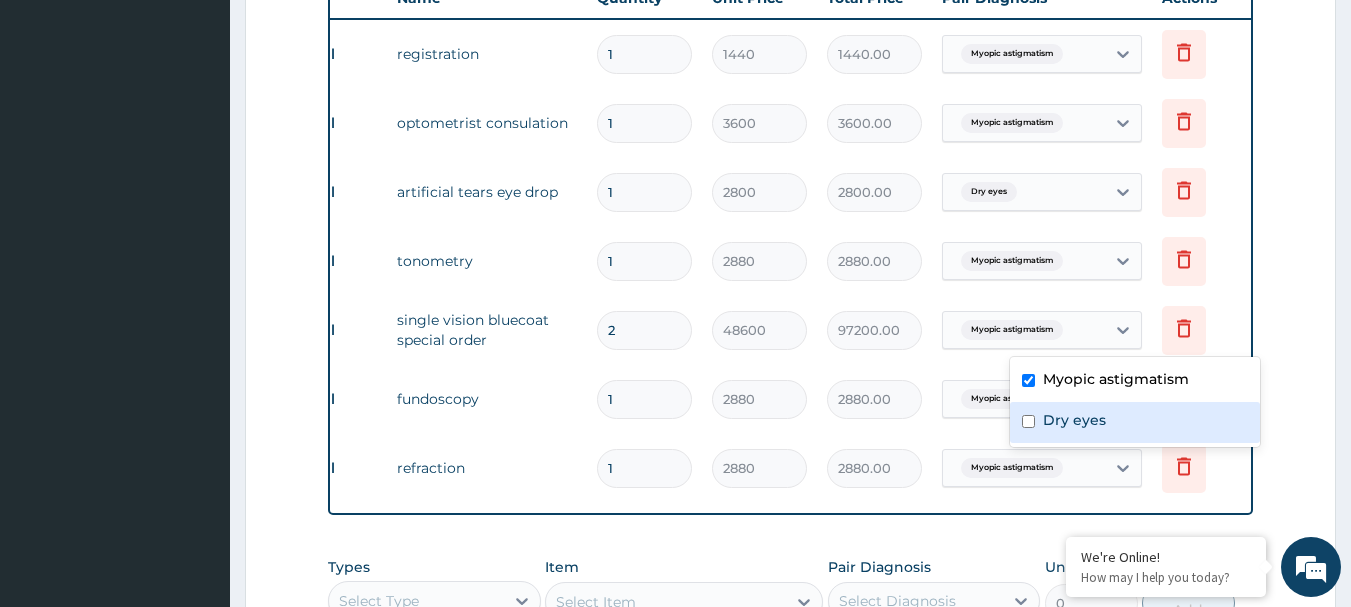 scroll, scrollTop: 0, scrollLeft: 78, axis: horizontal 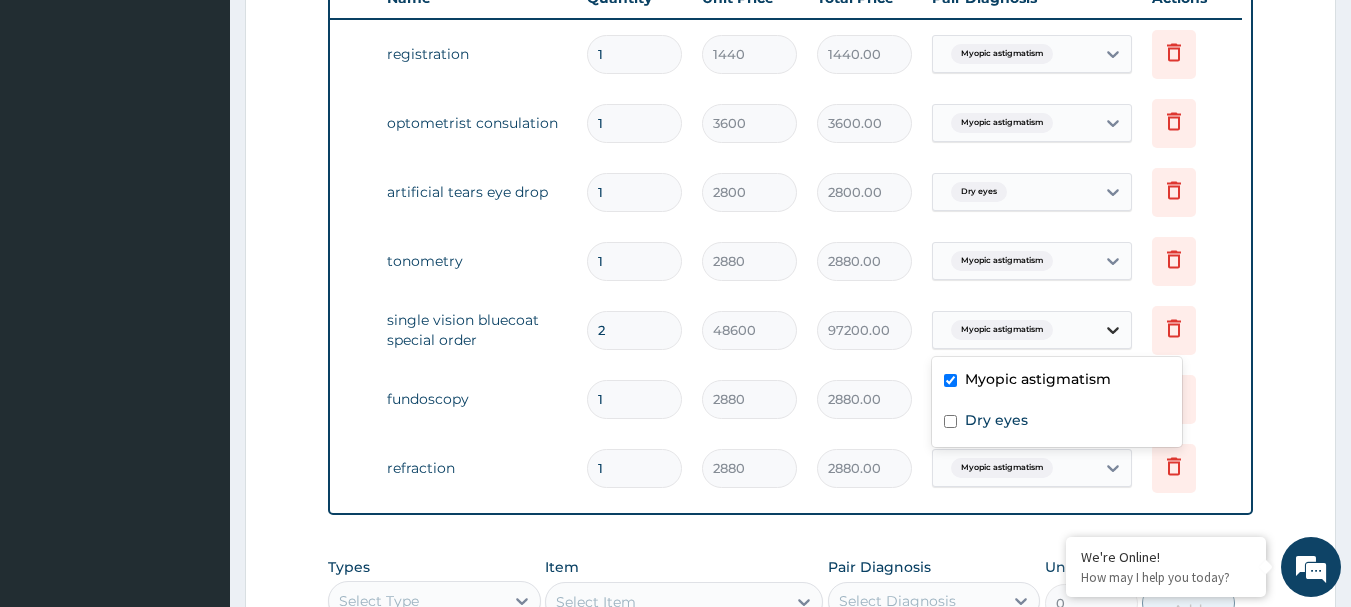 click 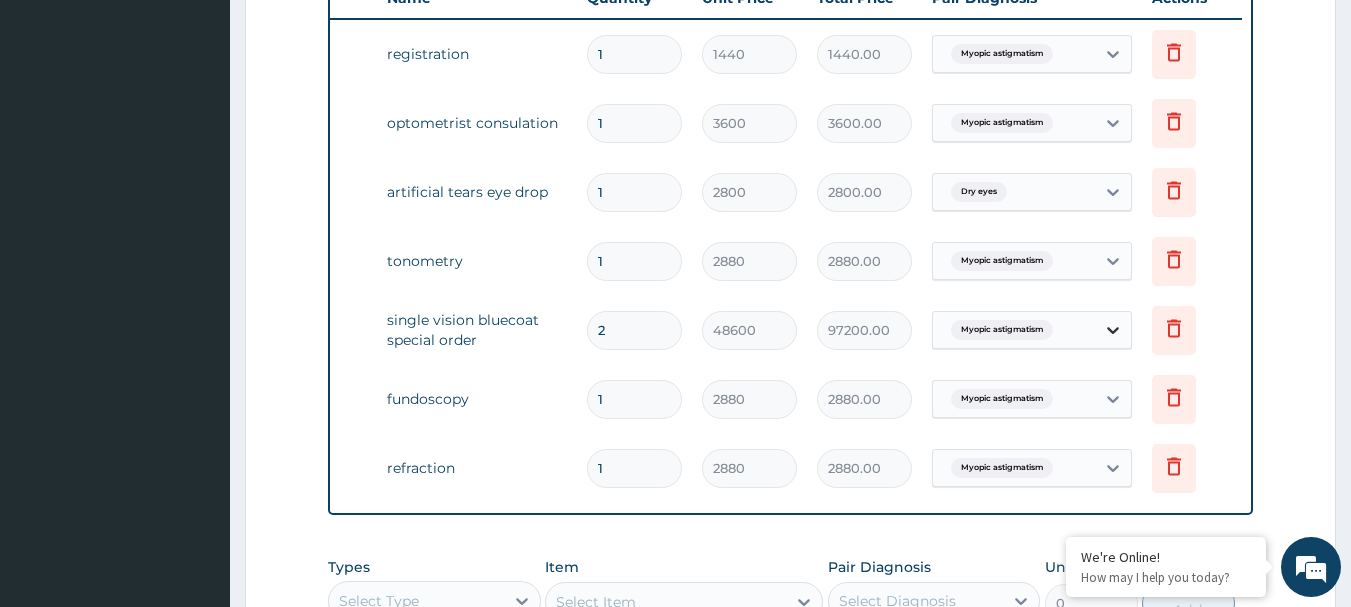 click 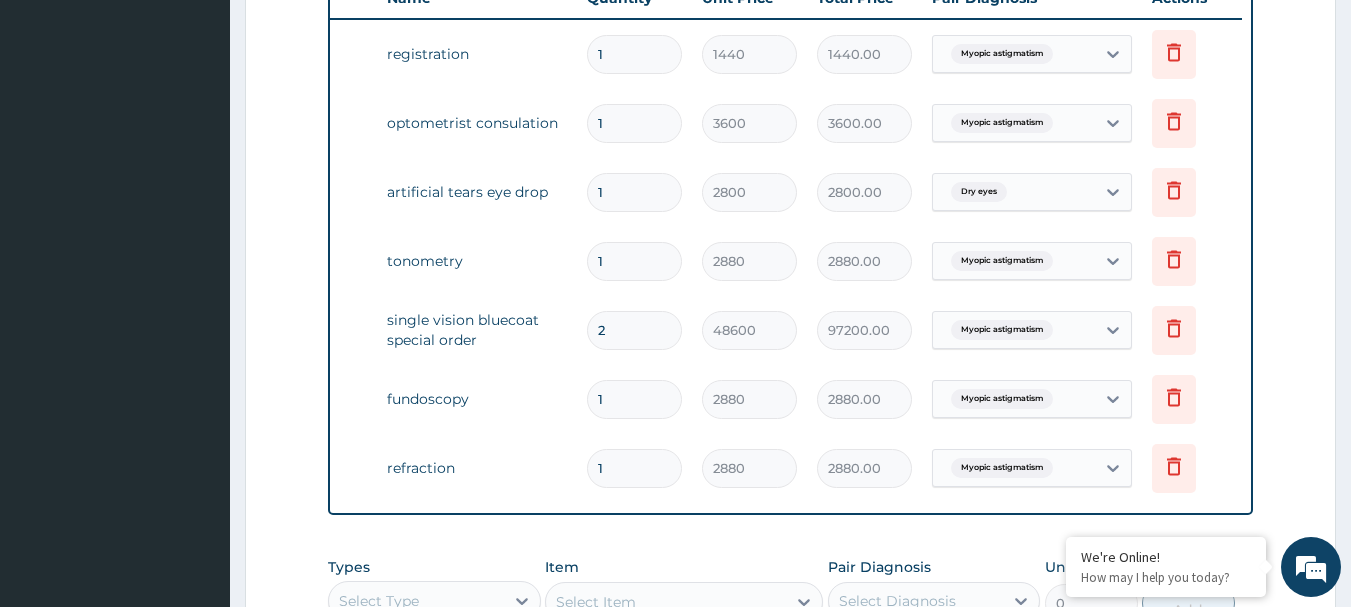 click on "2" at bounding box center (634, 330) 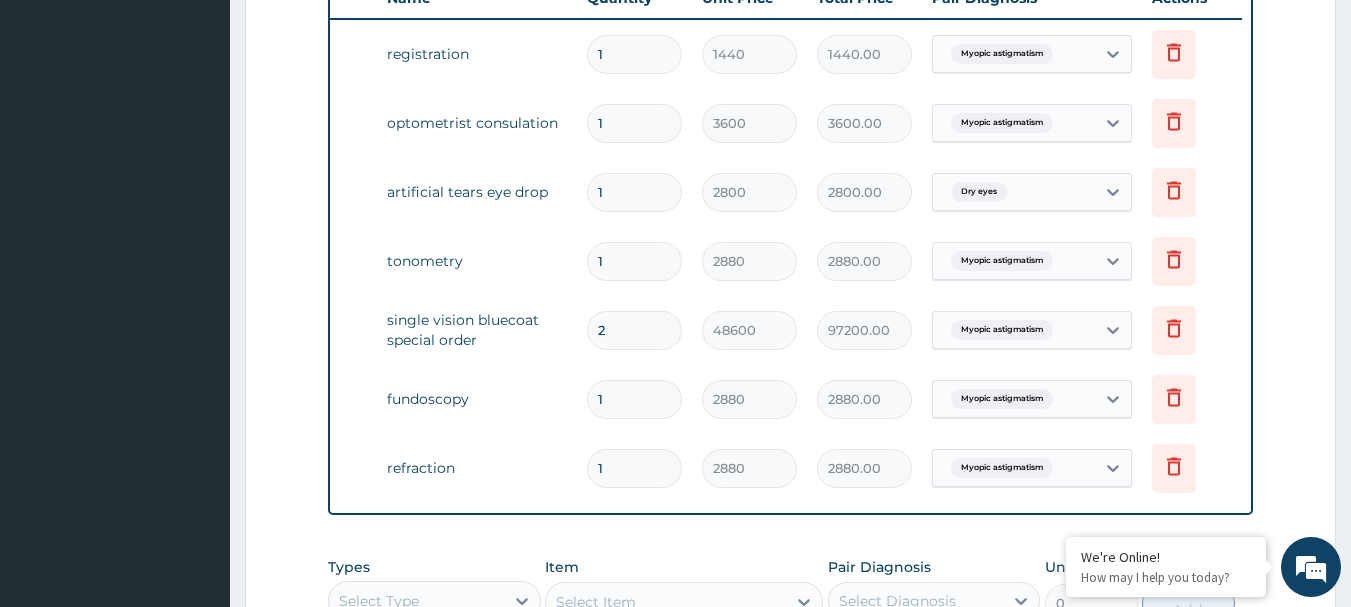 type 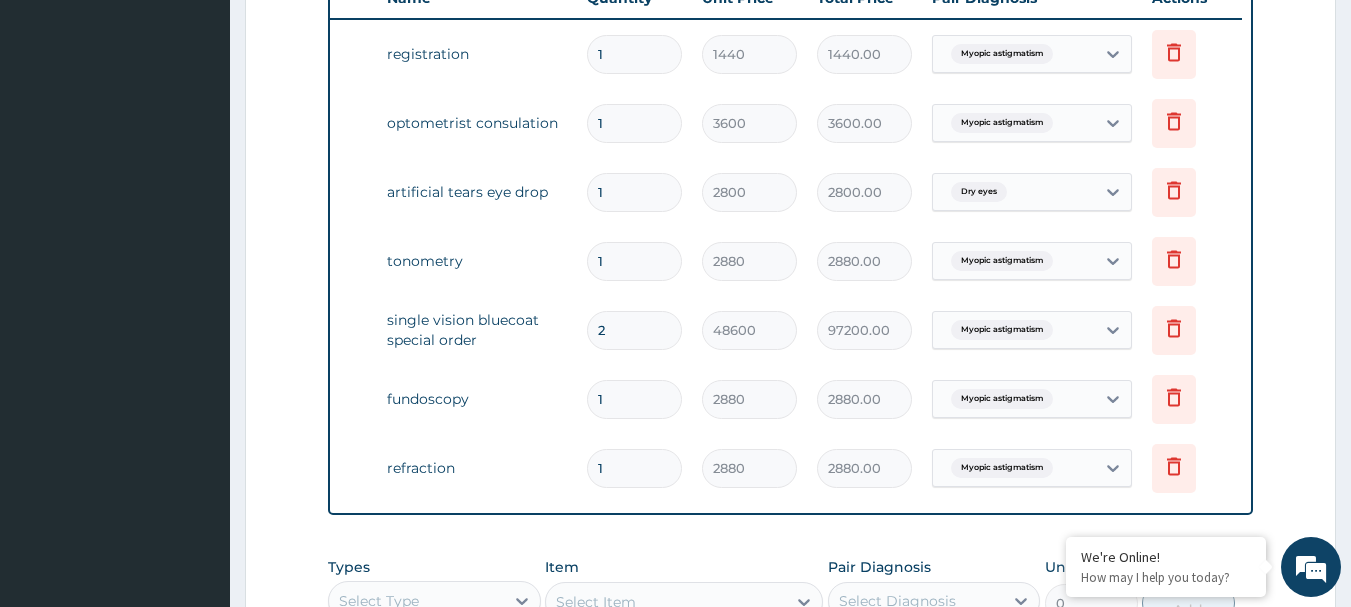 type on "0.00" 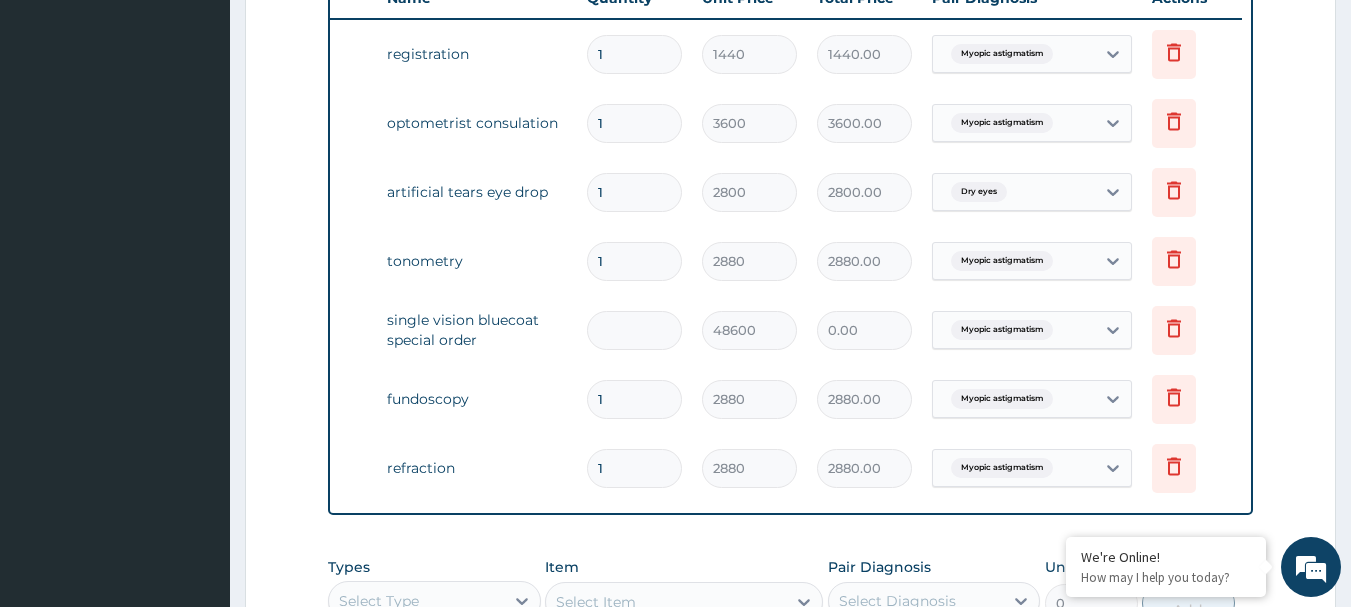 type on "1" 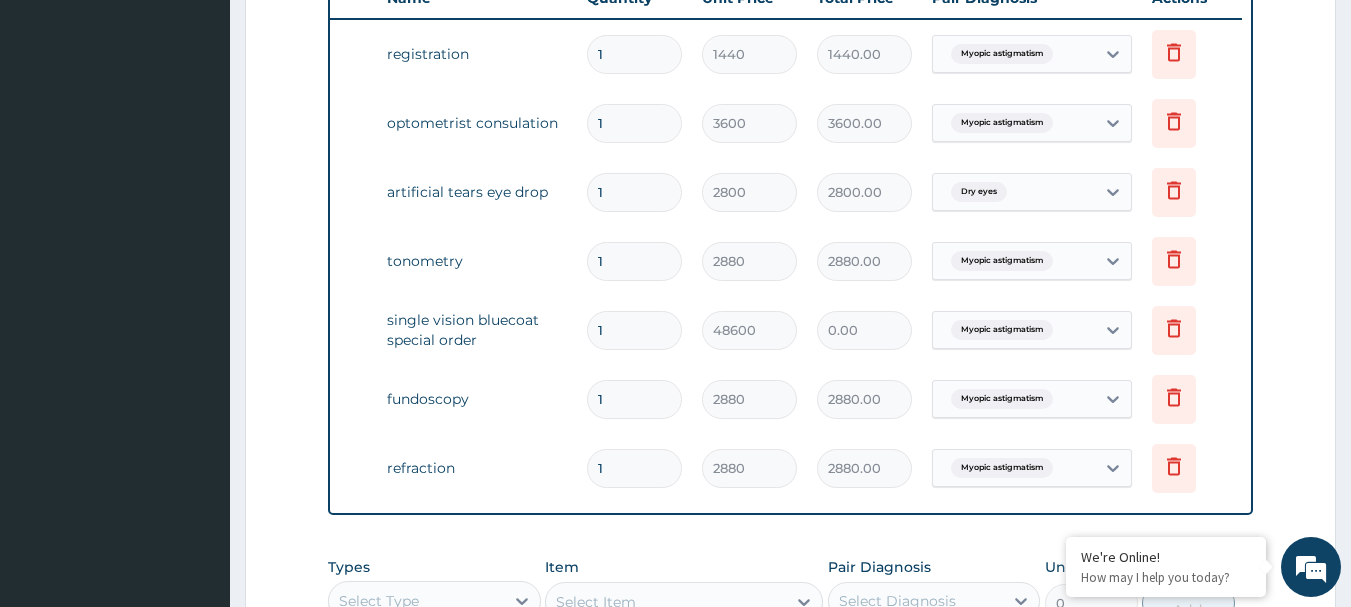 type on "48600.00" 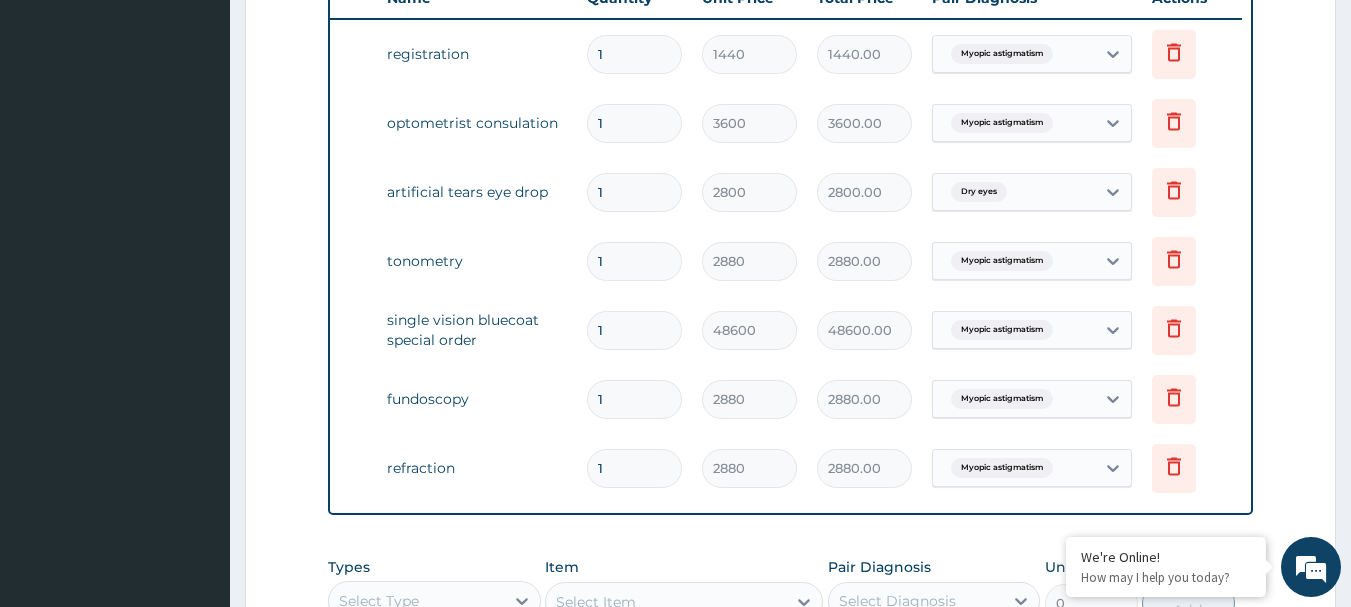 type on "1" 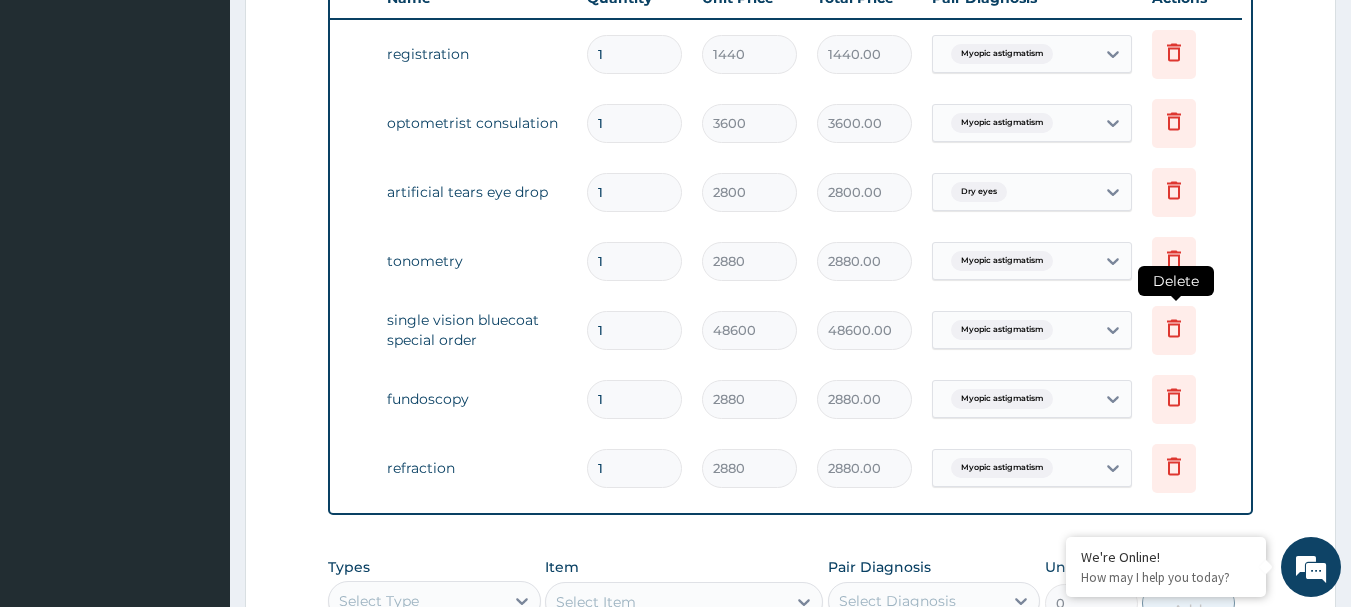 click 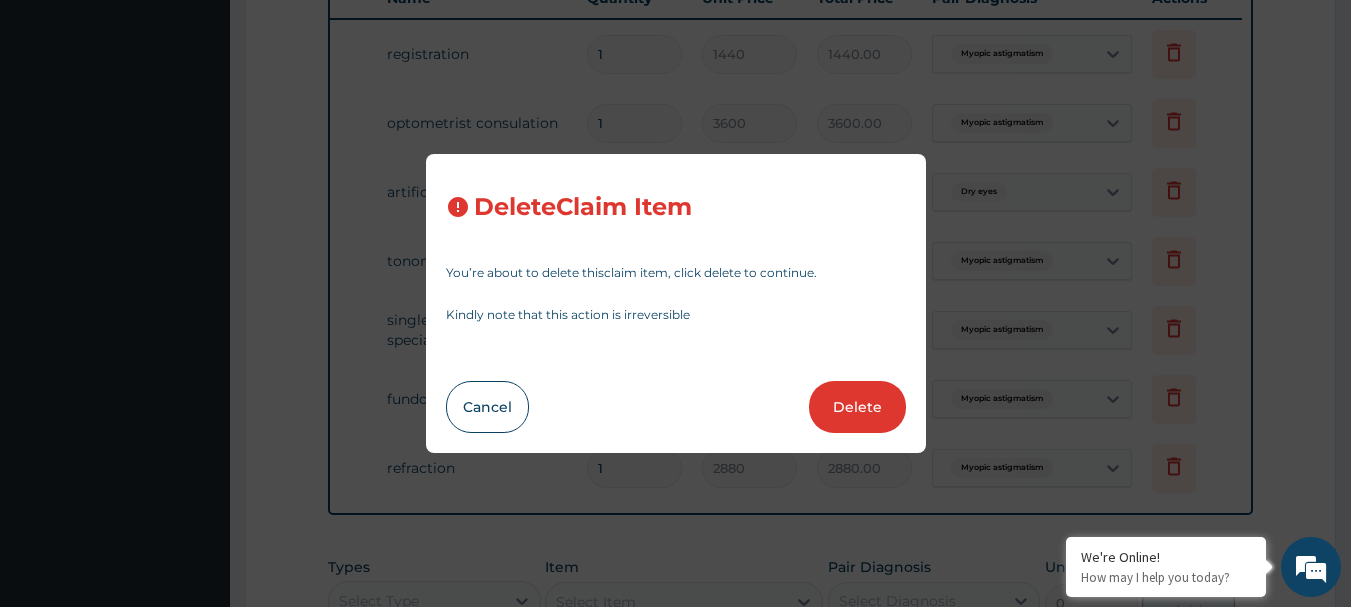 click on "Delete  Claim Item You’re about to delete this  claim item , click delete to continue. Kindly note that this action is irreversible Cancel Delete" at bounding box center (675, 303) 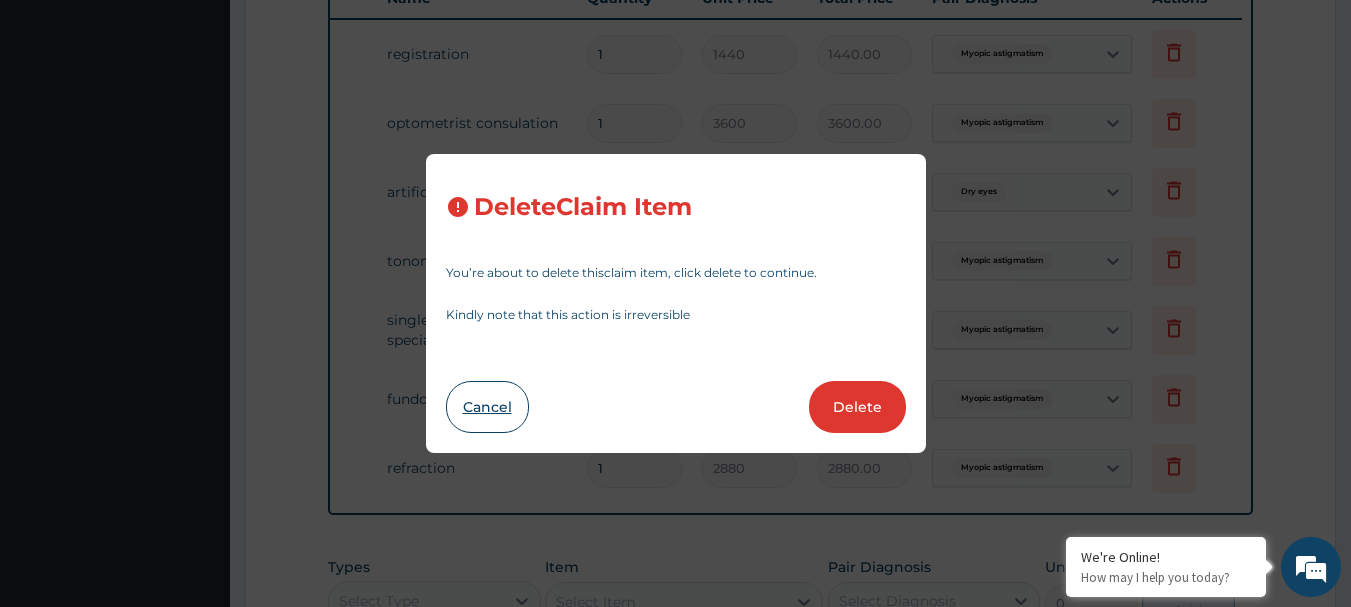 click on "Cancel" at bounding box center (487, 407) 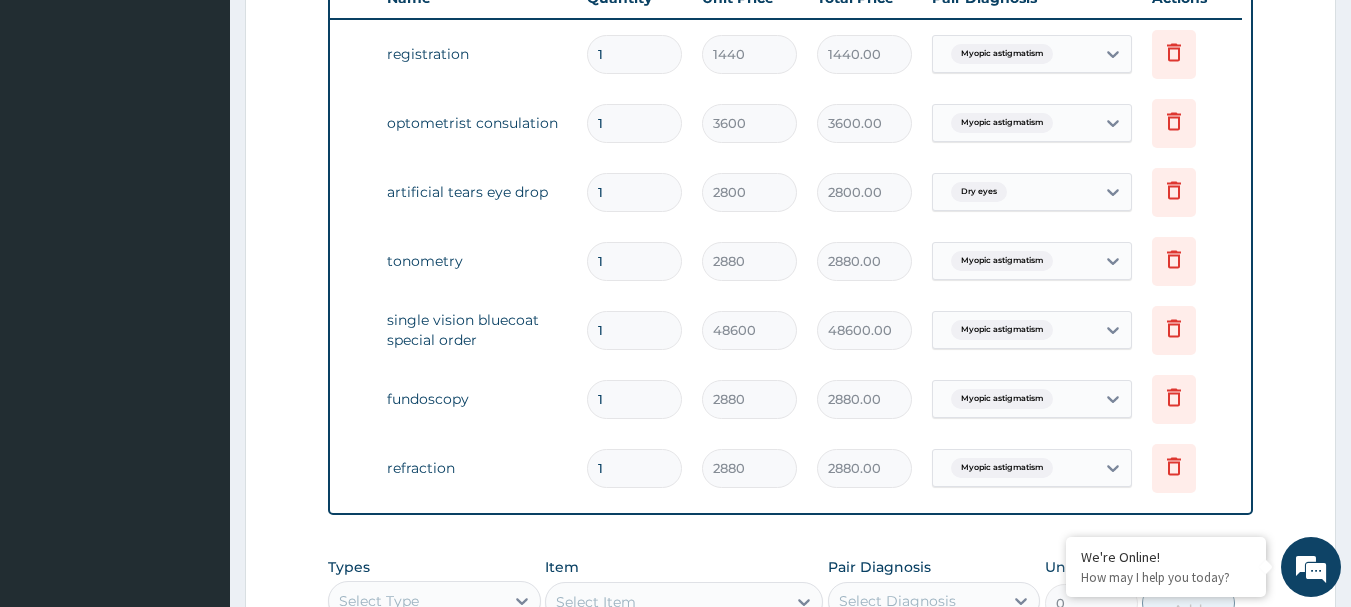 scroll, scrollTop: 1059, scrollLeft: 0, axis: vertical 